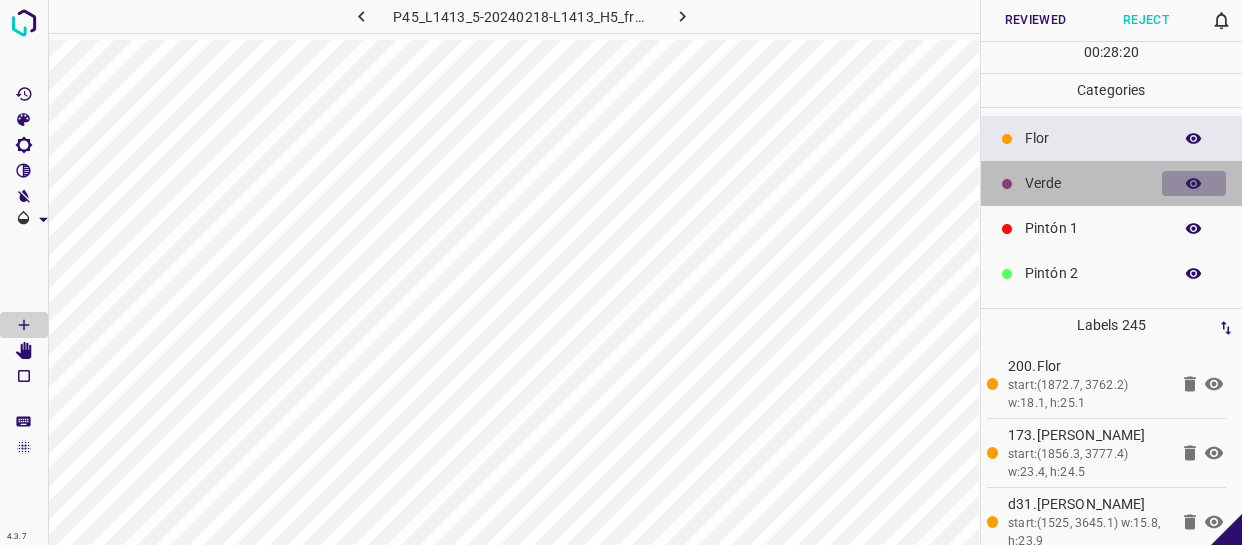 click 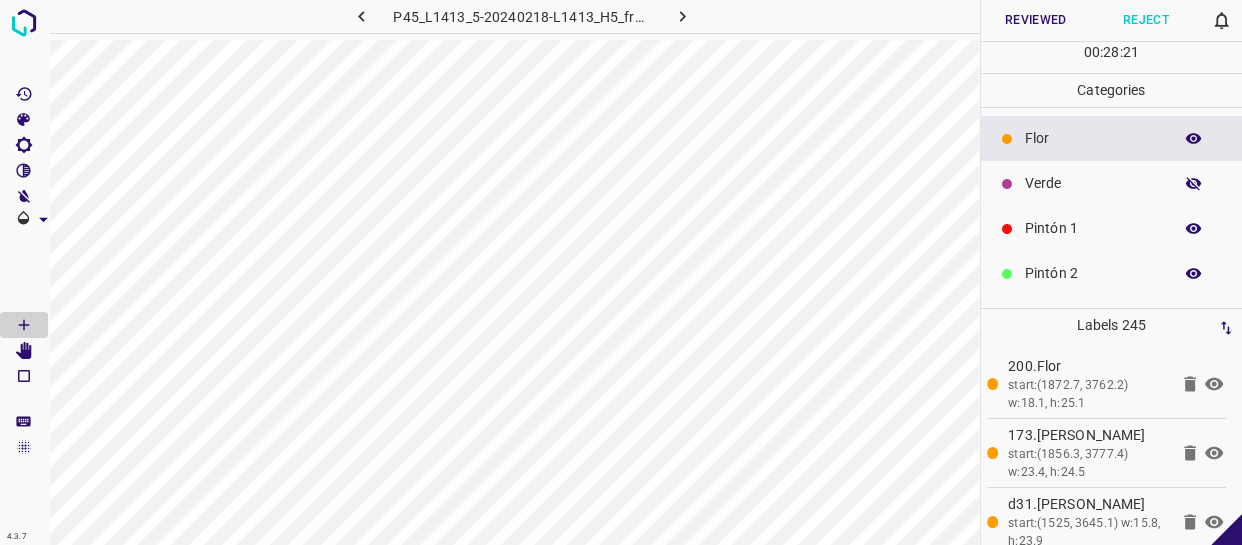 click 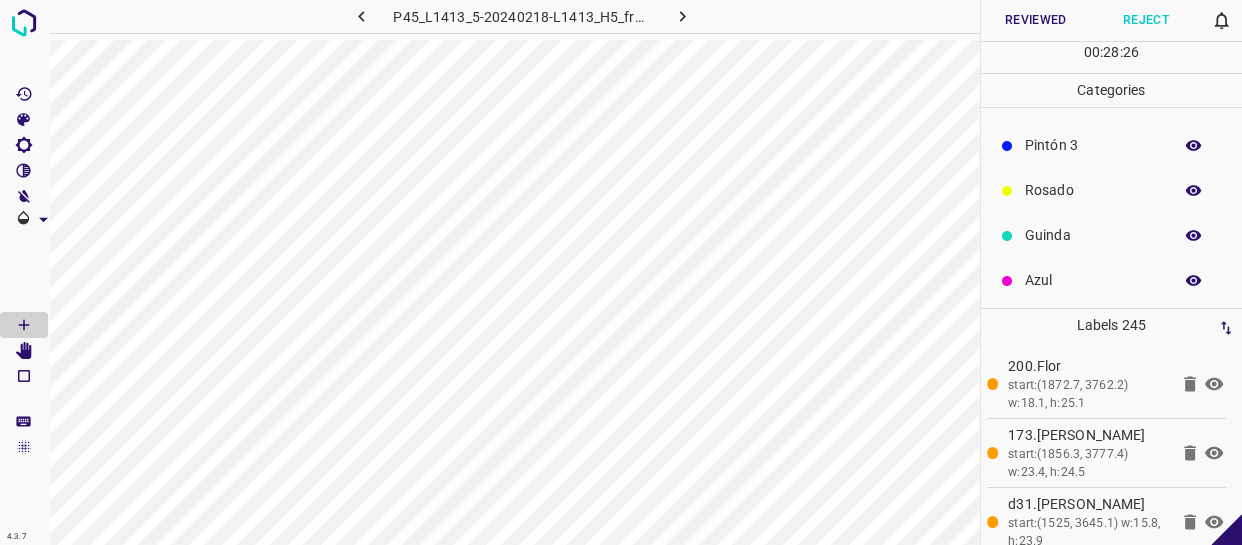 scroll, scrollTop: 175, scrollLeft: 0, axis: vertical 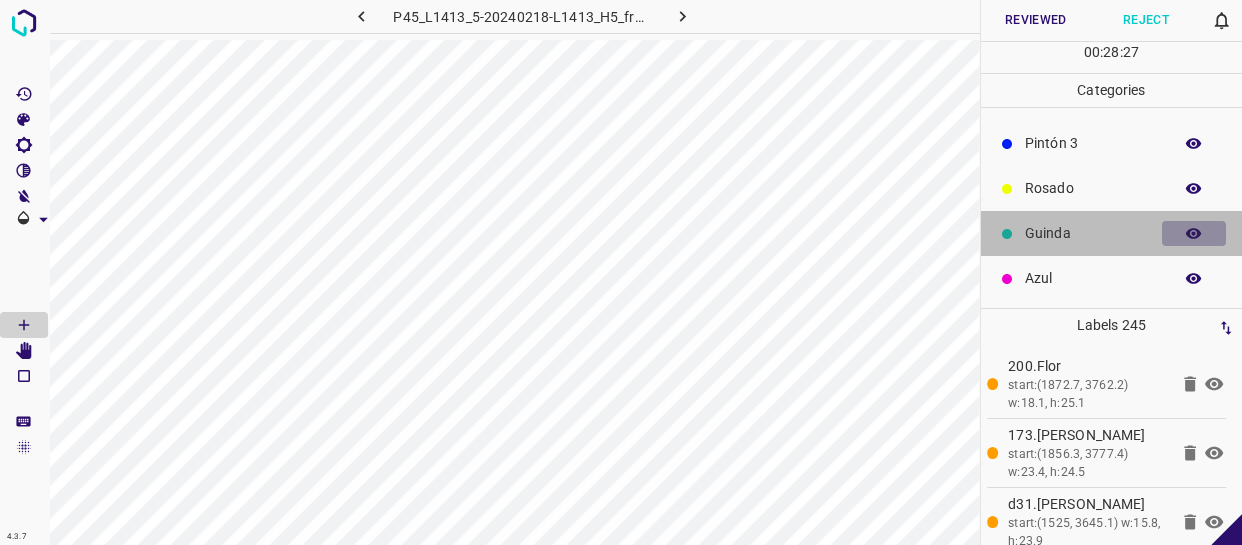 click 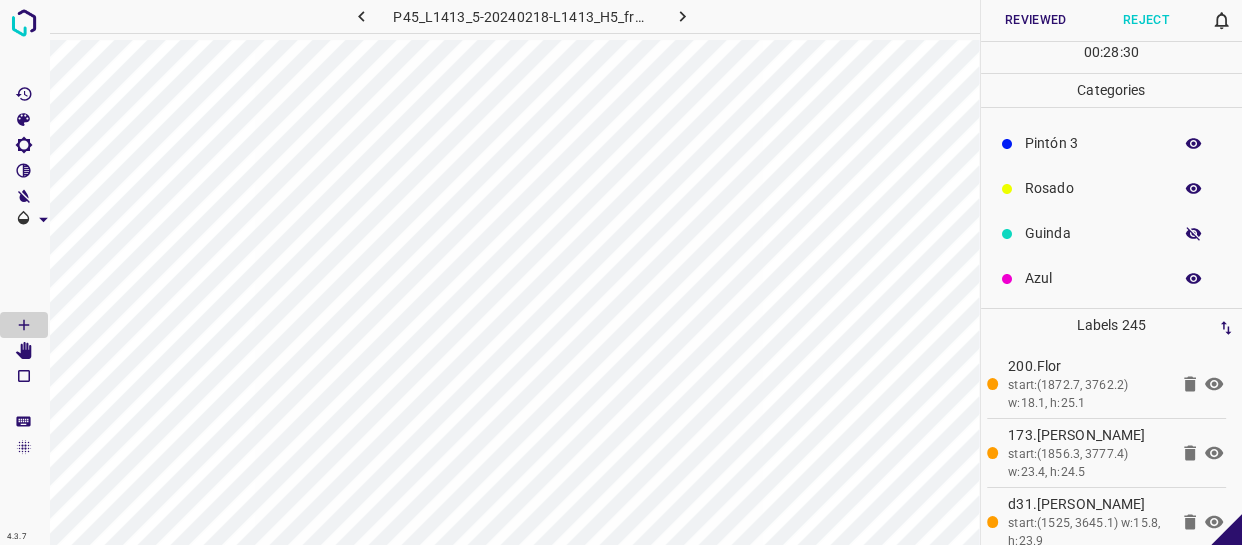 click 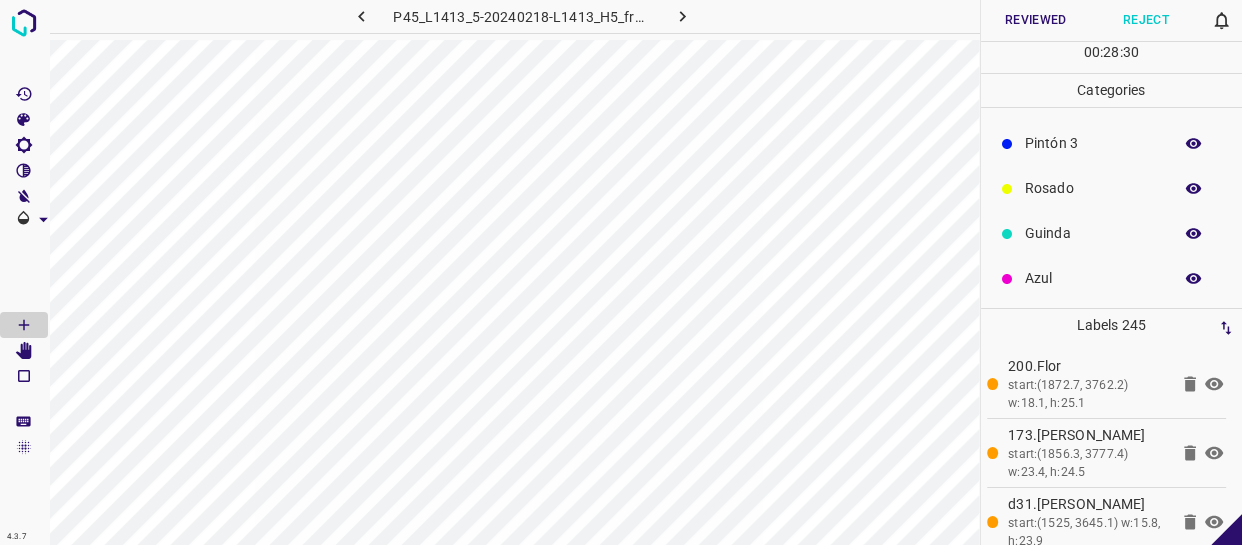type 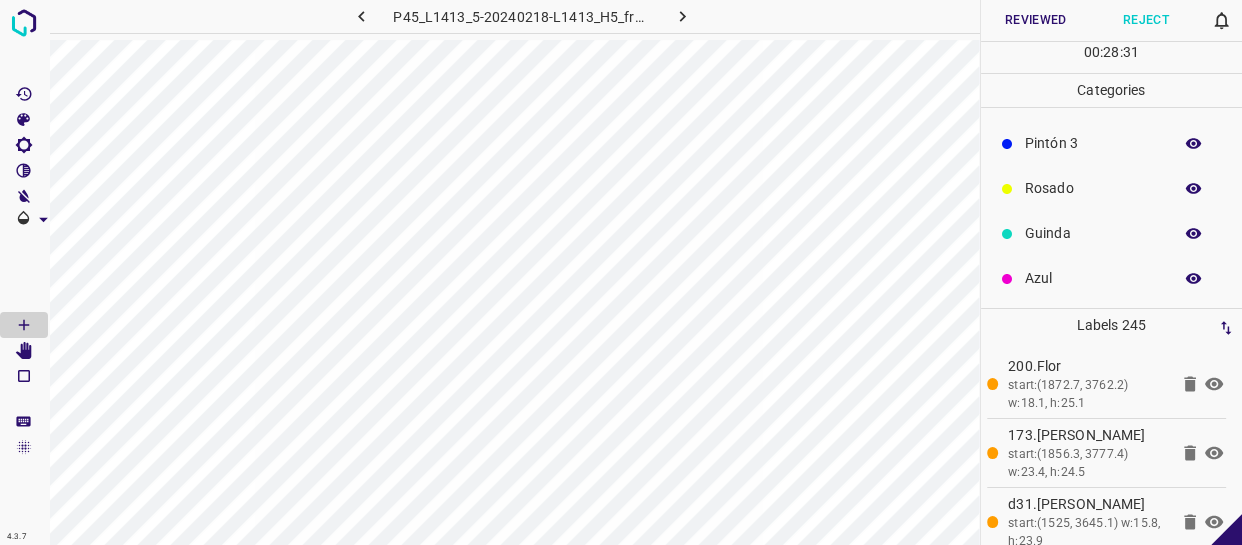 click at bounding box center (1194, 234) 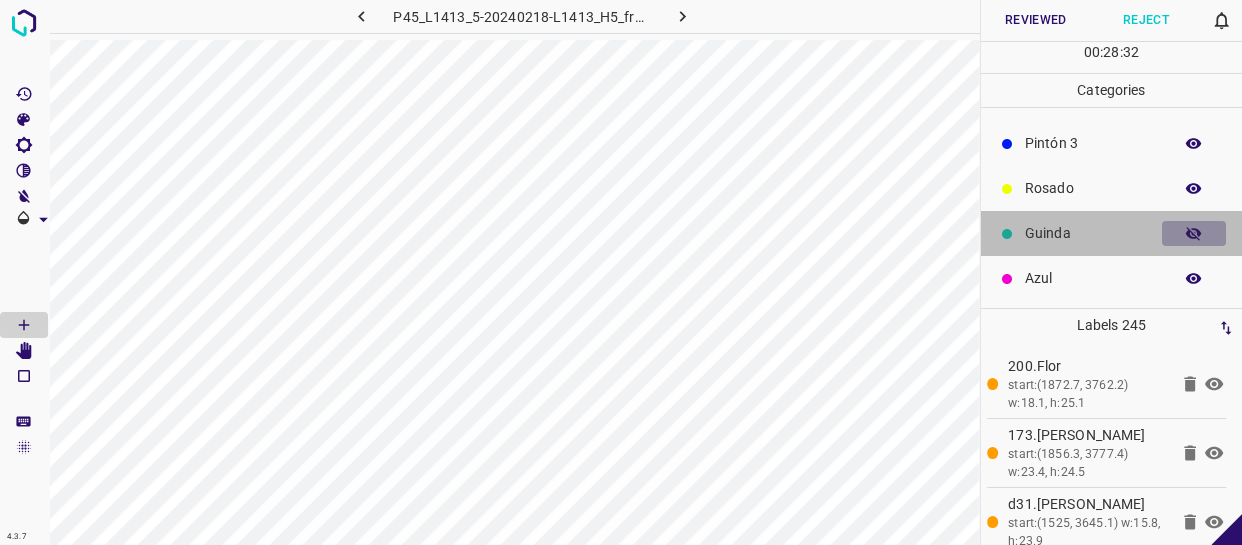 click 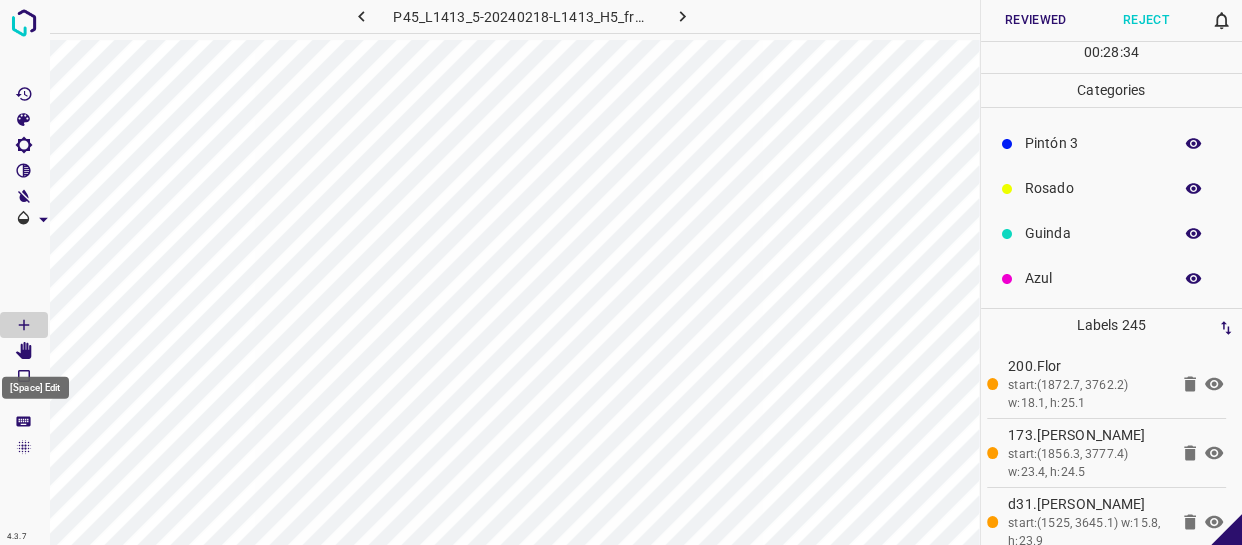 click 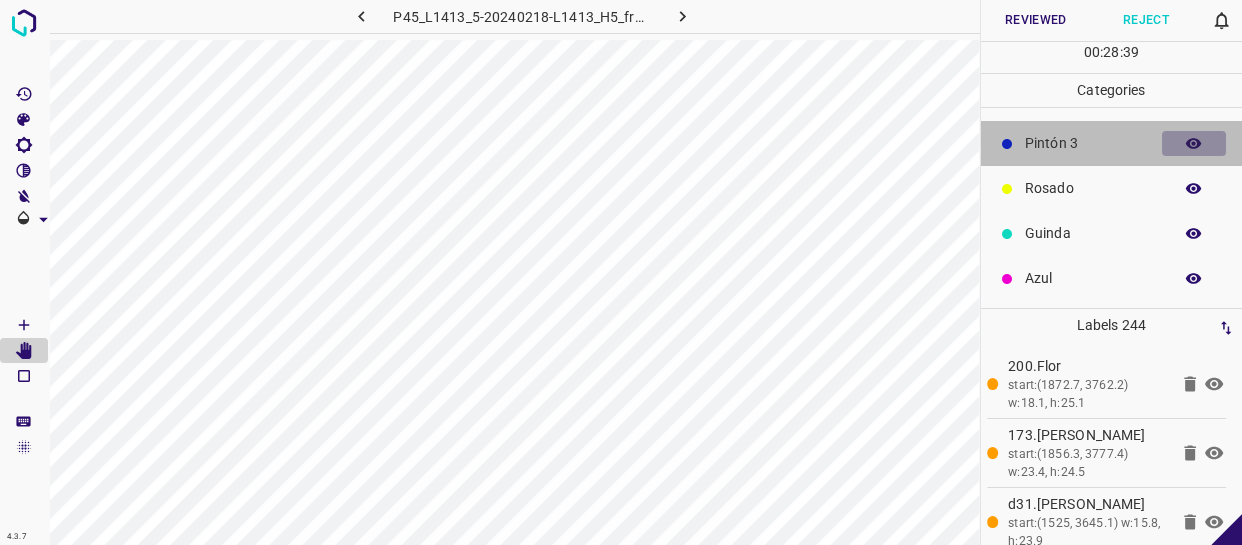 click at bounding box center [1194, 144] 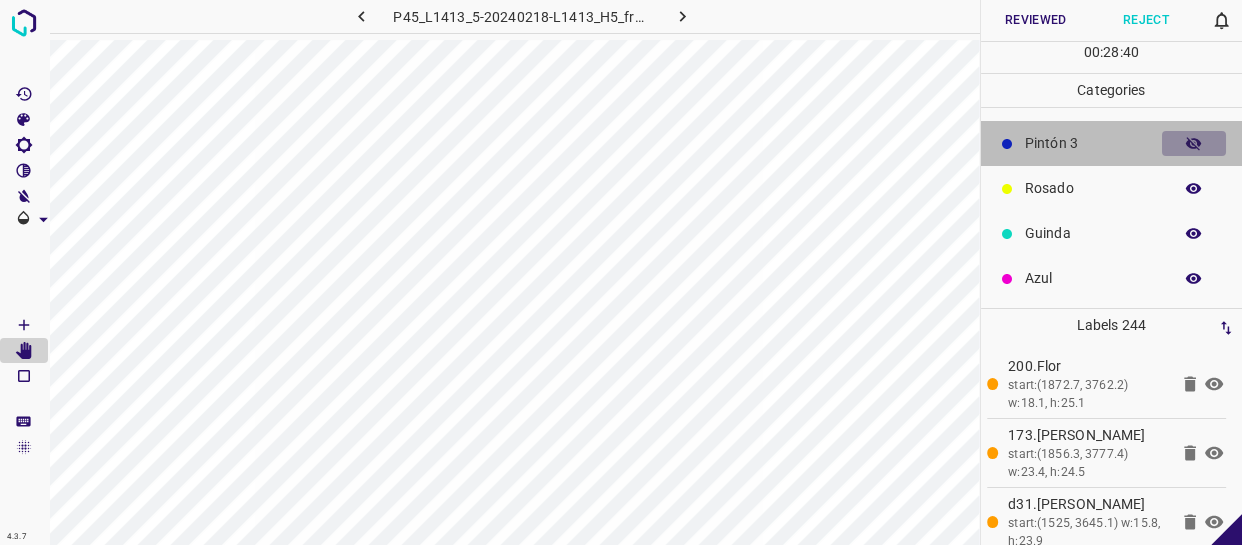 click at bounding box center (1194, 144) 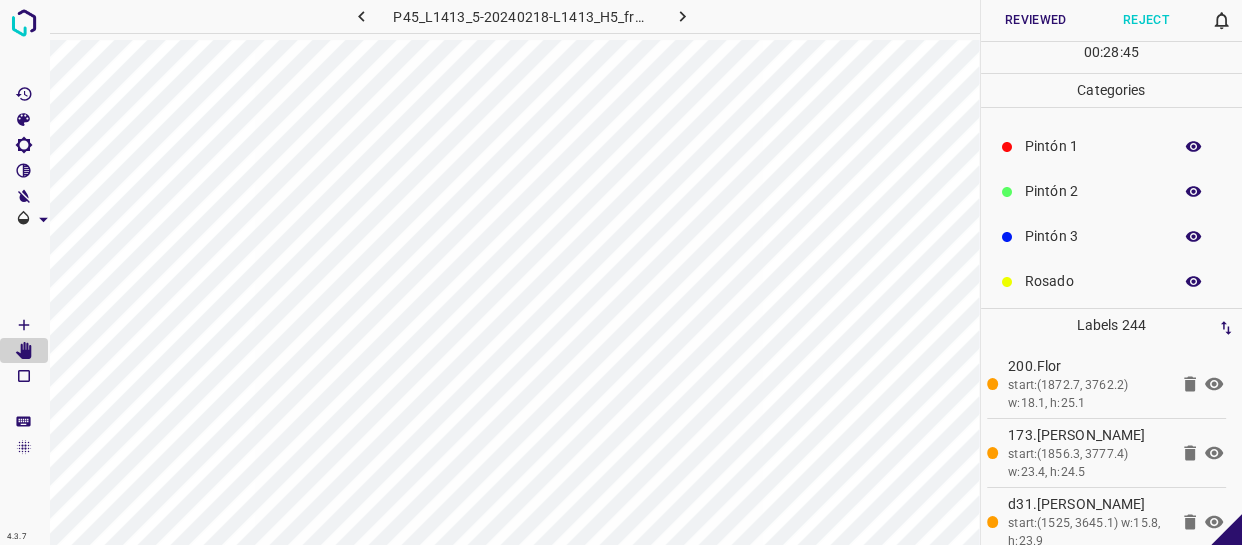 scroll, scrollTop: 0, scrollLeft: 0, axis: both 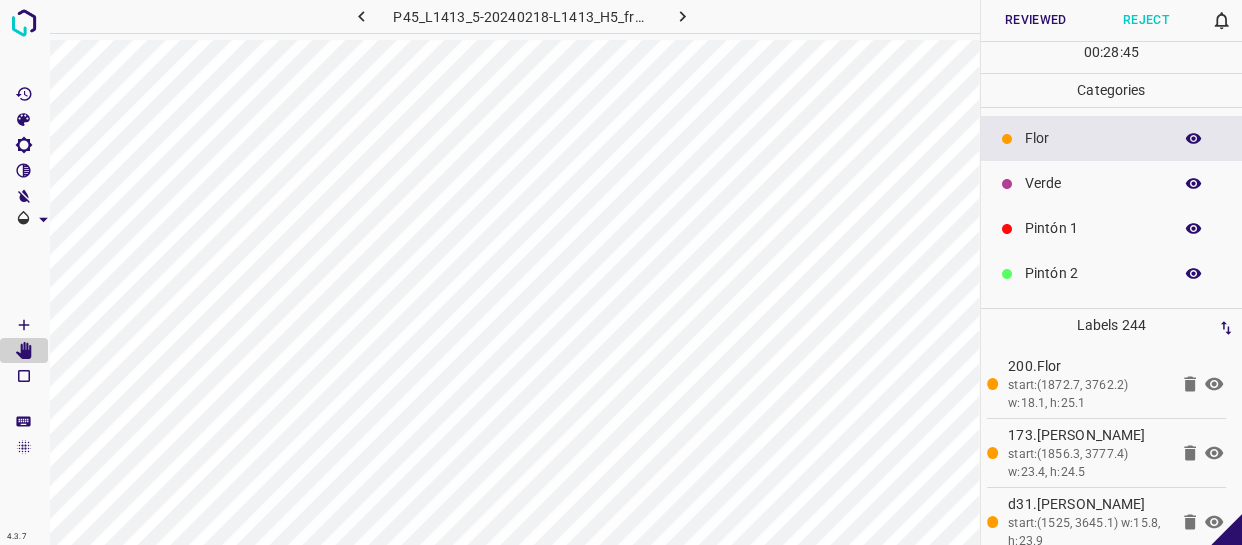 click on "Verde" at bounding box center (1093, 183) 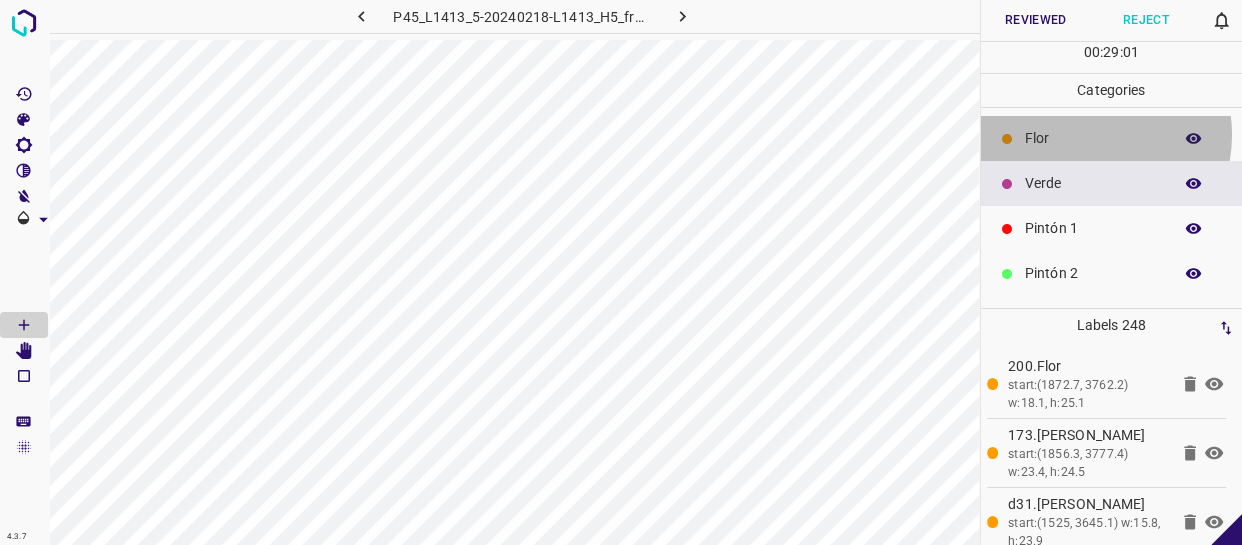 click on "Flor" at bounding box center [1093, 138] 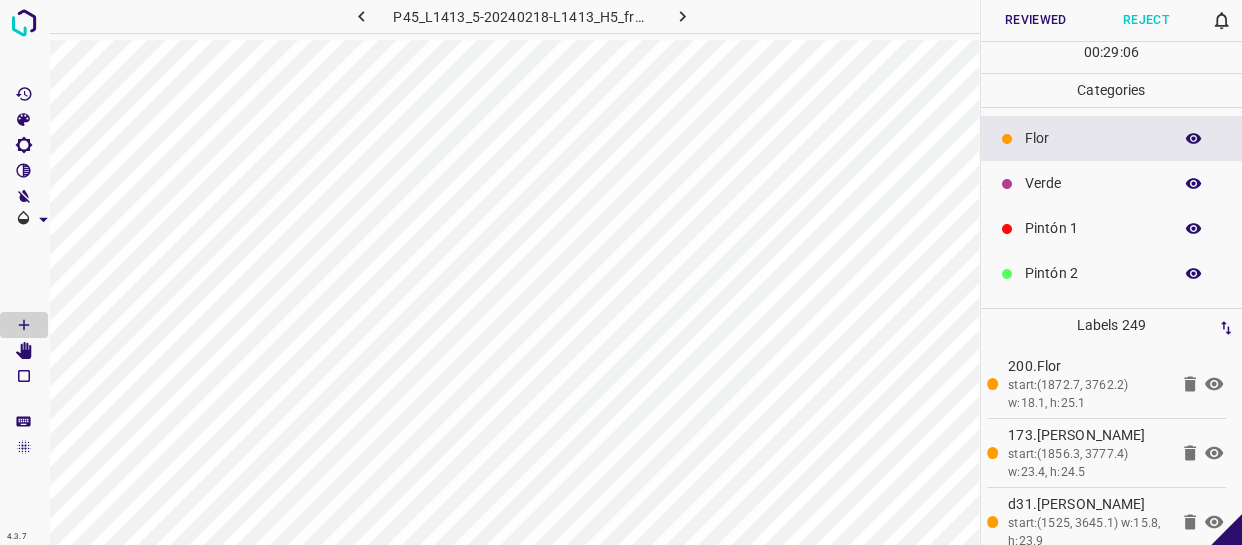 click 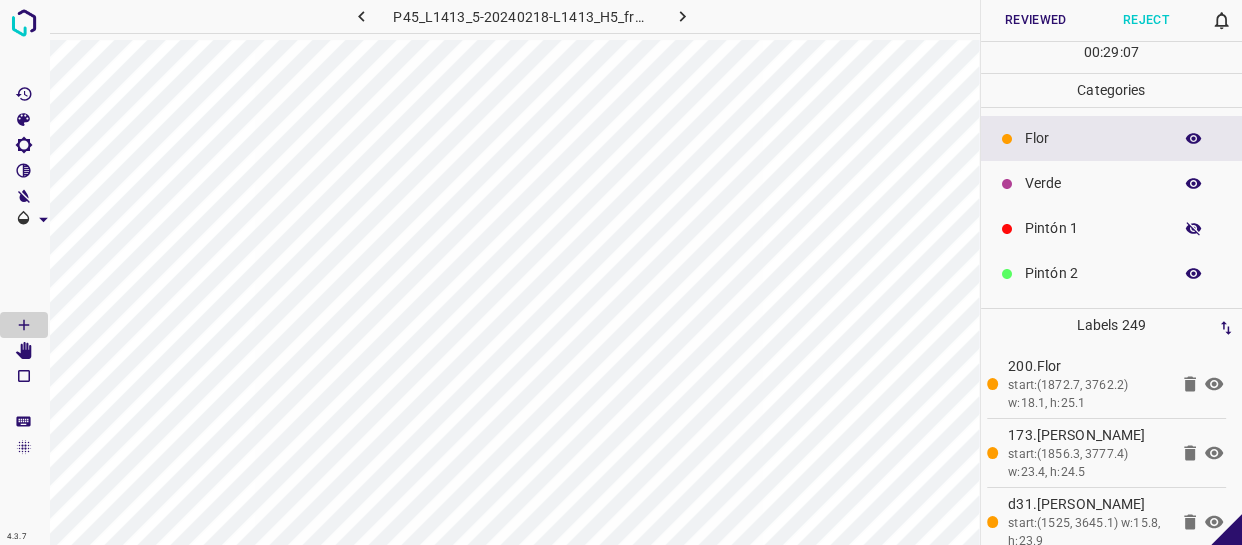click 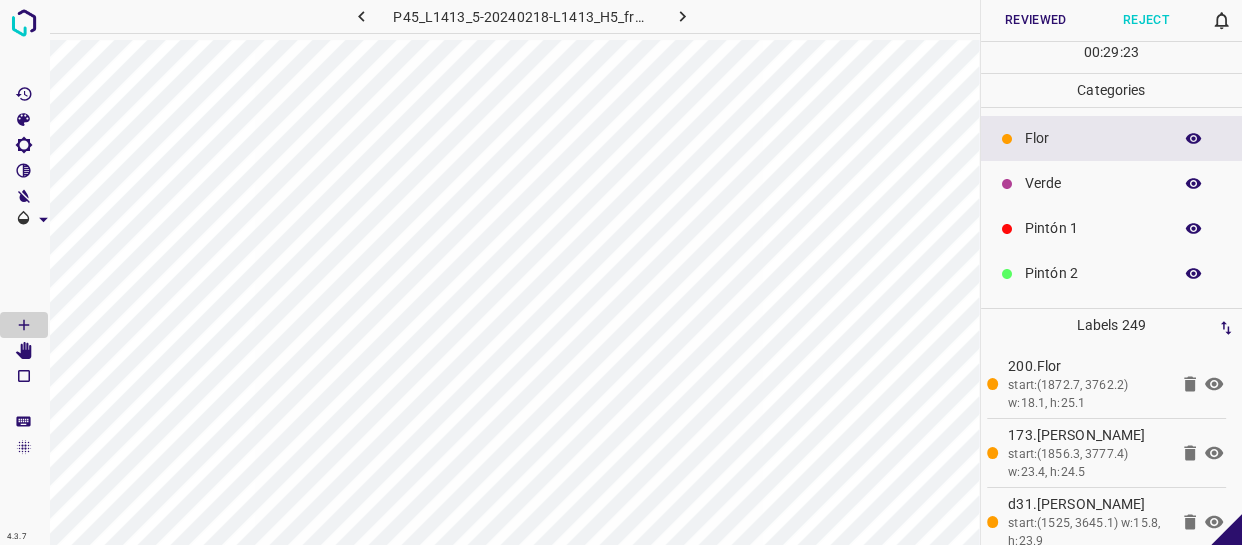 click on "Verde" at bounding box center (1112, 183) 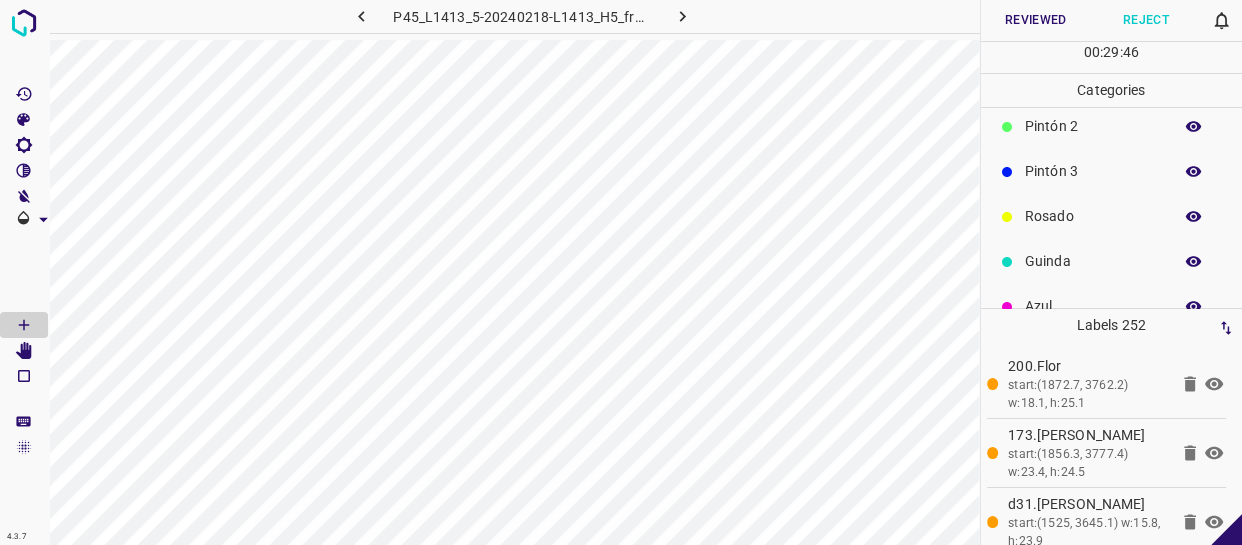 scroll, scrollTop: 175, scrollLeft: 0, axis: vertical 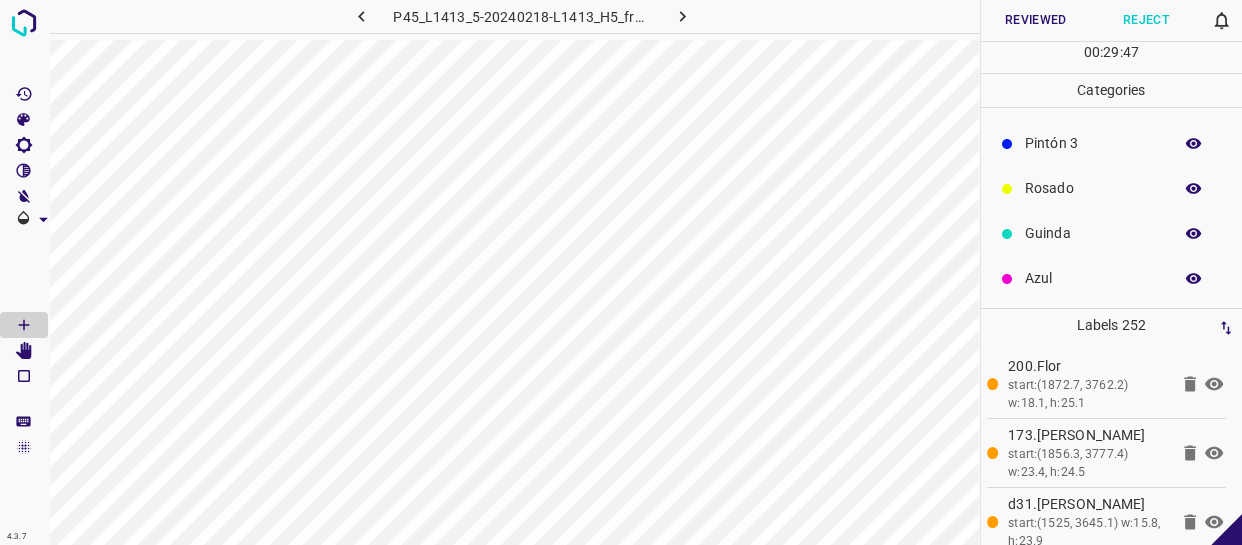 click 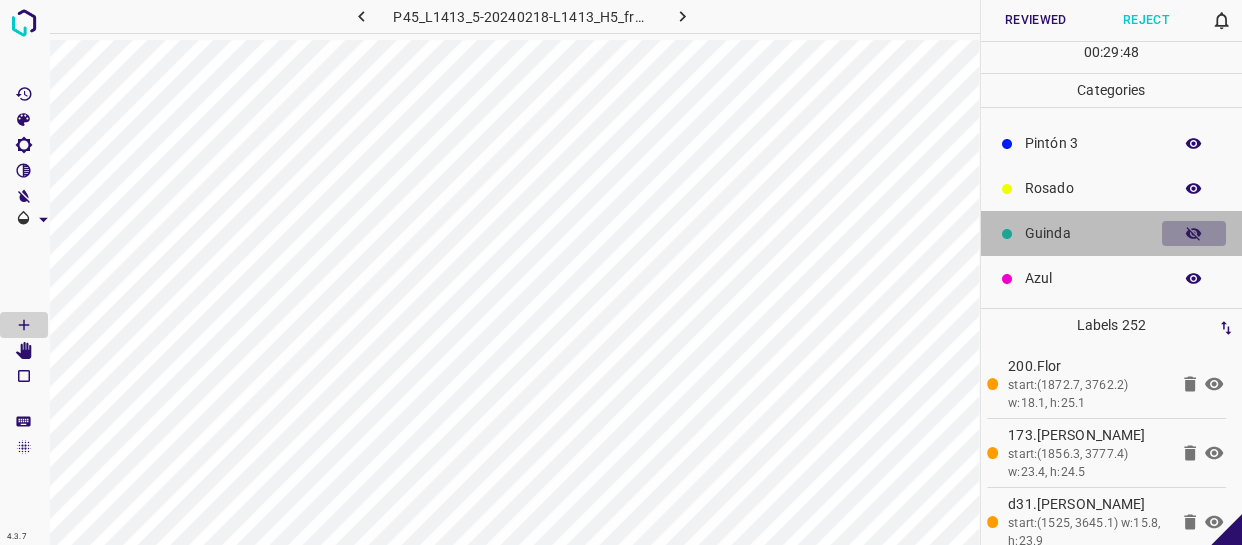 click 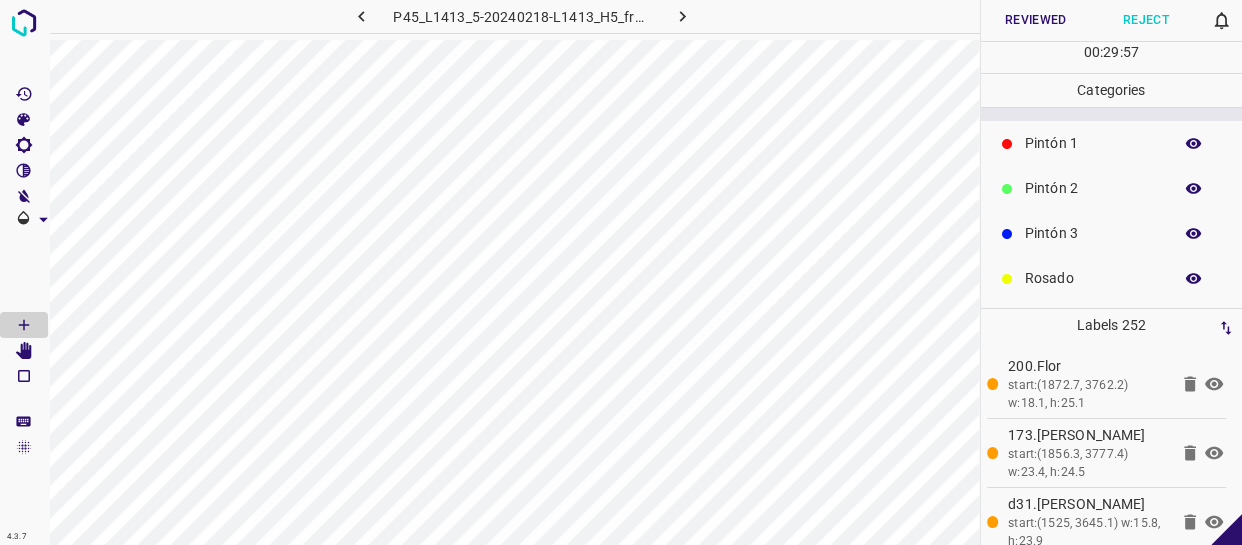 scroll, scrollTop: 0, scrollLeft: 0, axis: both 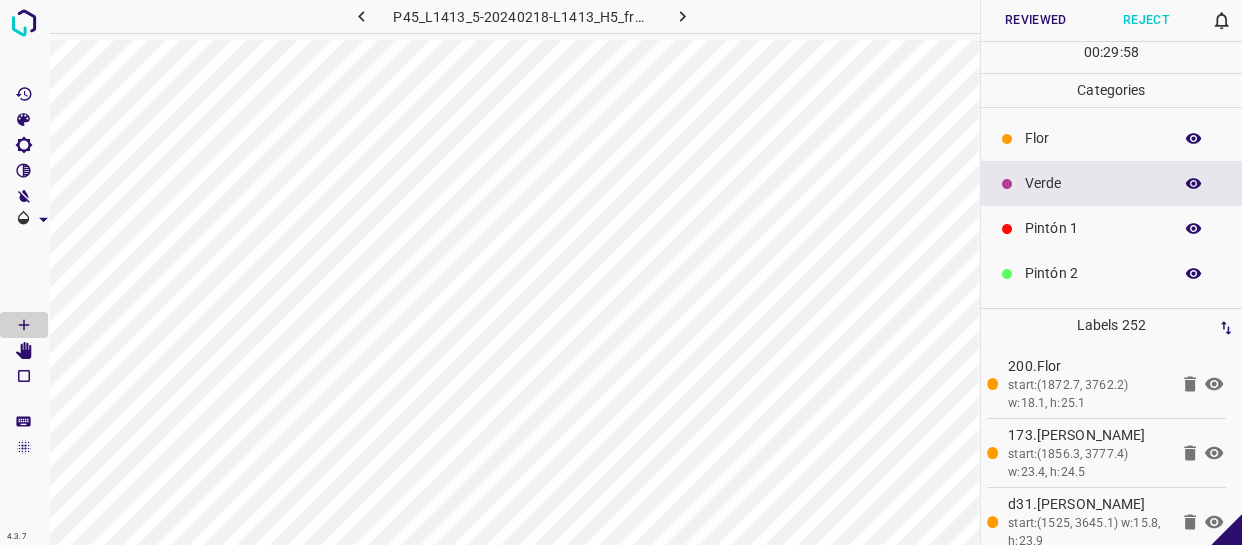 click on "Verde" at bounding box center (1093, 183) 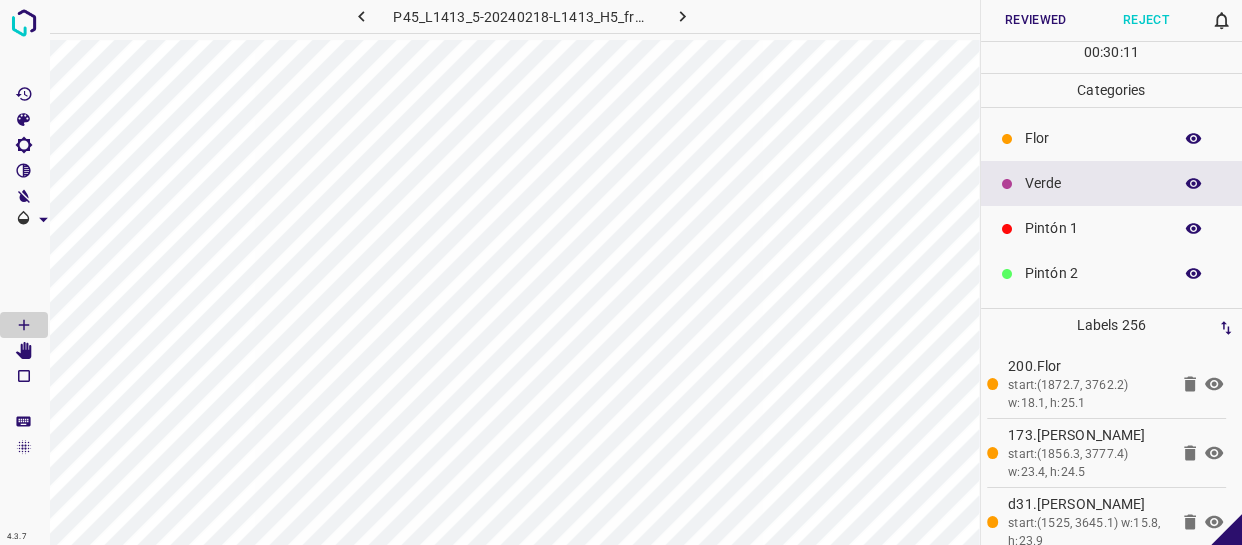 click on "Flor" at bounding box center [1093, 138] 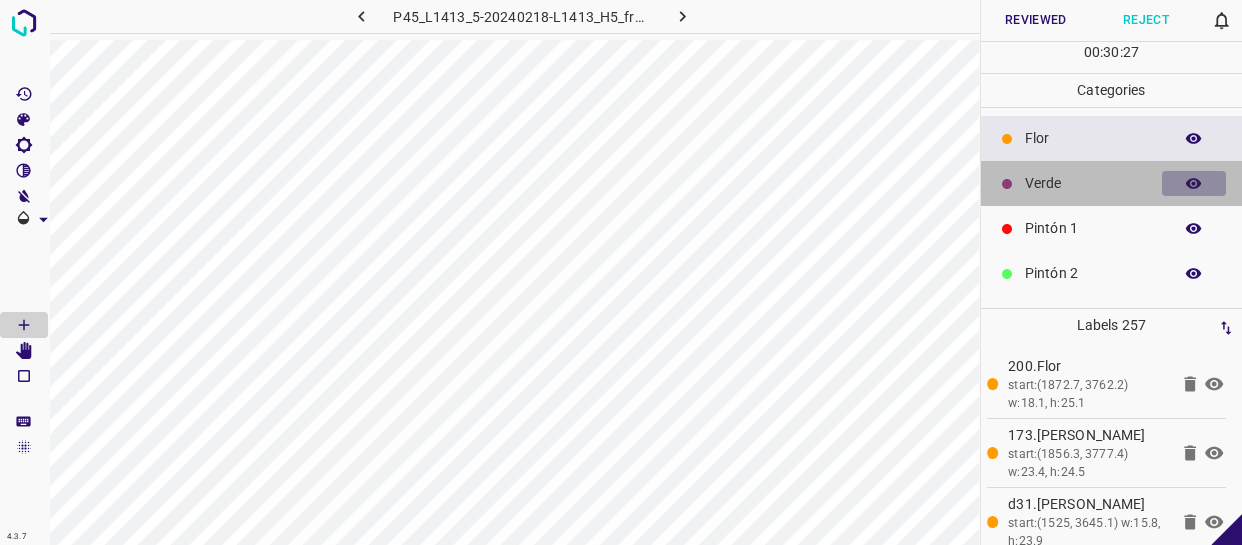 click at bounding box center [1194, 184] 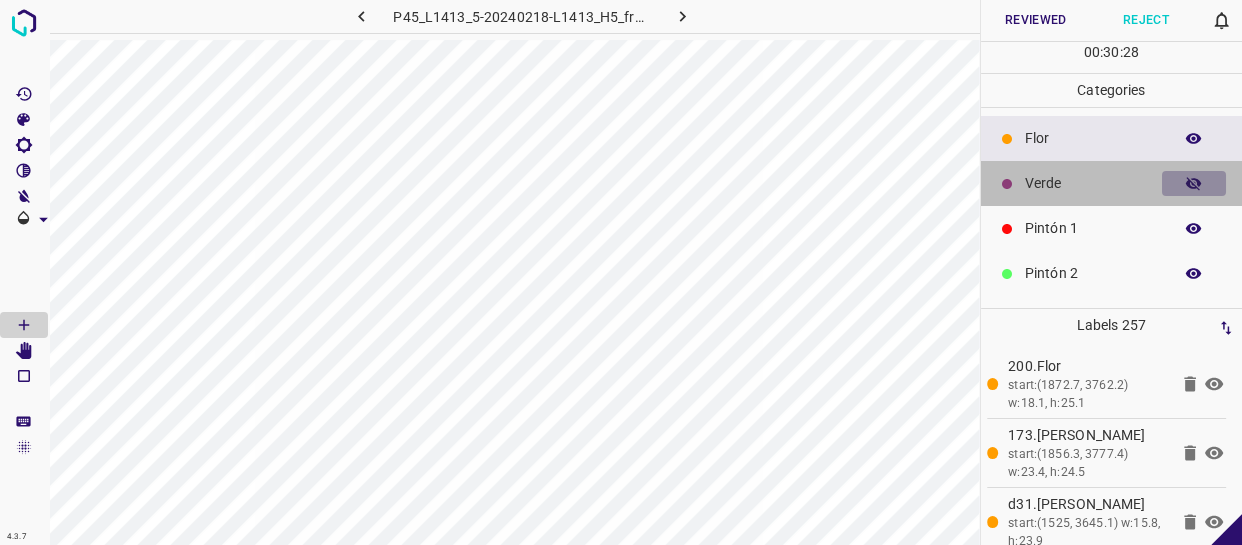 click 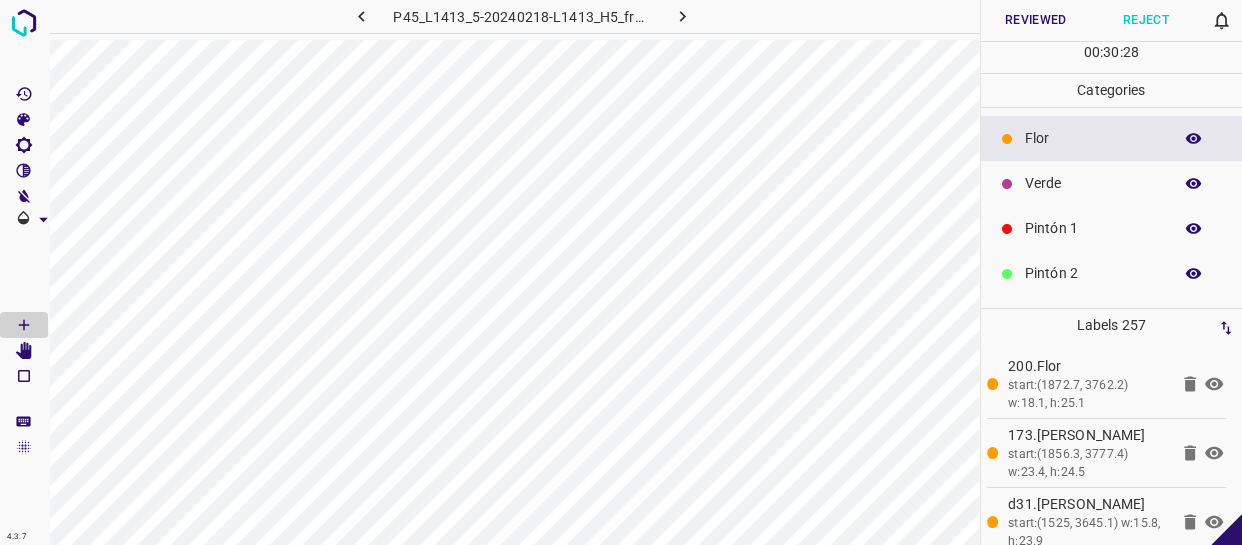 type 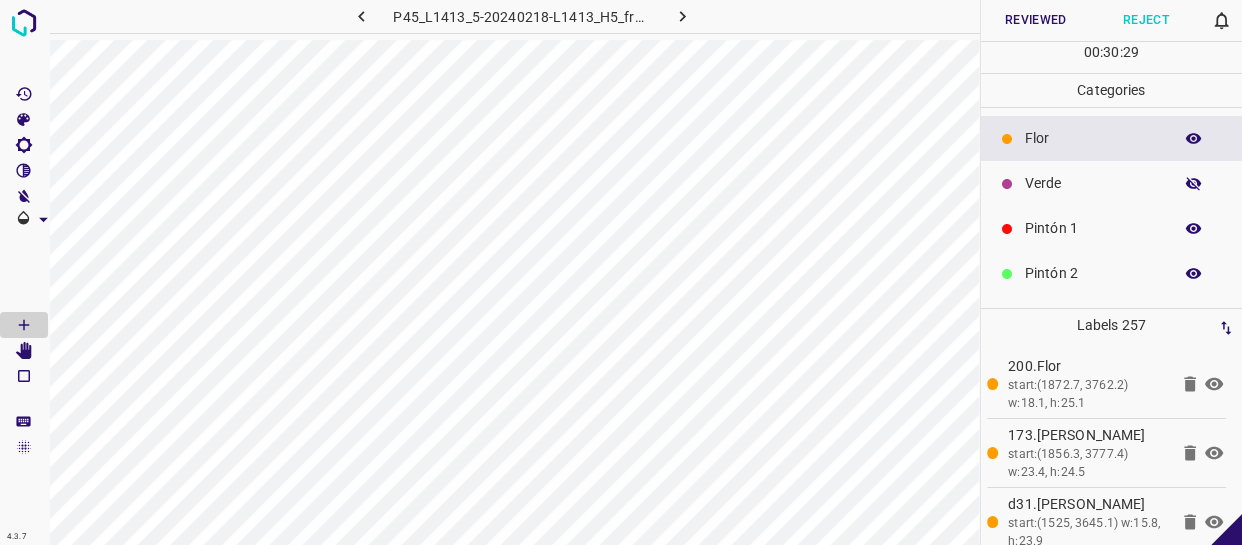 click at bounding box center (1194, 184) 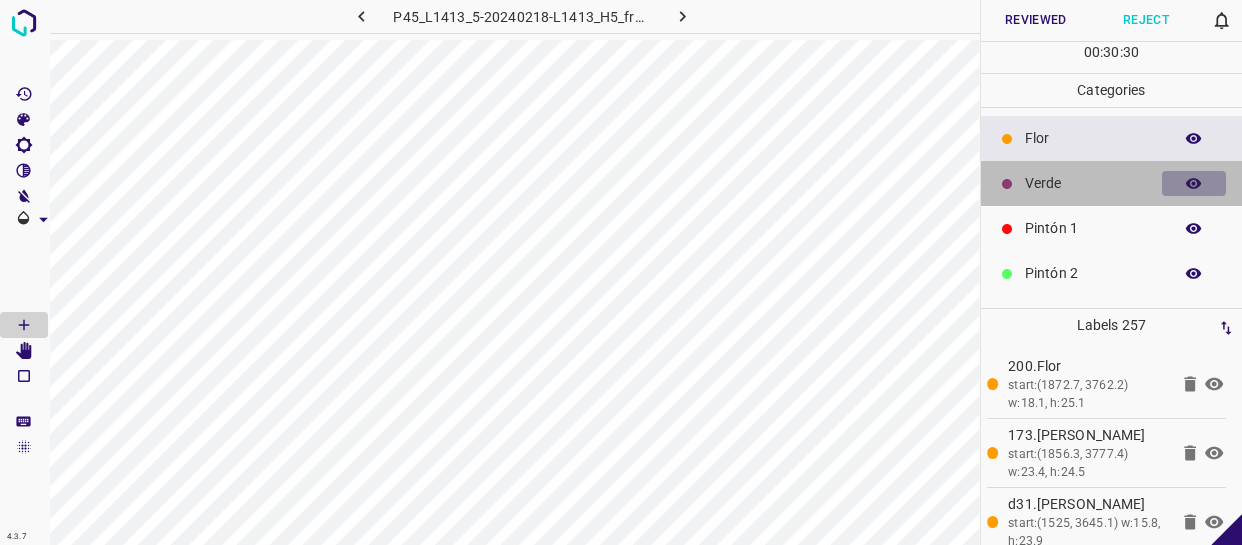click 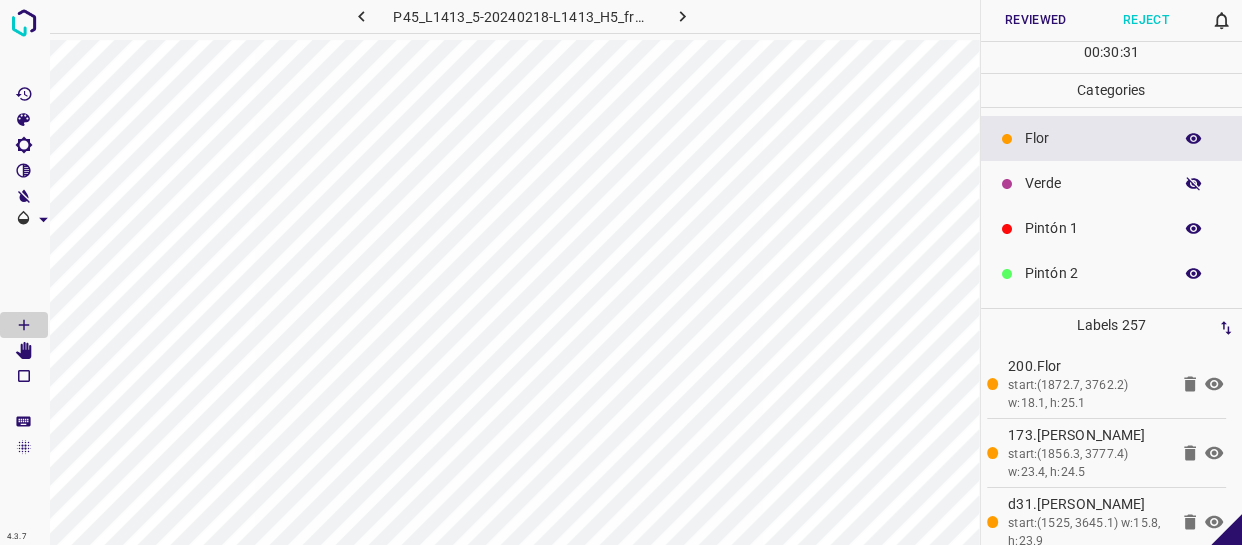 click 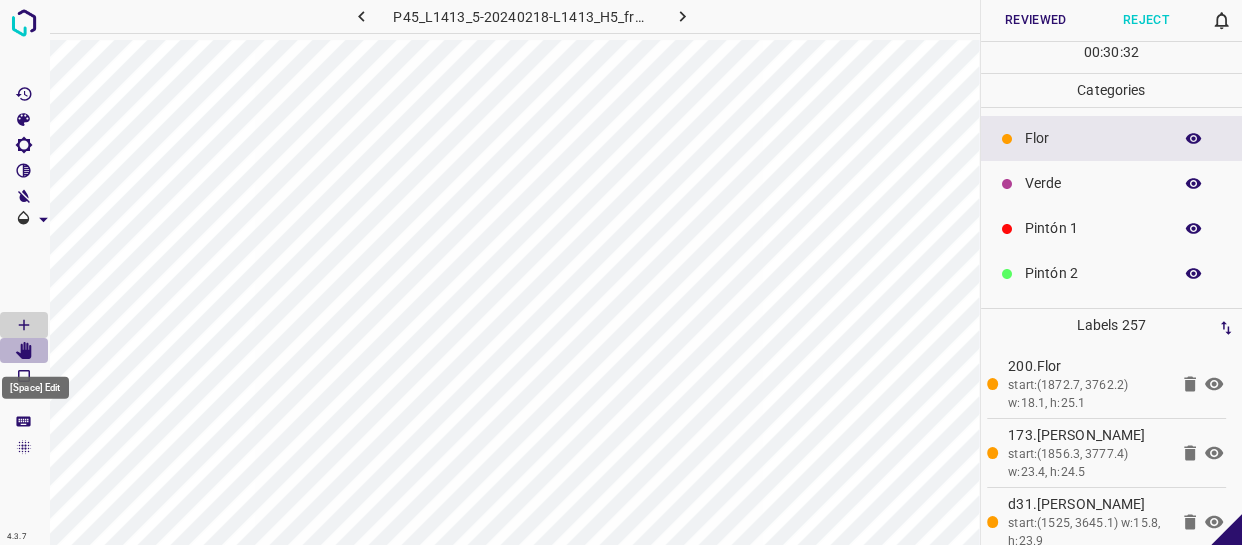 click 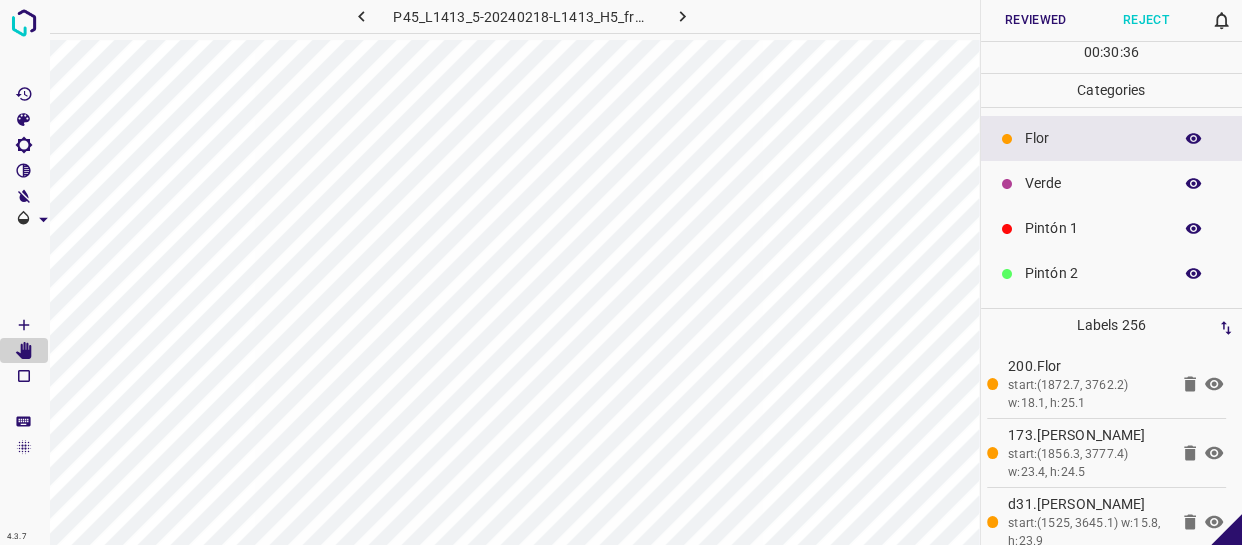 click 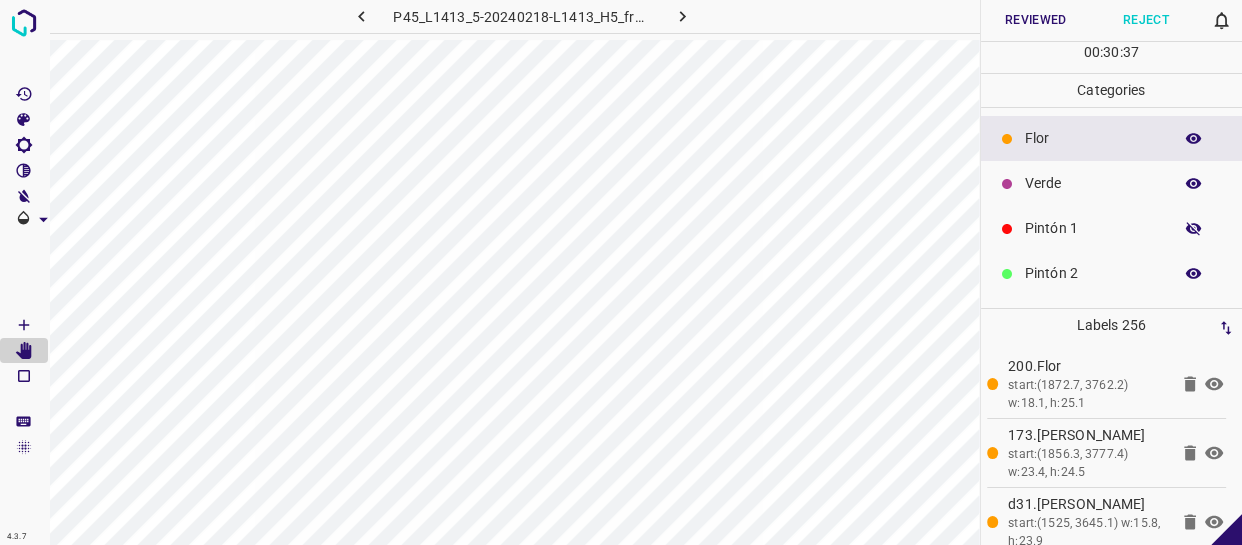 click 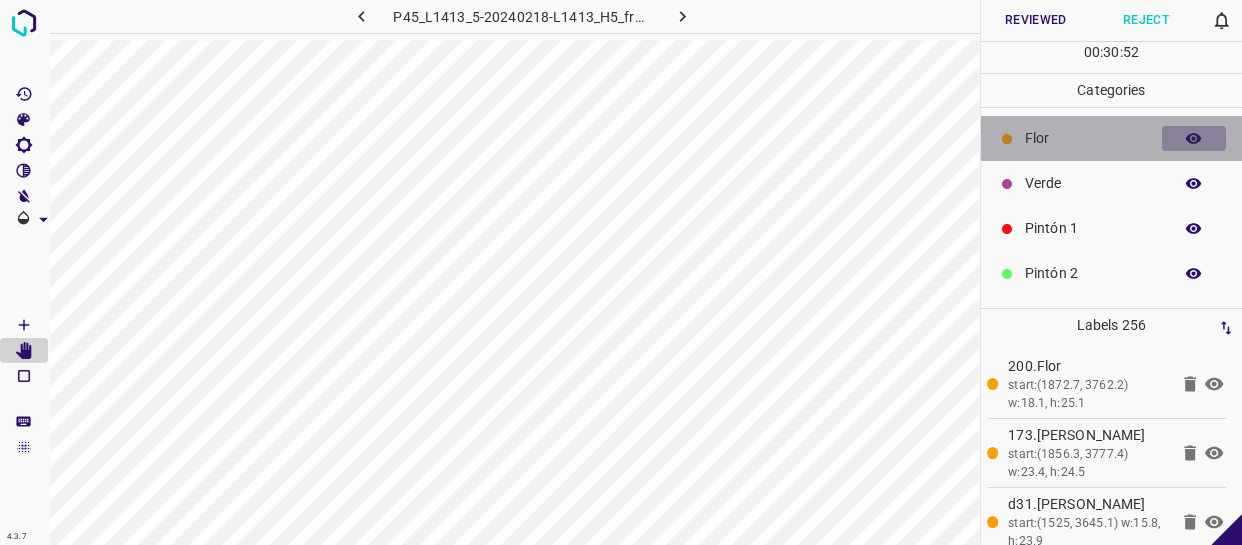 click at bounding box center [1194, 139] 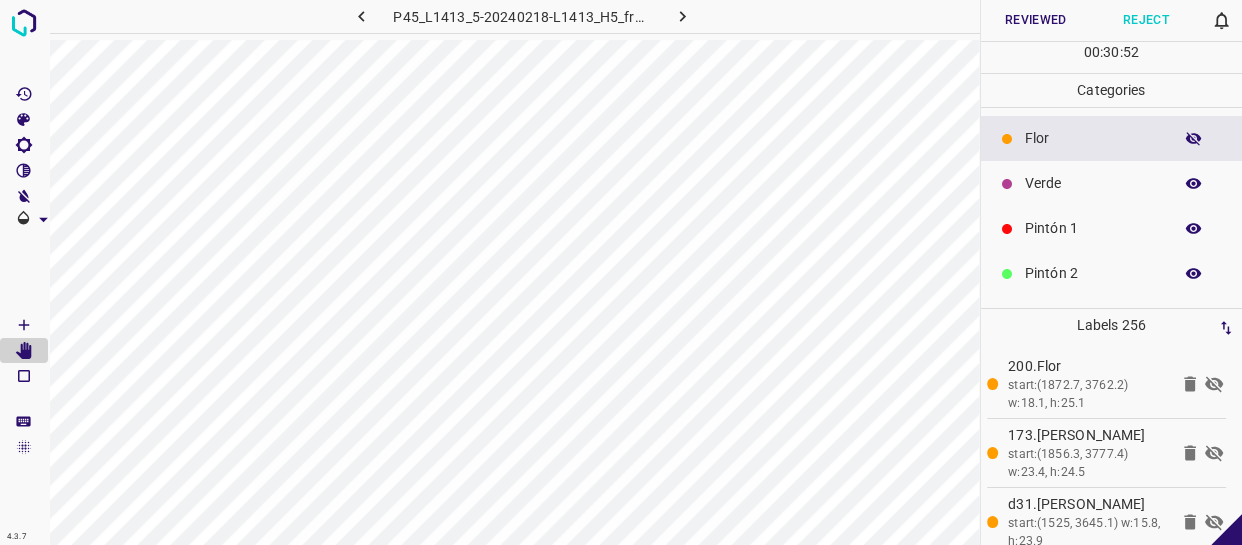 click at bounding box center [1194, 139] 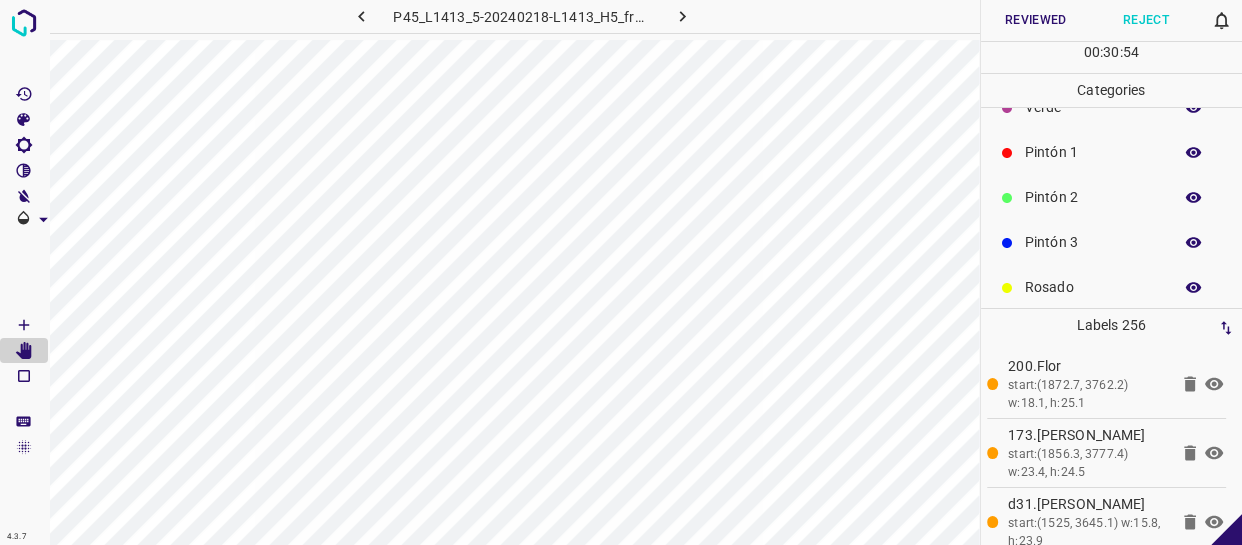 scroll, scrollTop: 175, scrollLeft: 0, axis: vertical 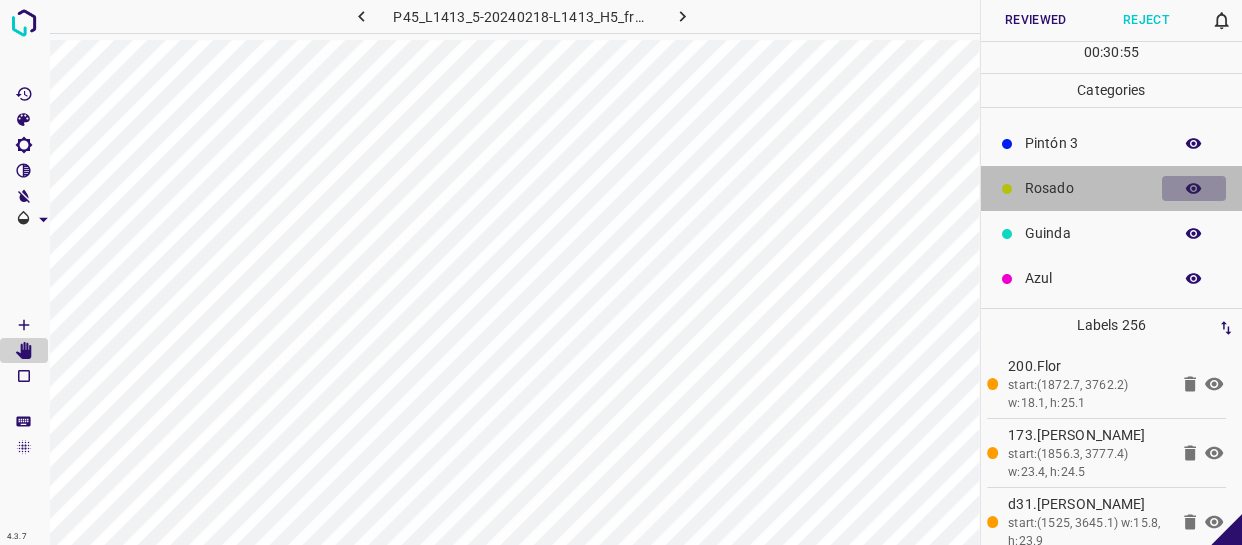 click 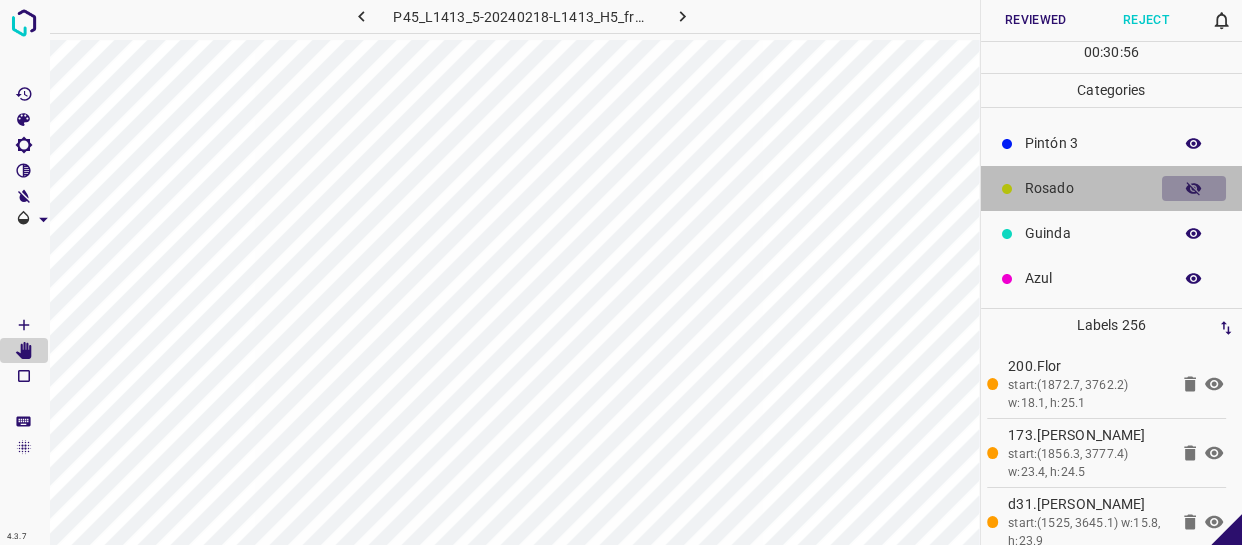 click 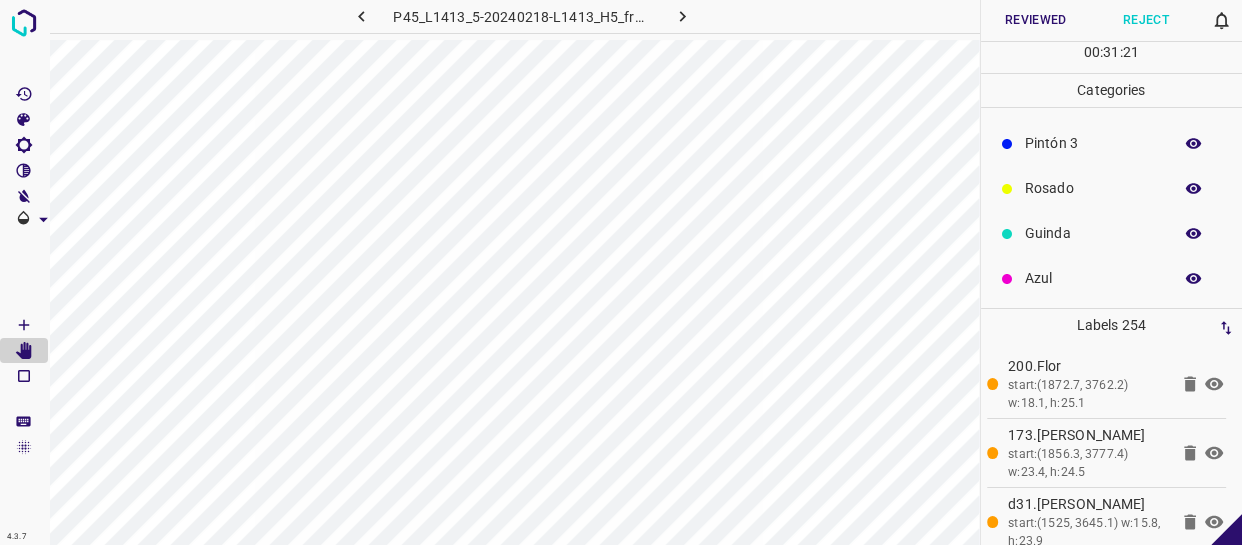 click 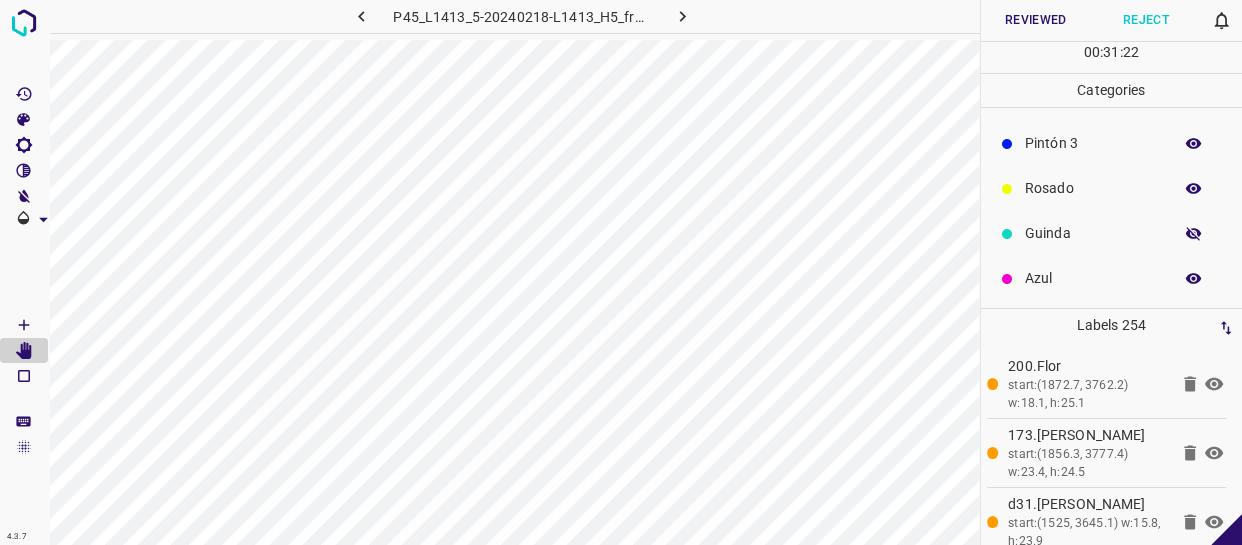 click 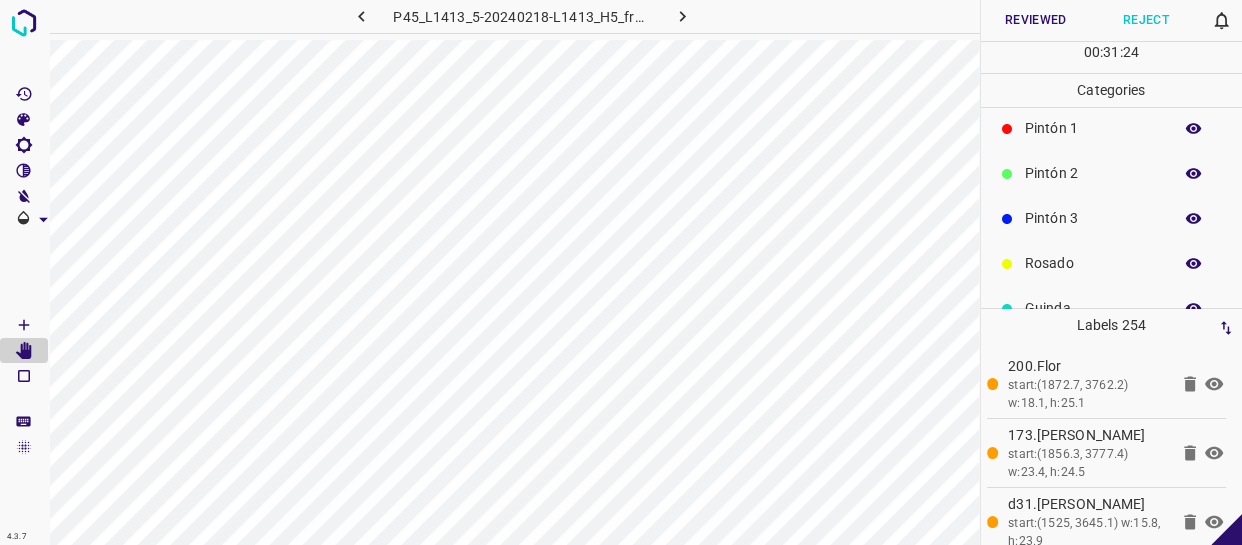scroll, scrollTop: 0, scrollLeft: 0, axis: both 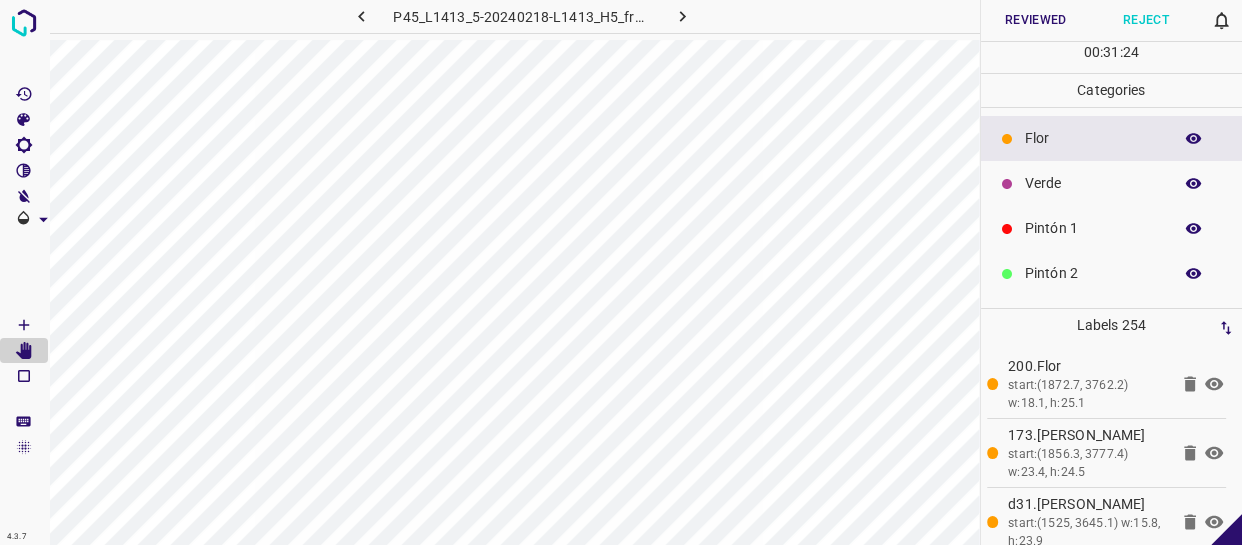 click 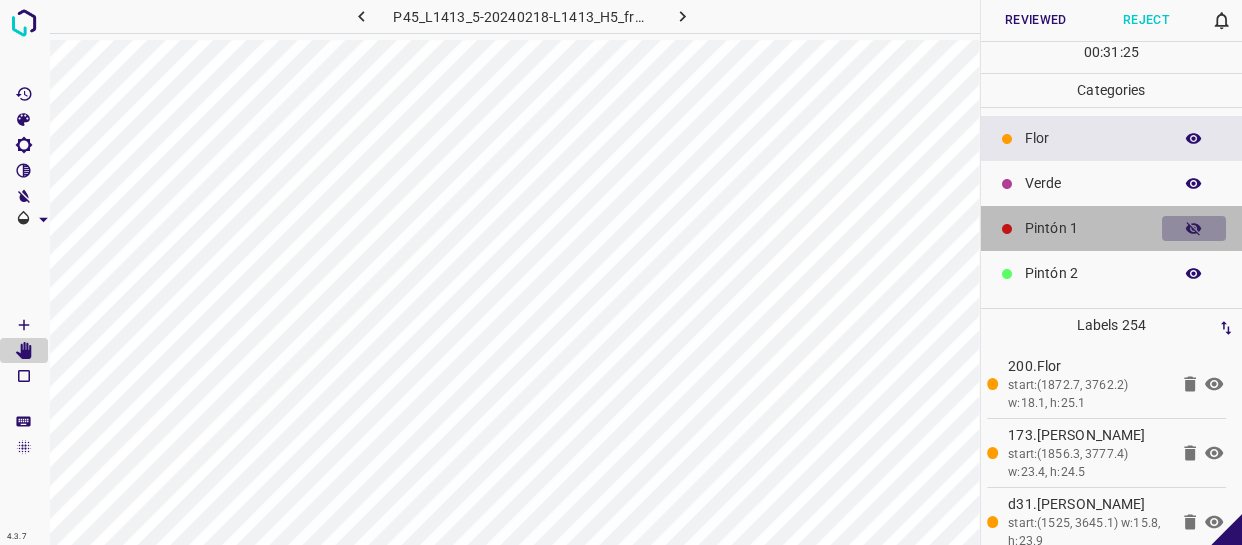 click 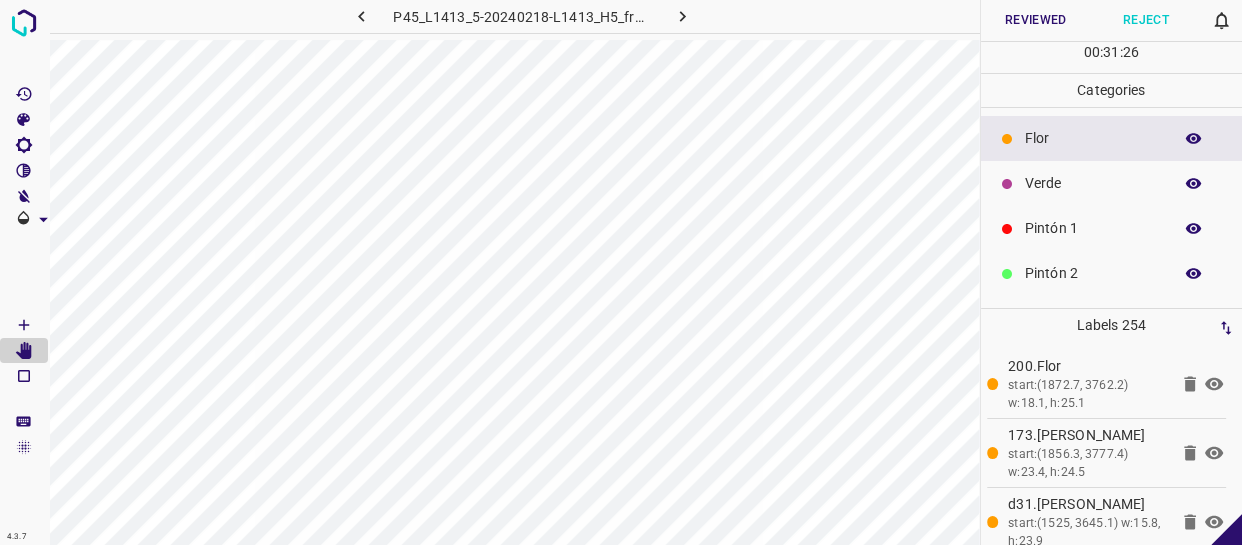 click at bounding box center (1194, 184) 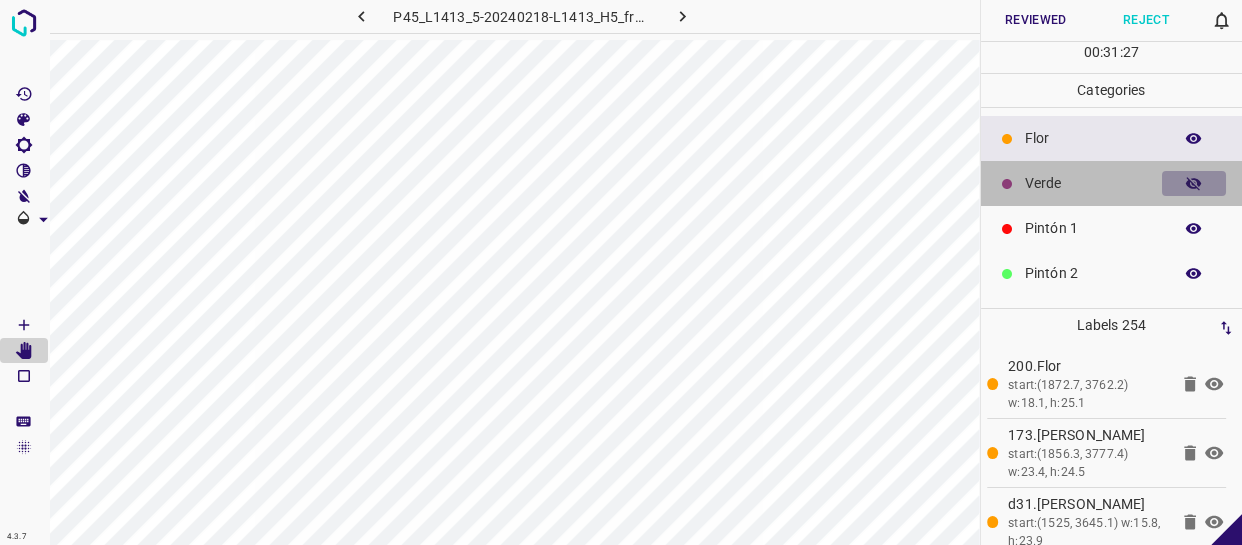 click at bounding box center [1194, 184] 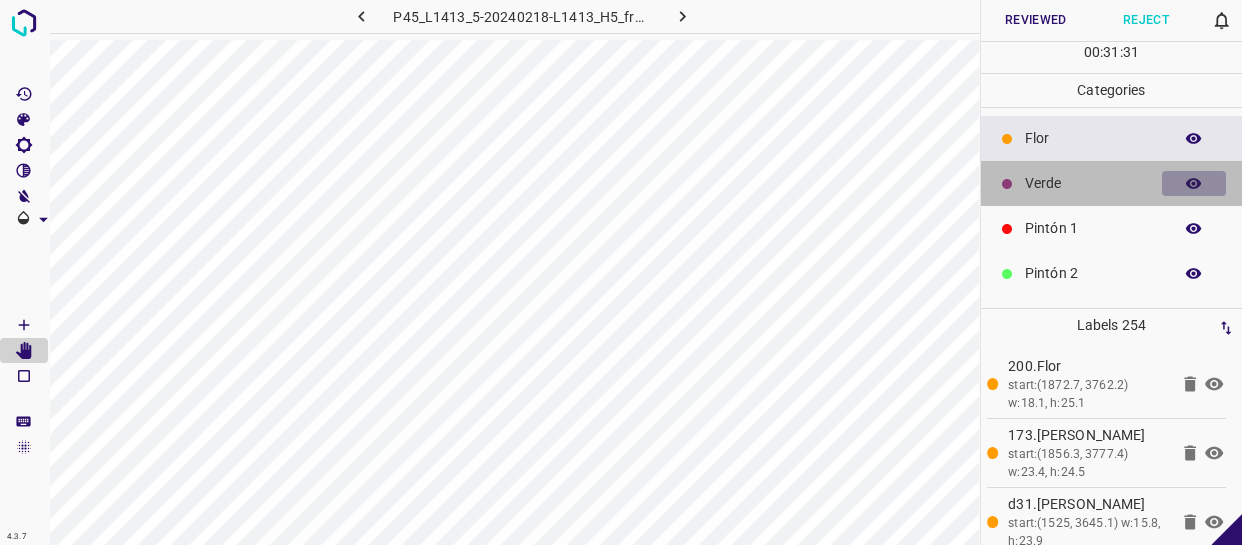 click 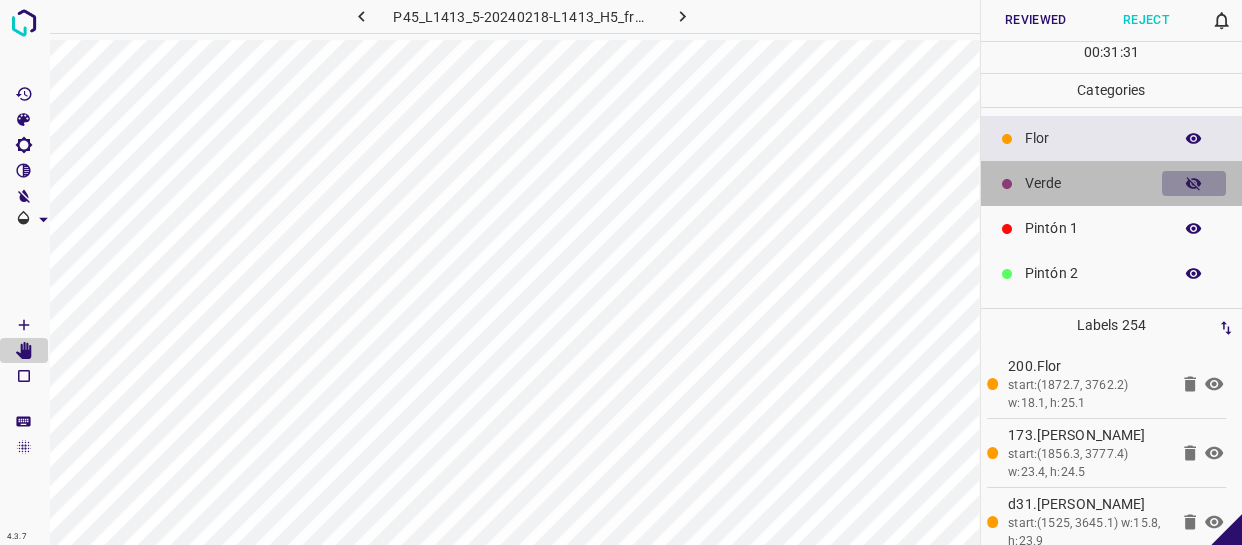 click 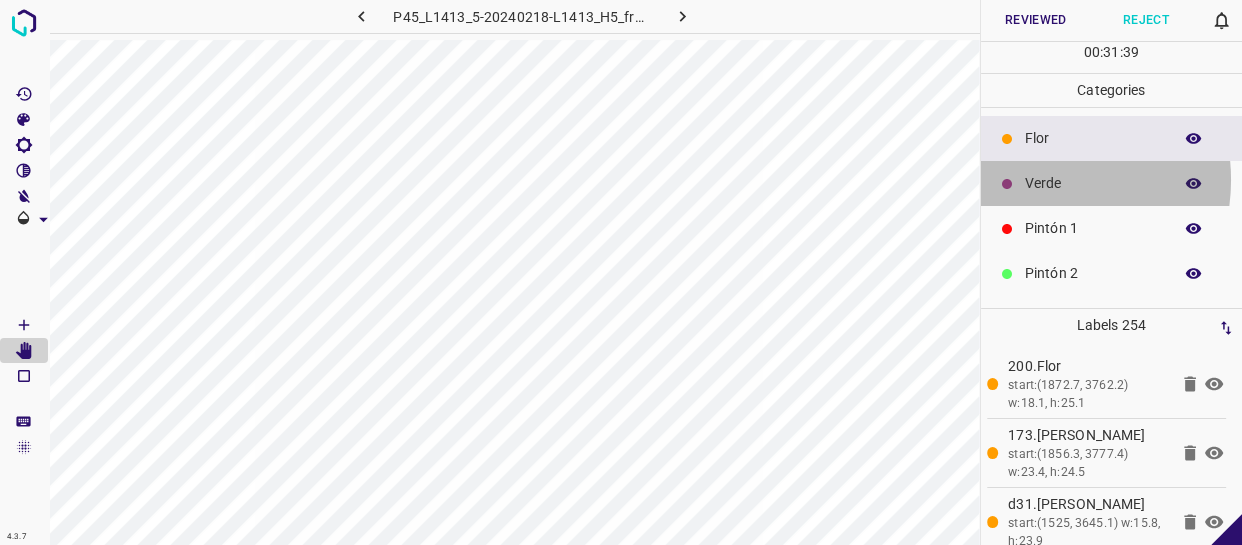 click on "Verde" at bounding box center (1093, 183) 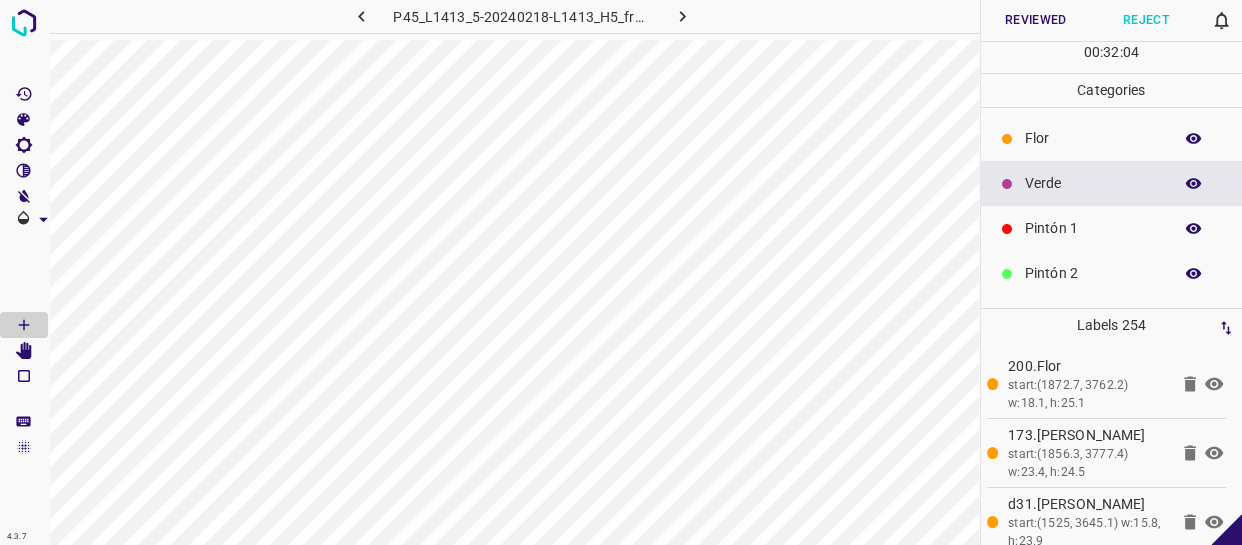 click at bounding box center (1194, 229) 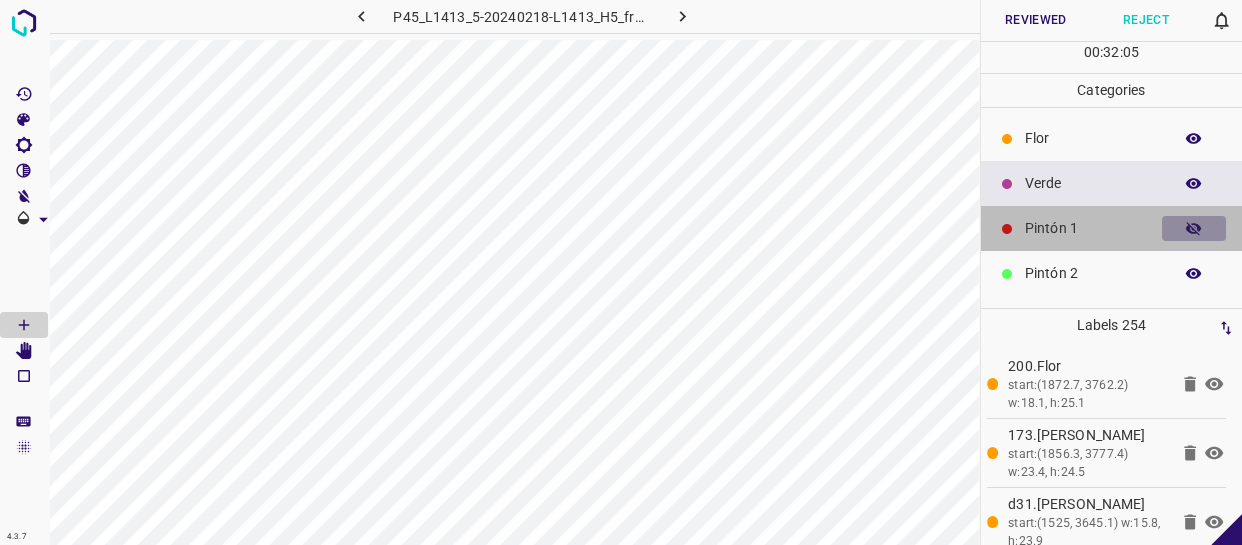 click at bounding box center [1194, 229] 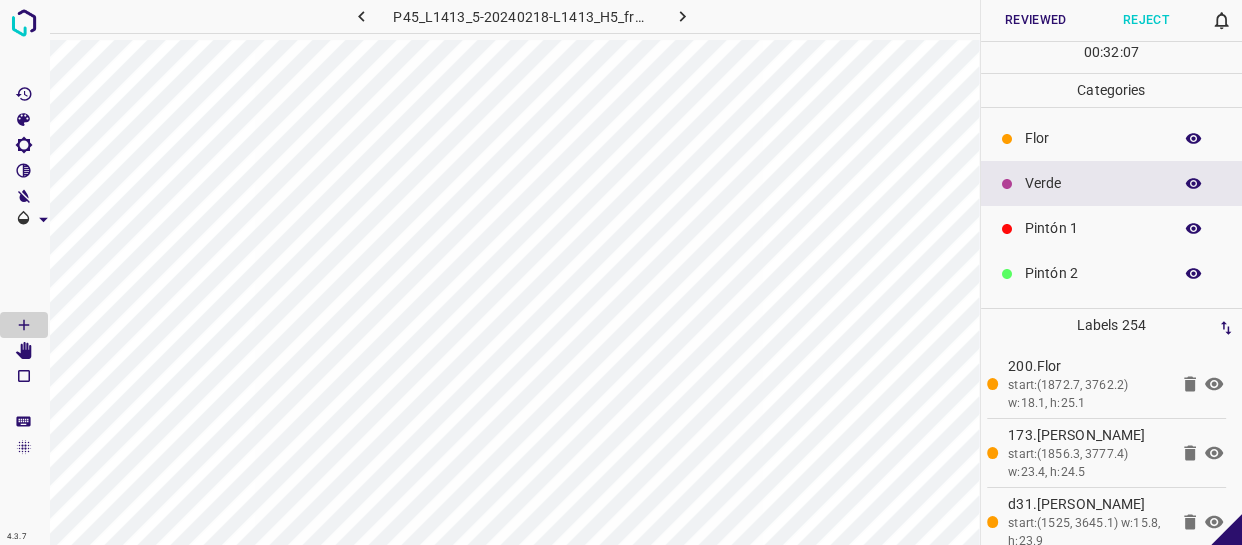 click 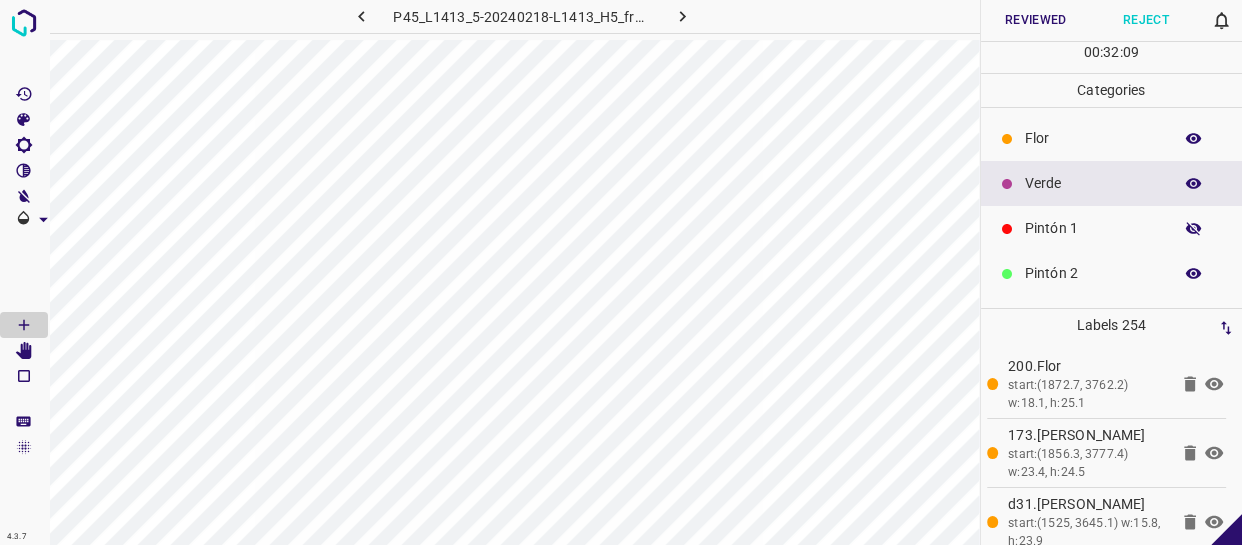 click 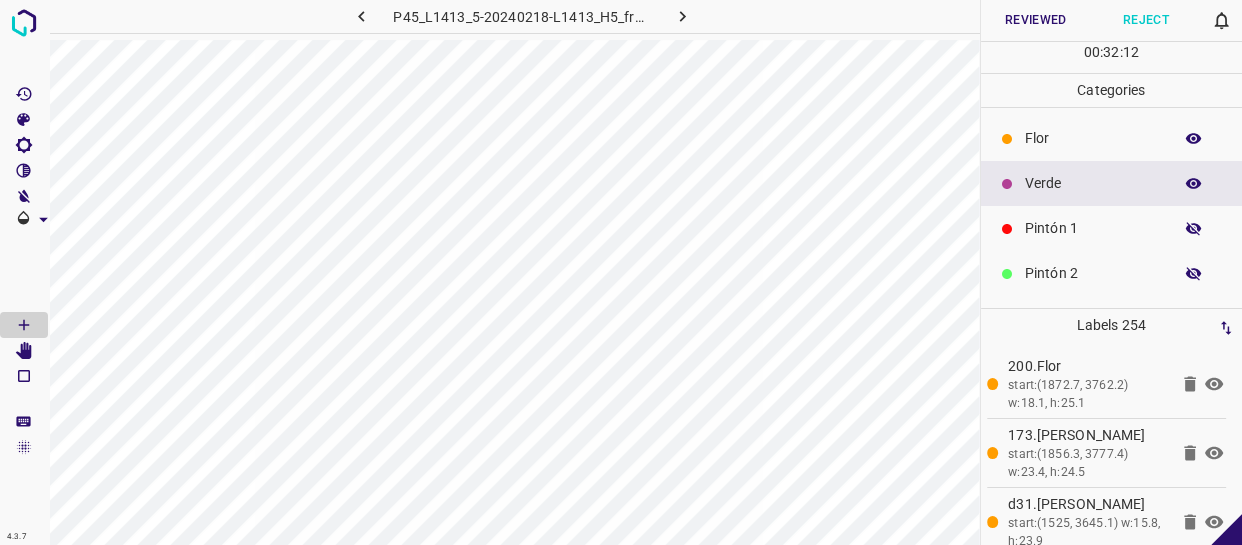 click 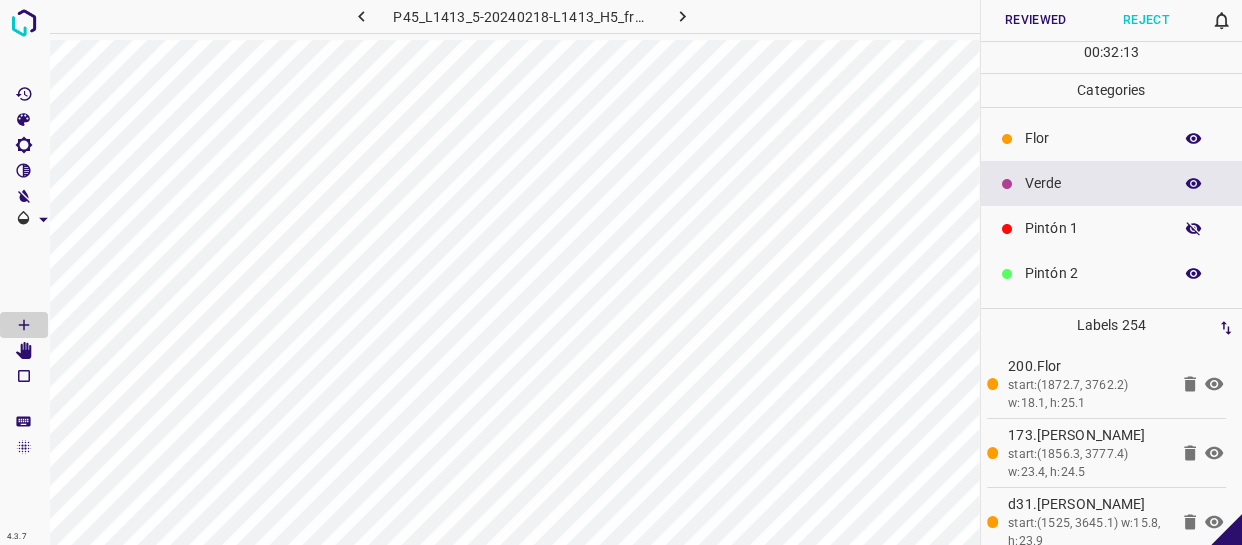 click 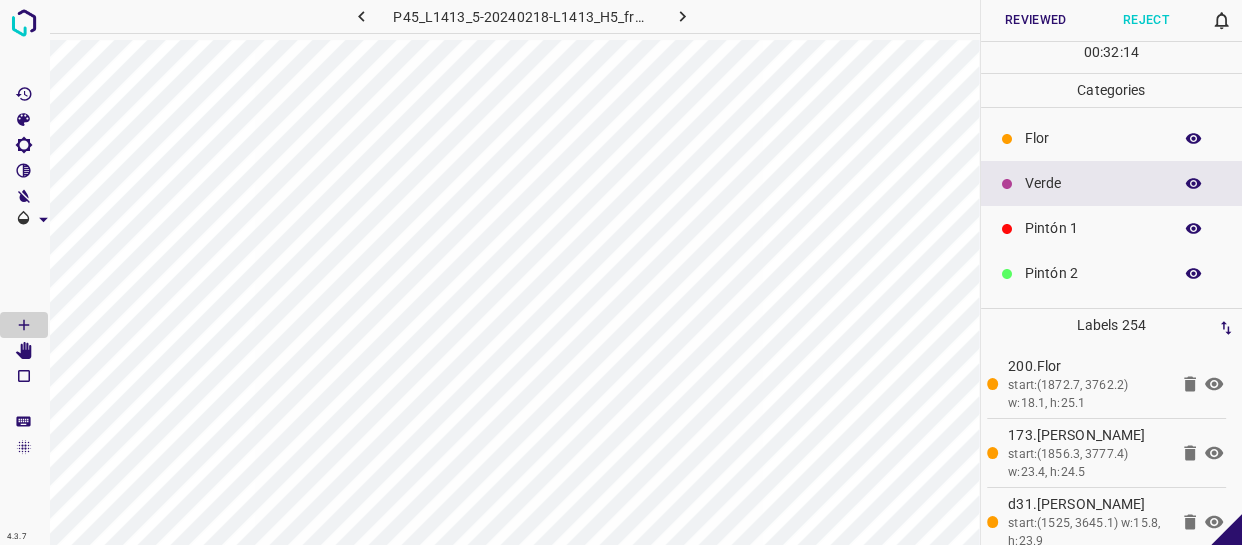 type 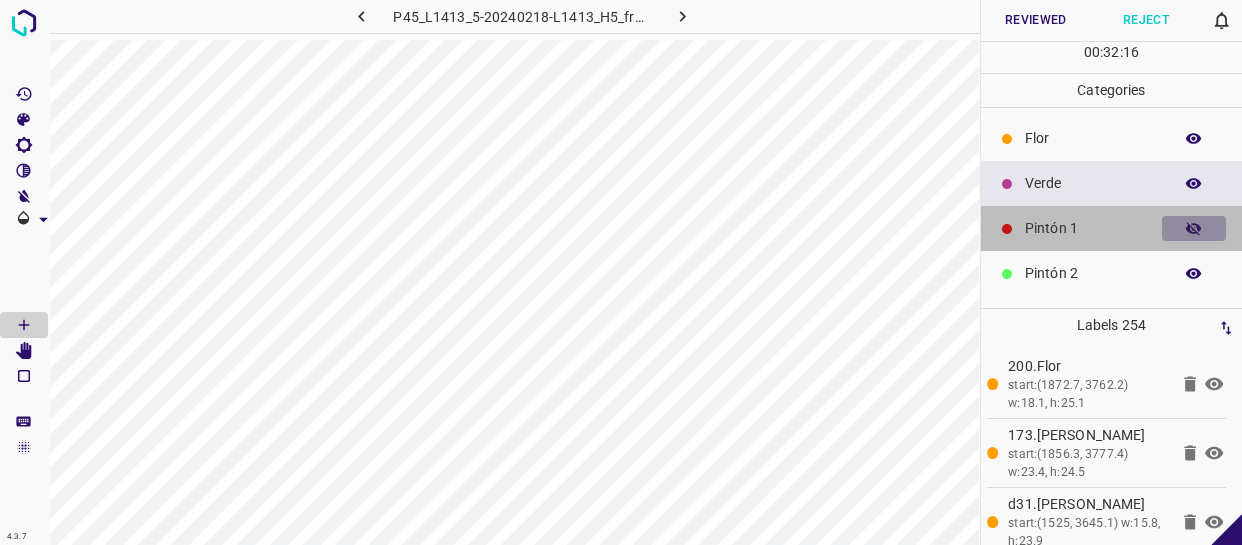 click 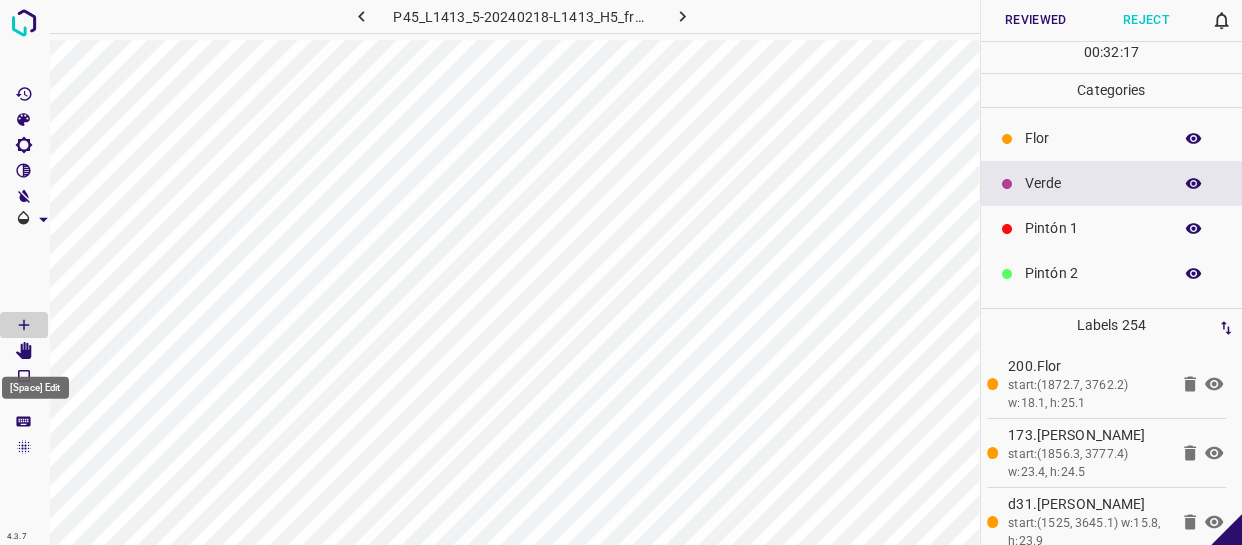 click 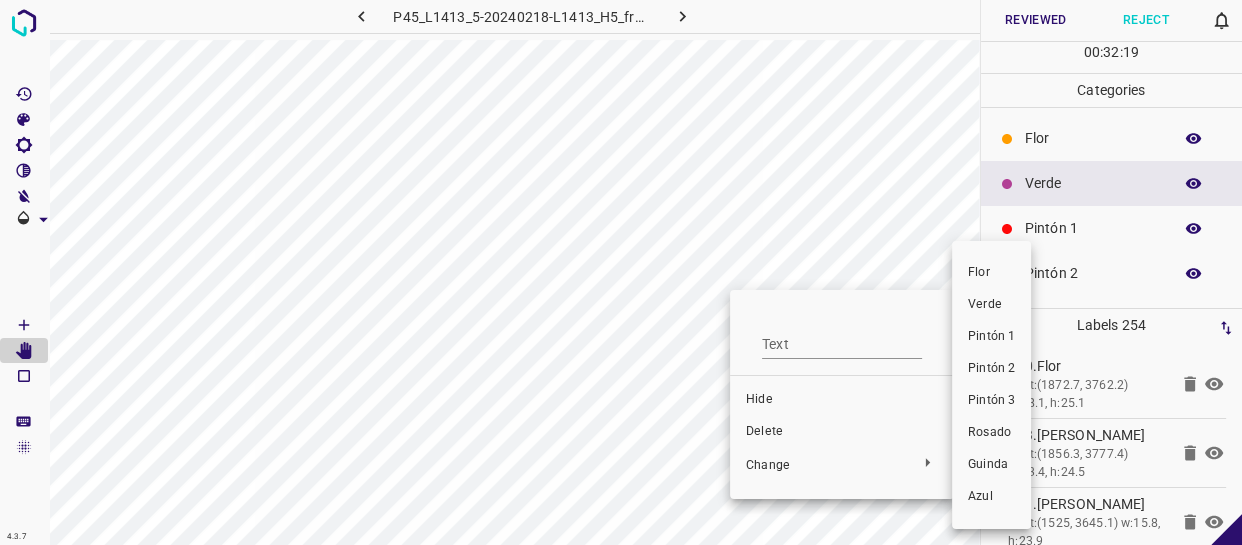 click on "Pintón 1" at bounding box center [991, 337] 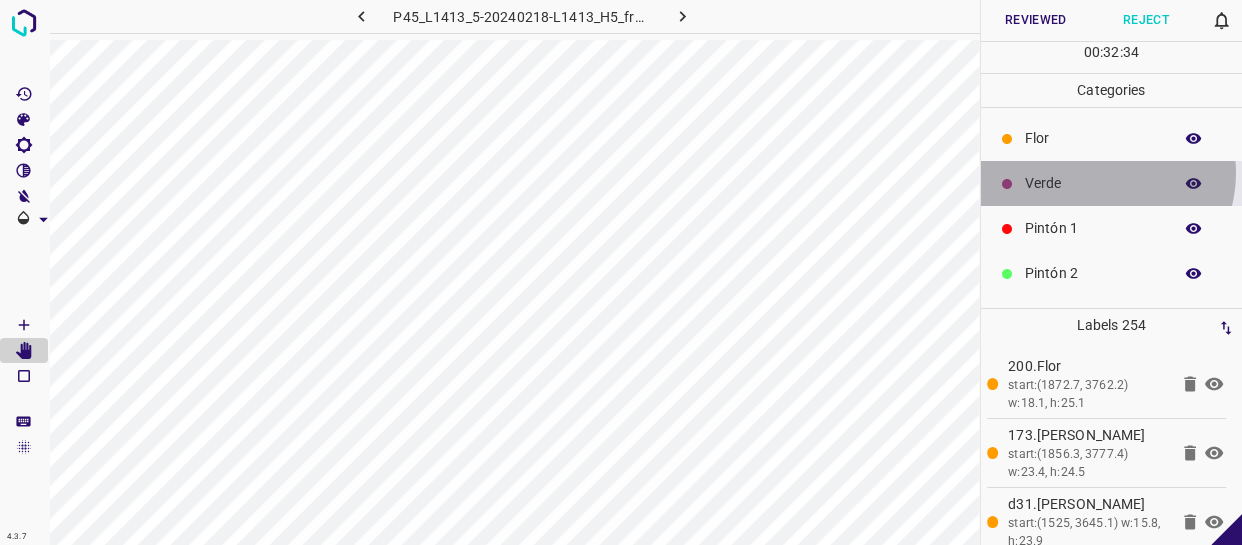 click on "Verde" at bounding box center (1093, 183) 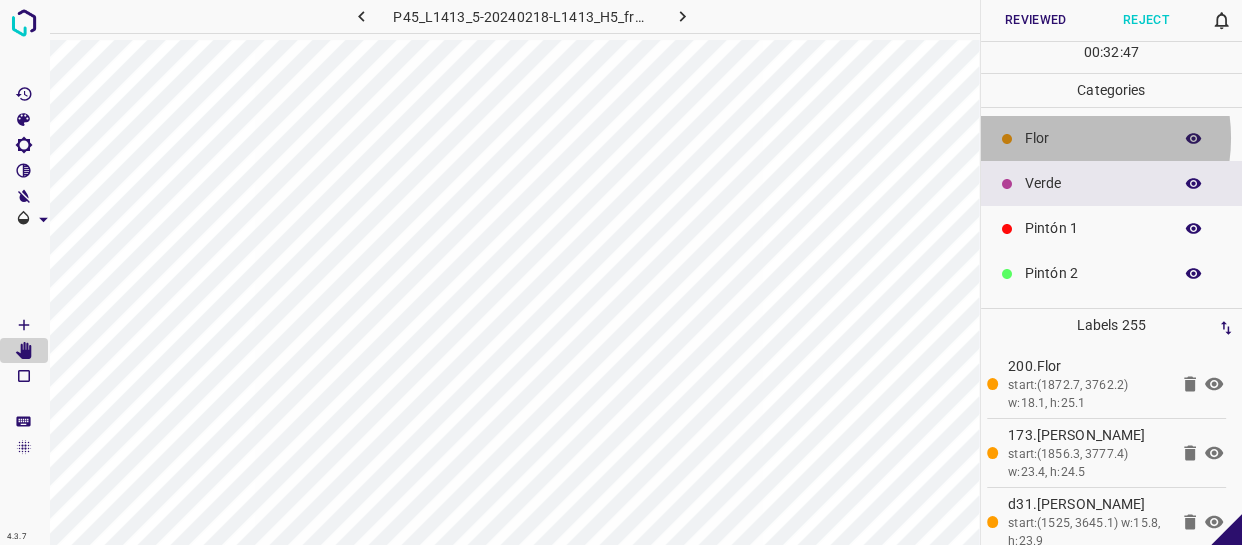 click on "Flor" at bounding box center [1093, 138] 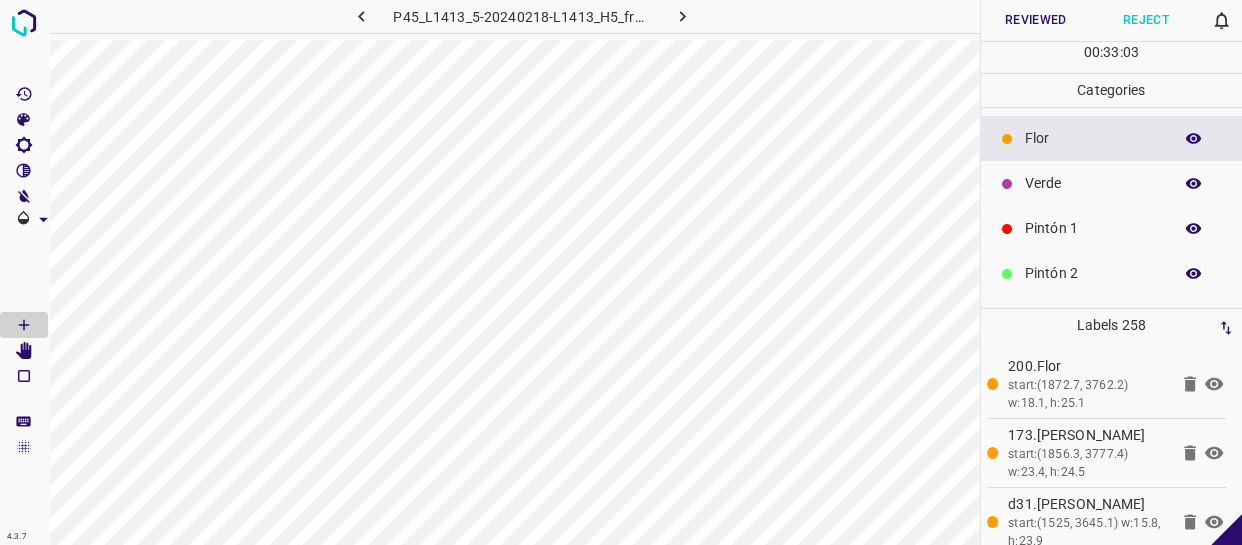 click at bounding box center (1194, 139) 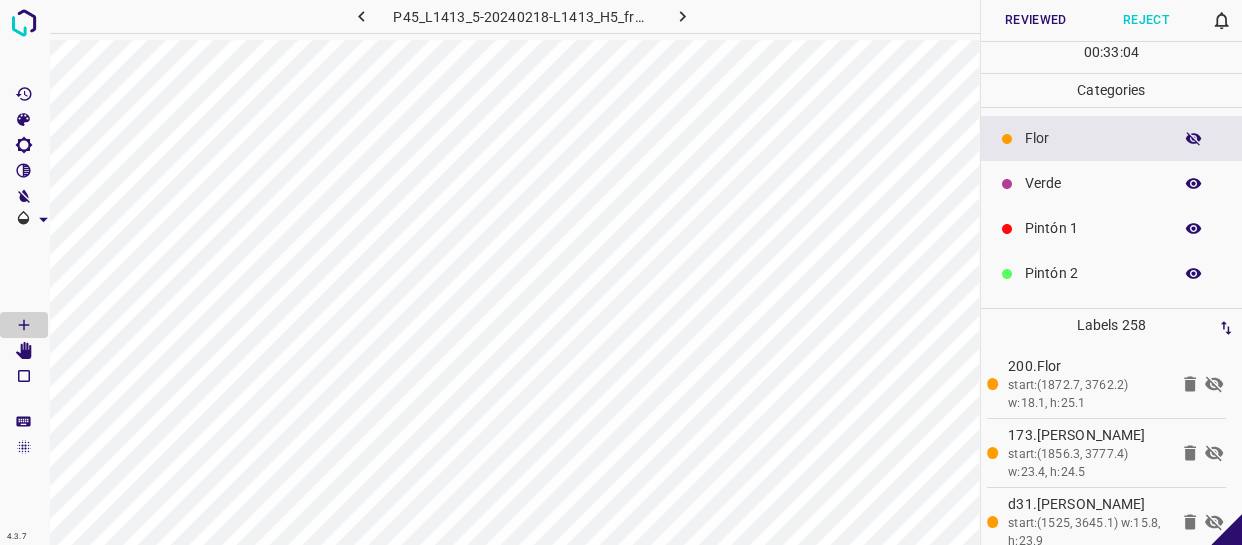 click at bounding box center (1194, 139) 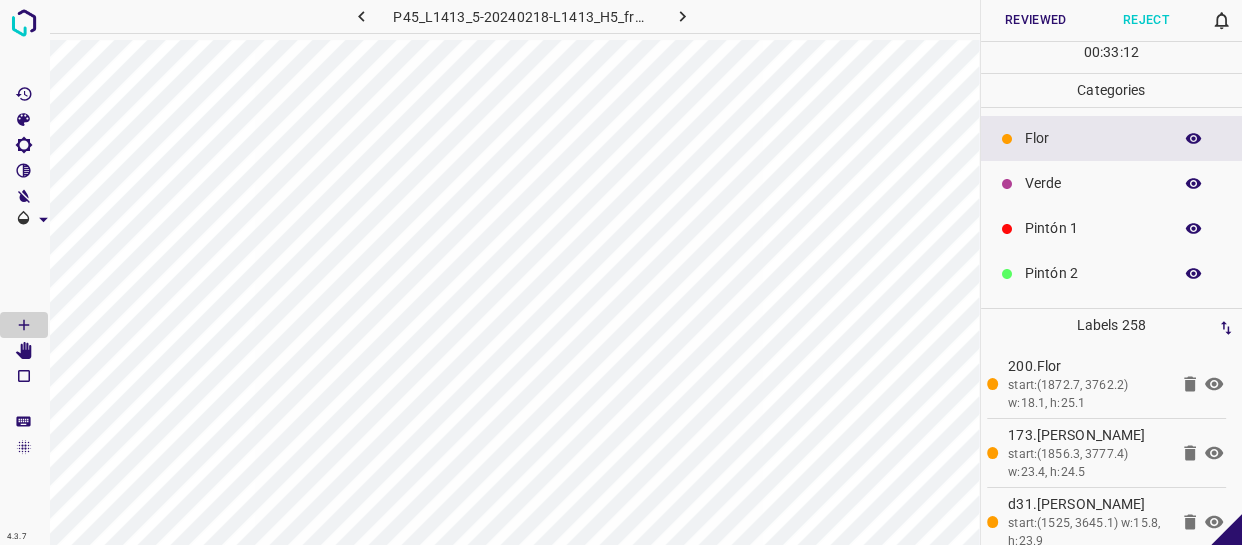click 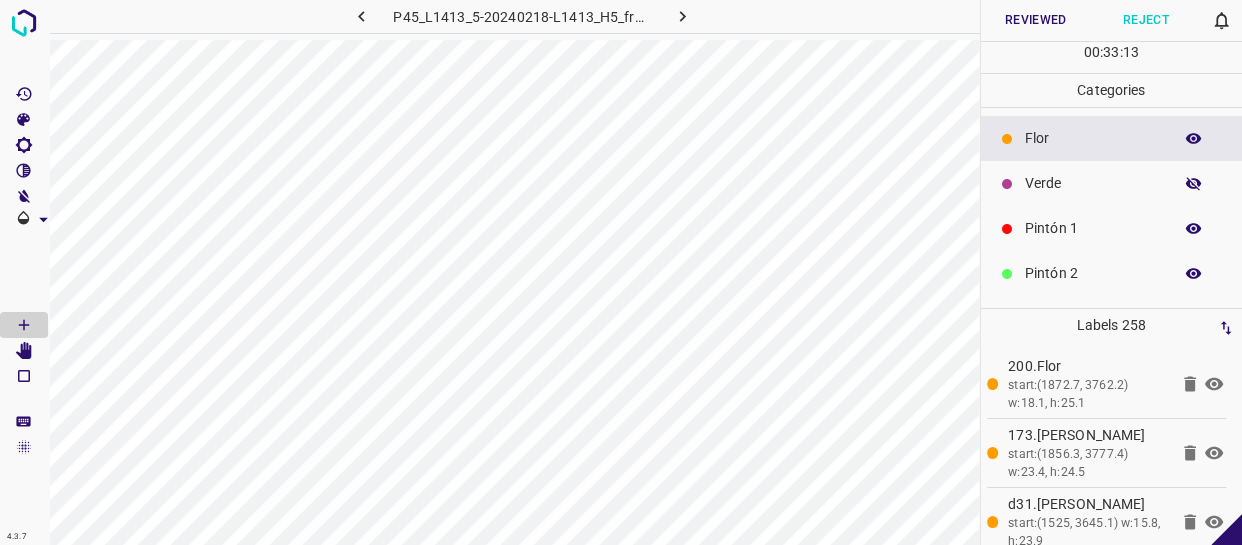 click 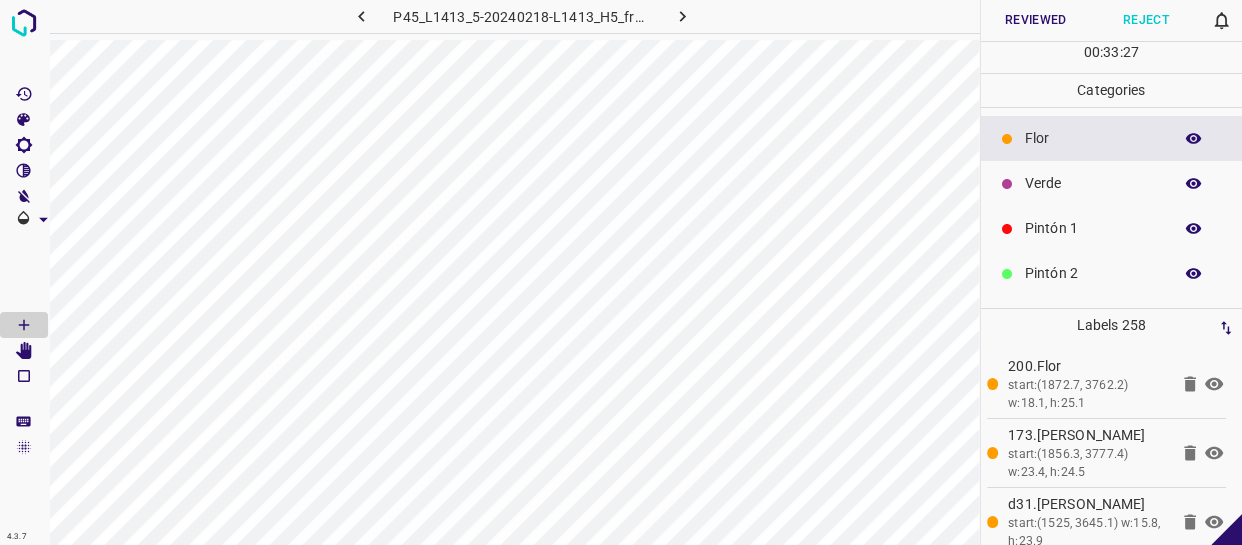 click 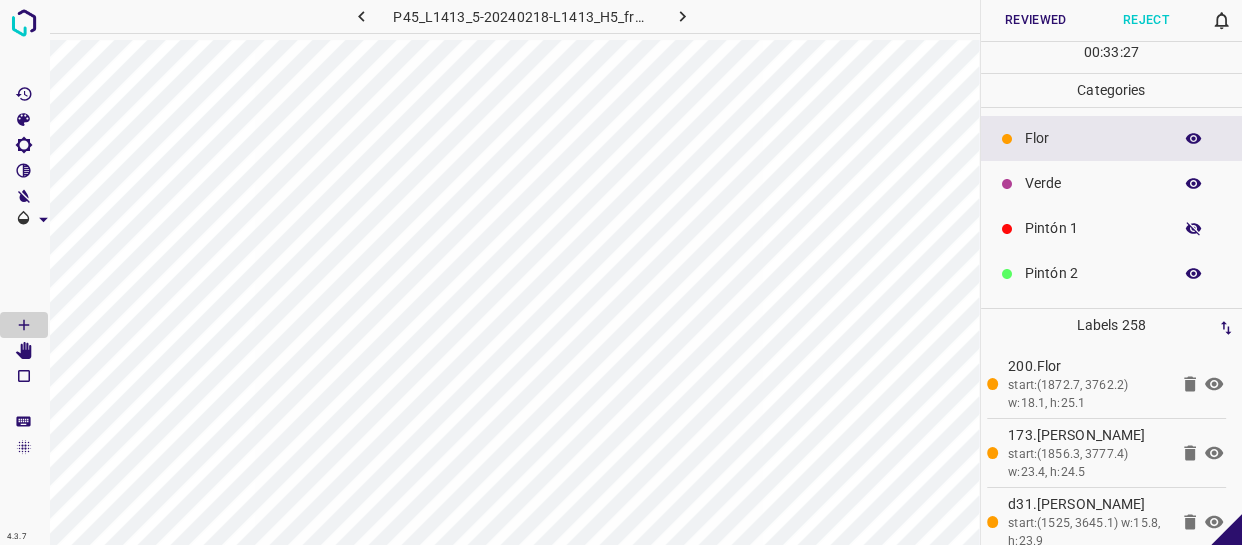 click 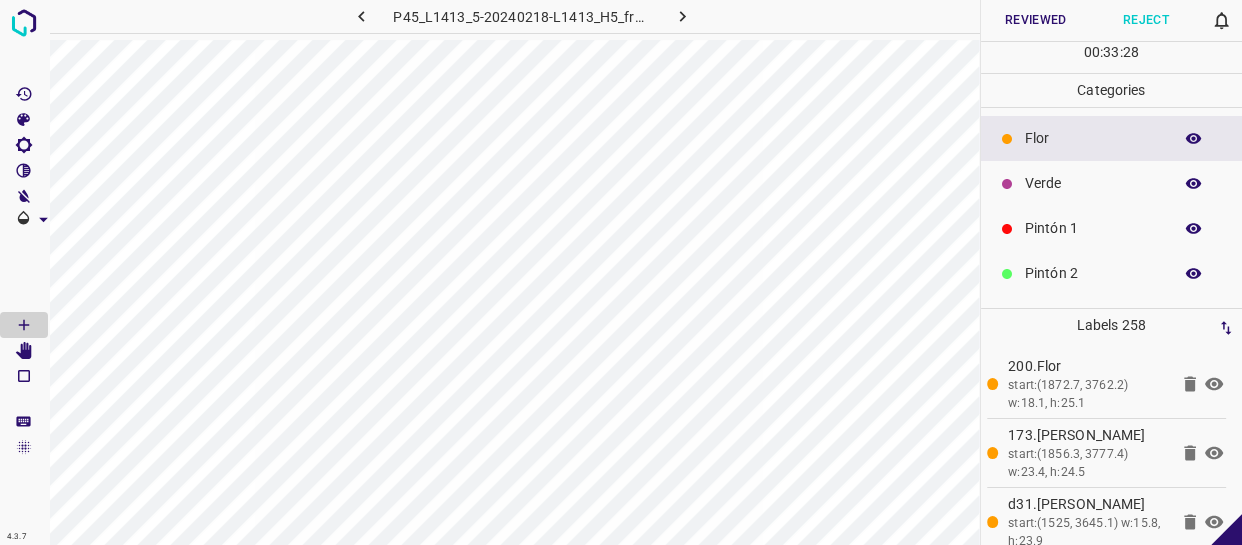 click at bounding box center [1194, 229] 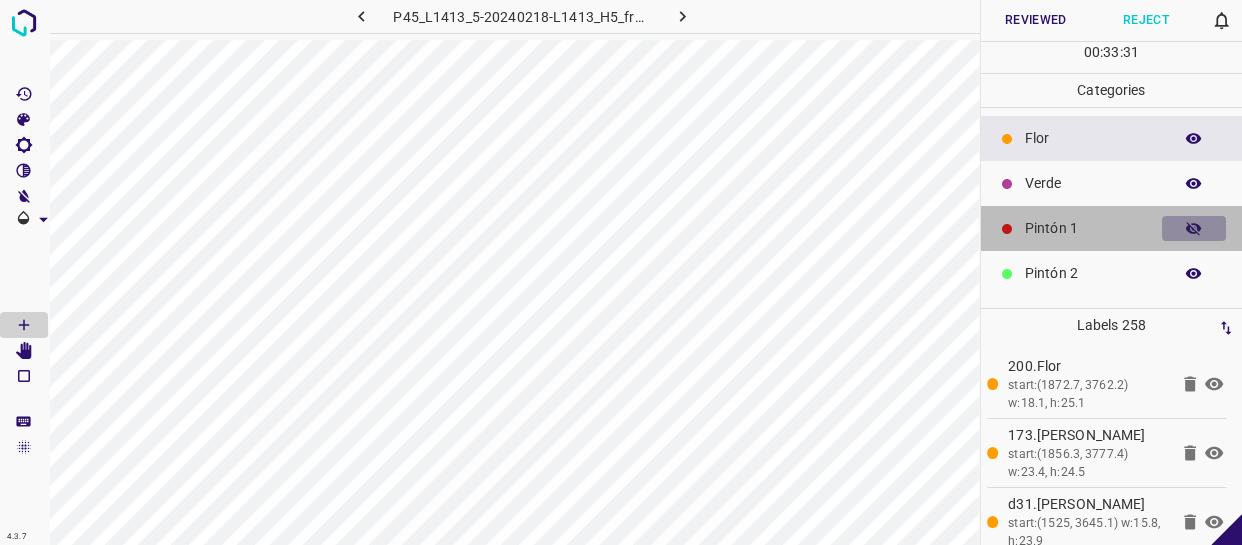 click 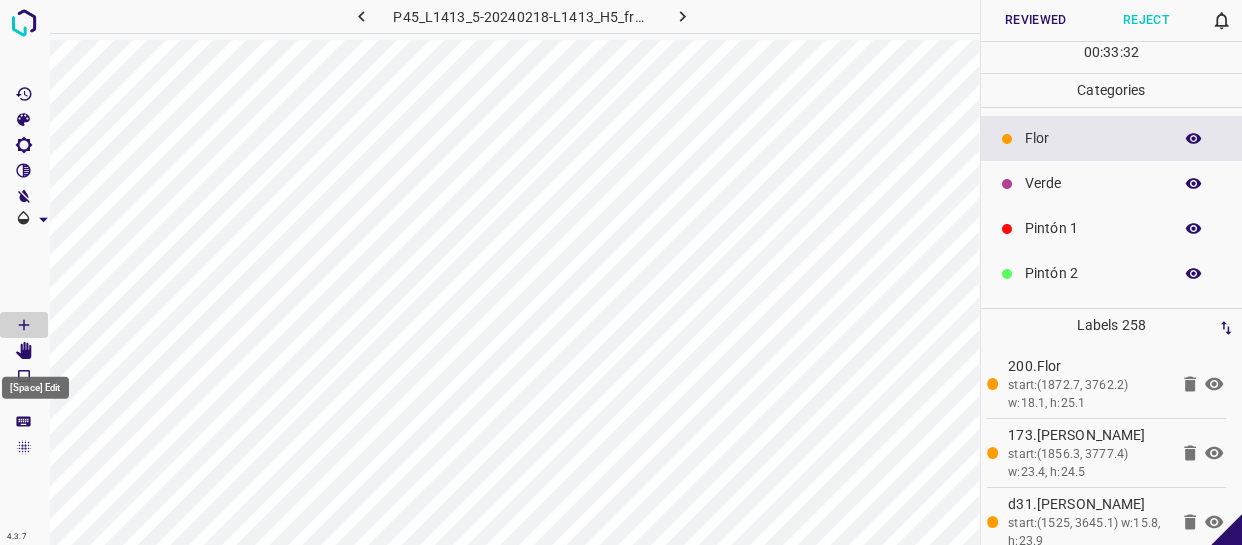 click 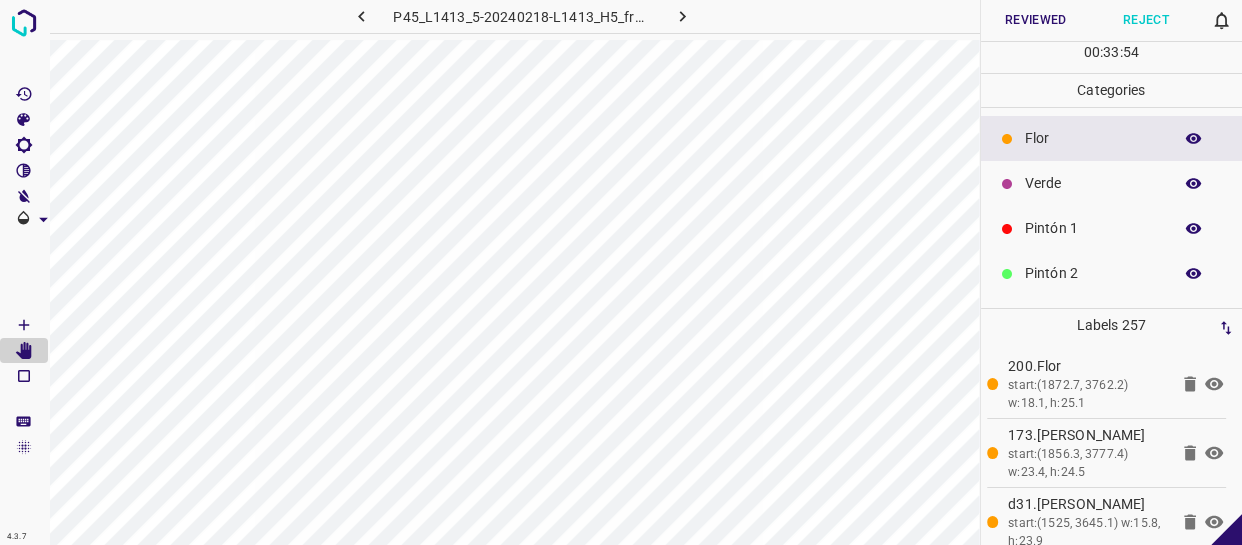 click at bounding box center (1194, 139) 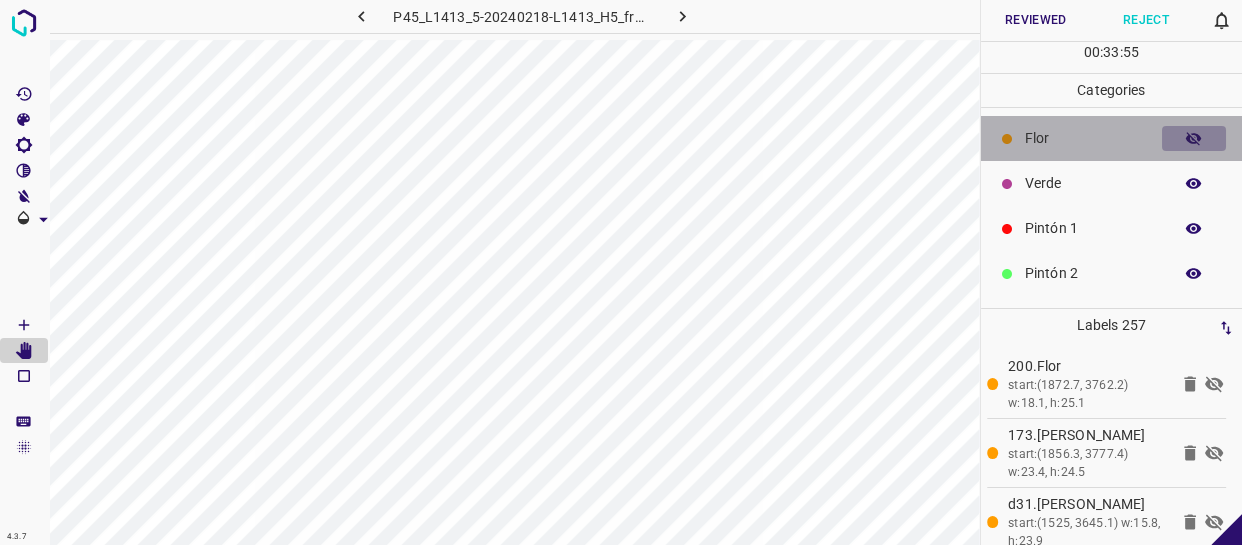 click at bounding box center (1194, 139) 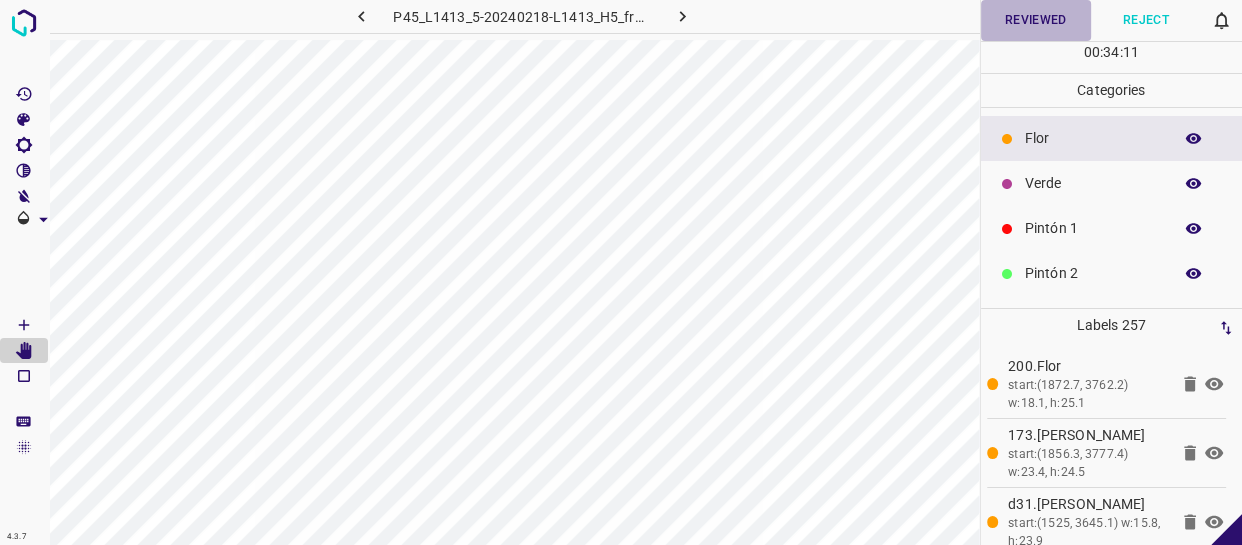 click on "Reviewed" at bounding box center [1036, 20] 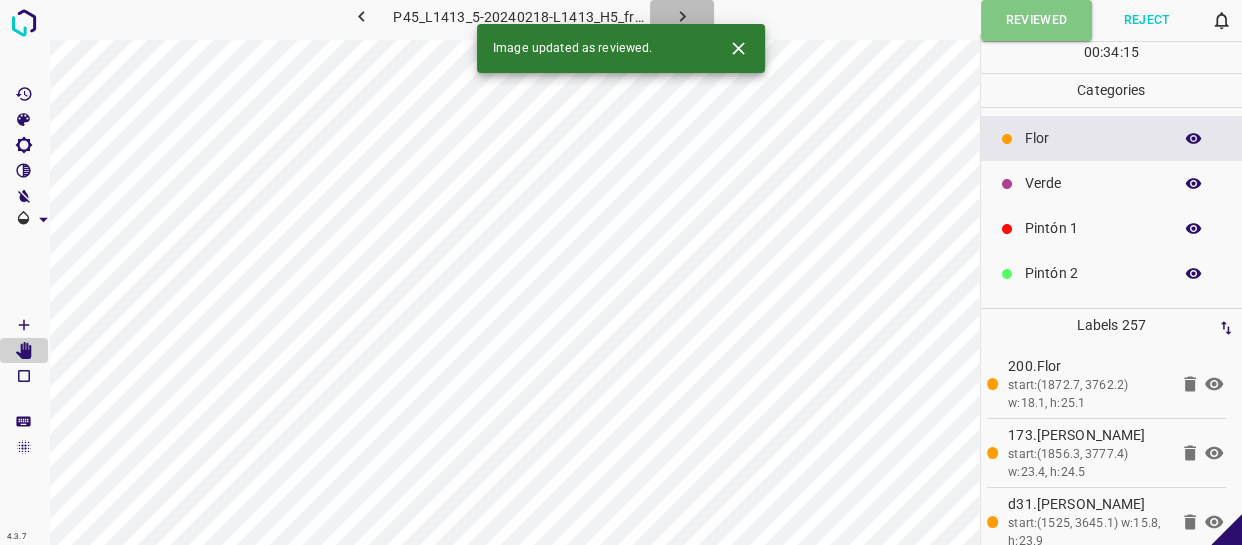 click 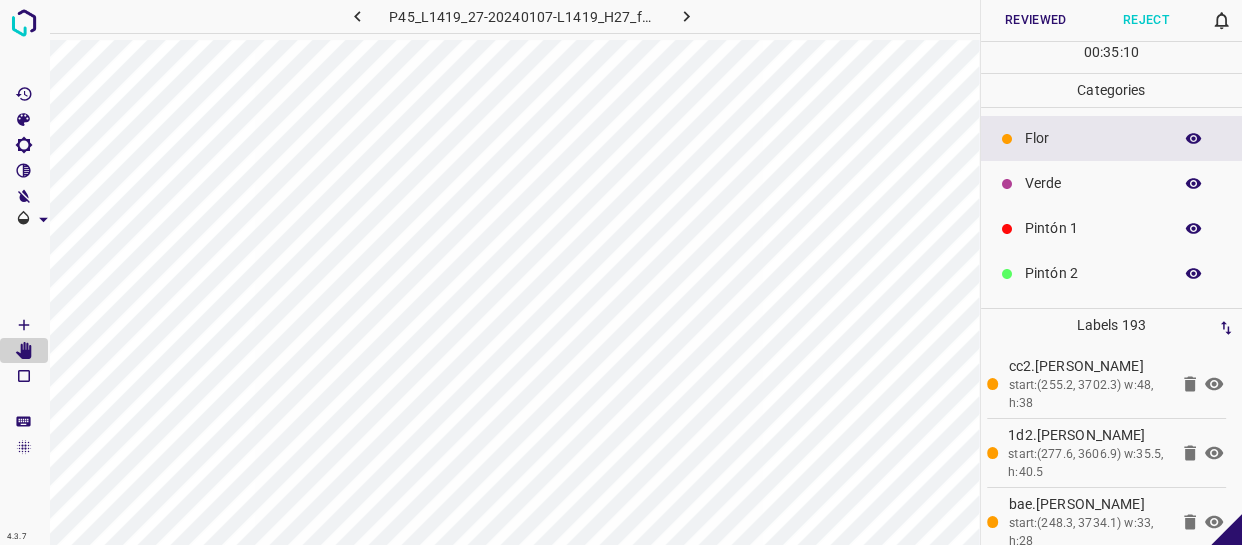 click at bounding box center (1194, 184) 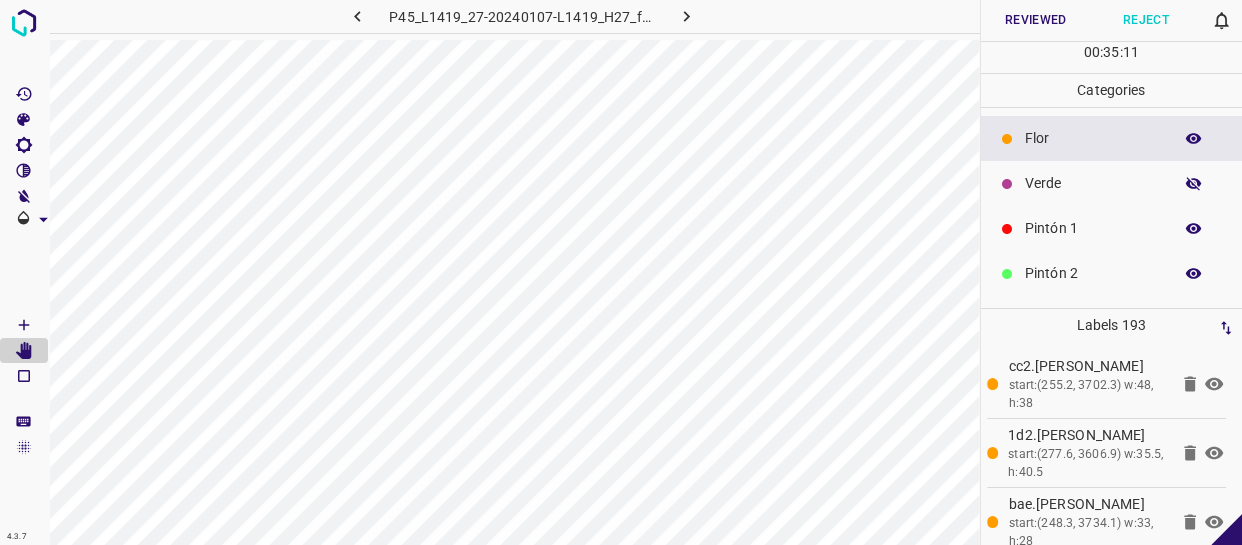 click at bounding box center [1194, 184] 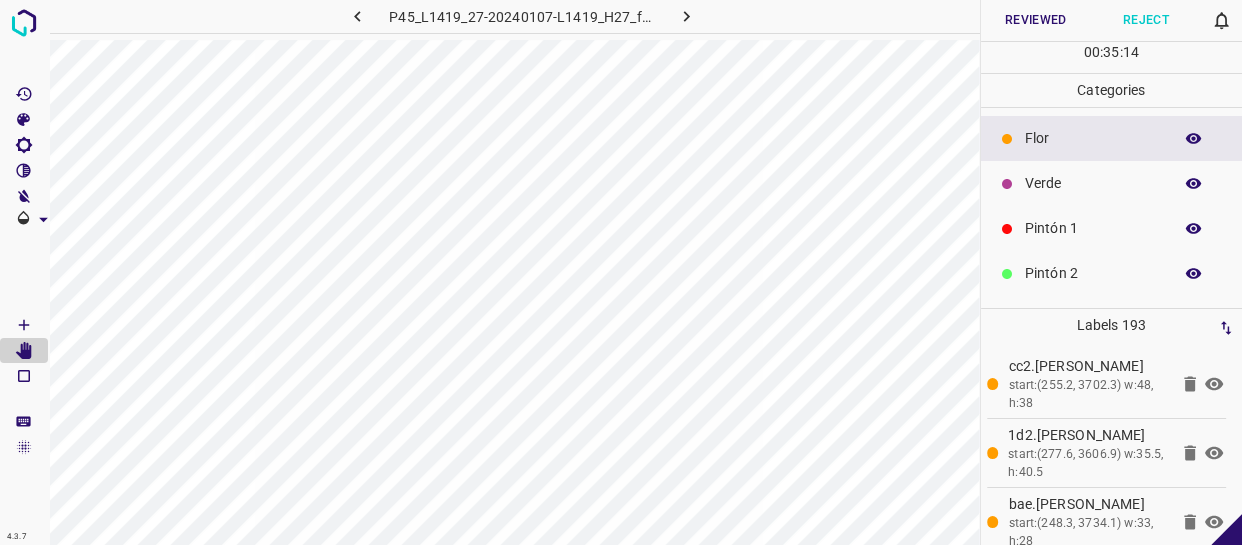 click on "Pintón 1" at bounding box center (1093, 228) 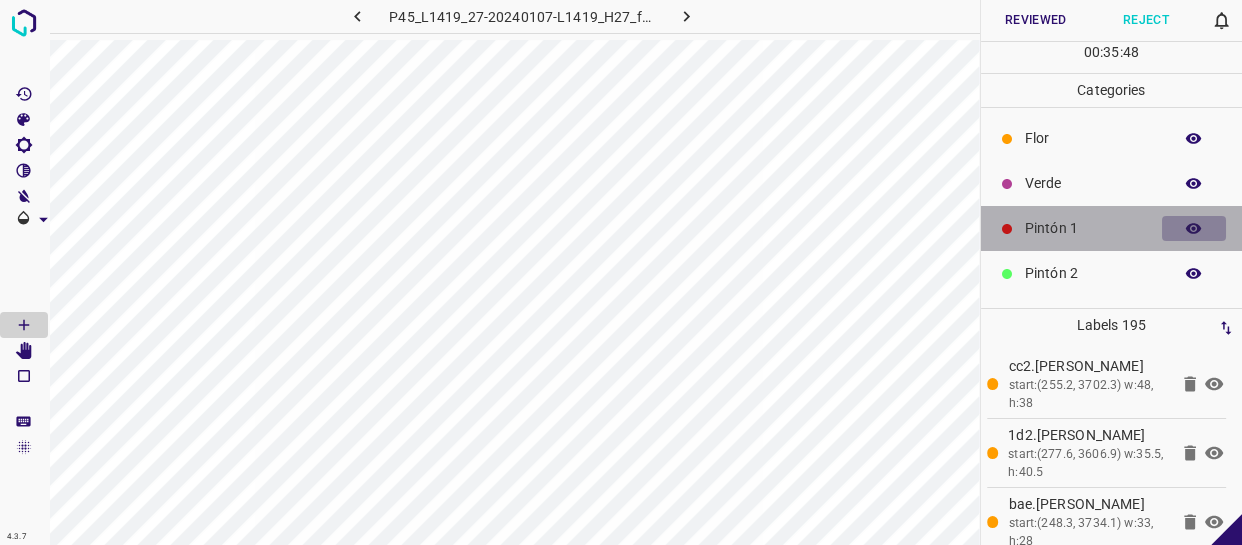 click 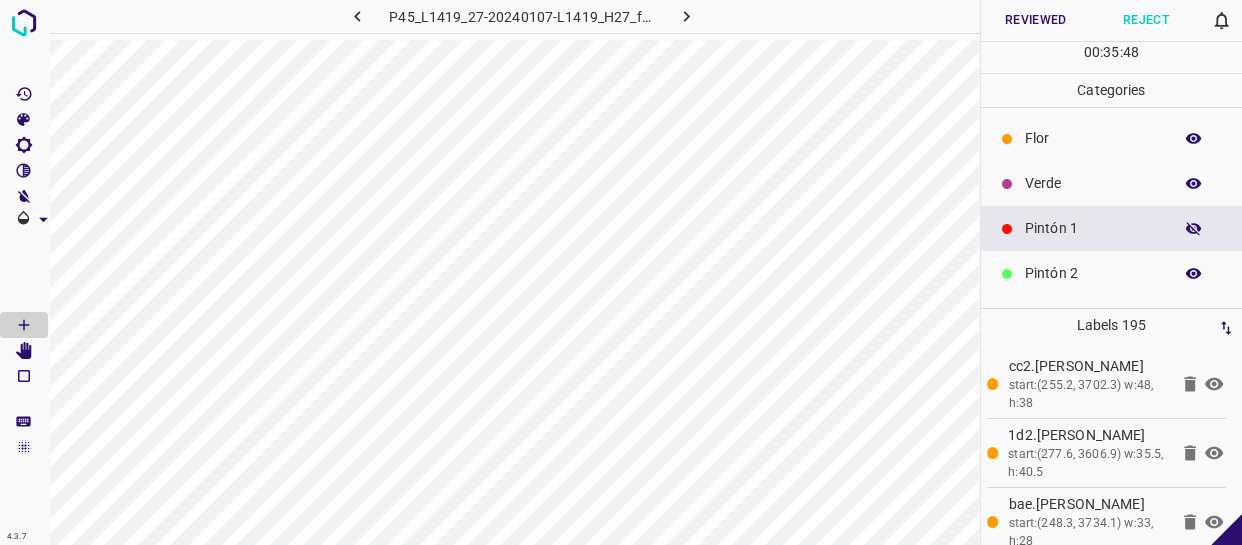 click 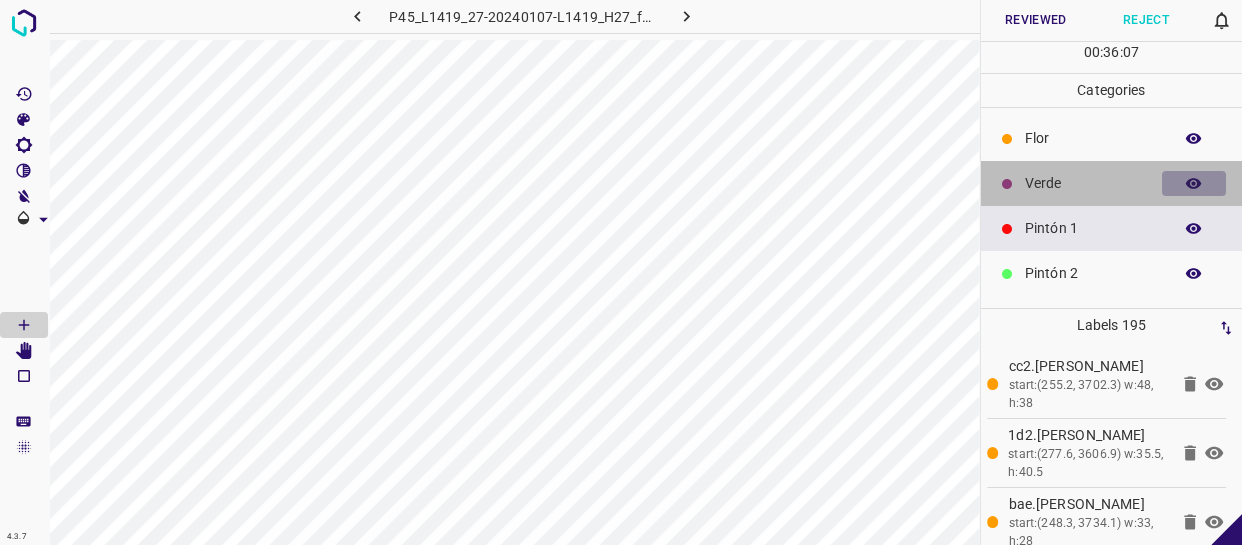 click 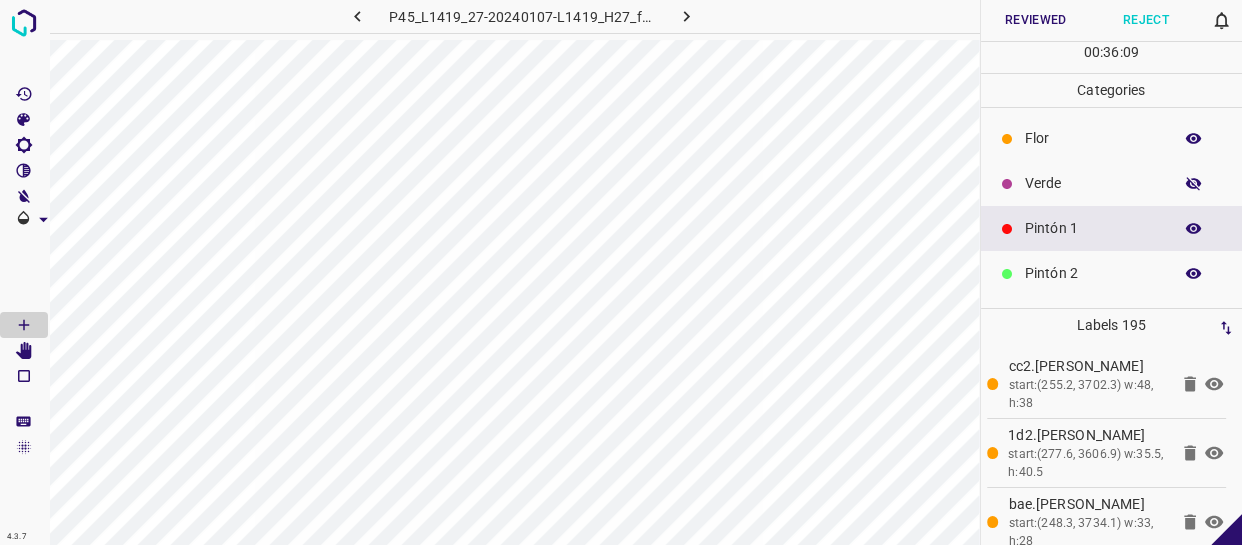 click 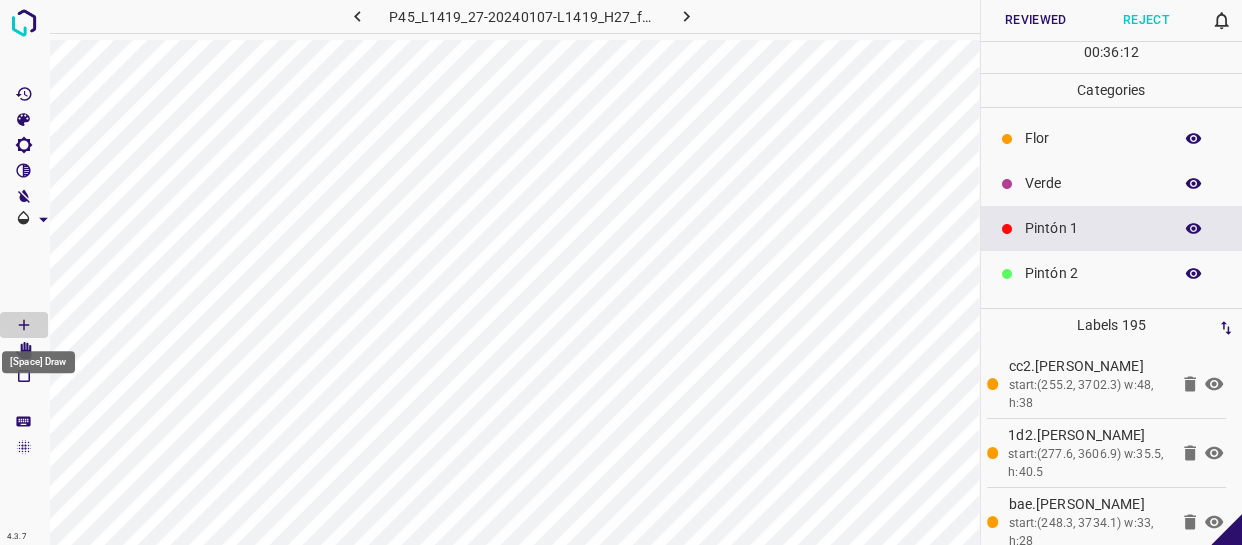 click on "[Space] Draw" at bounding box center (38, 356) 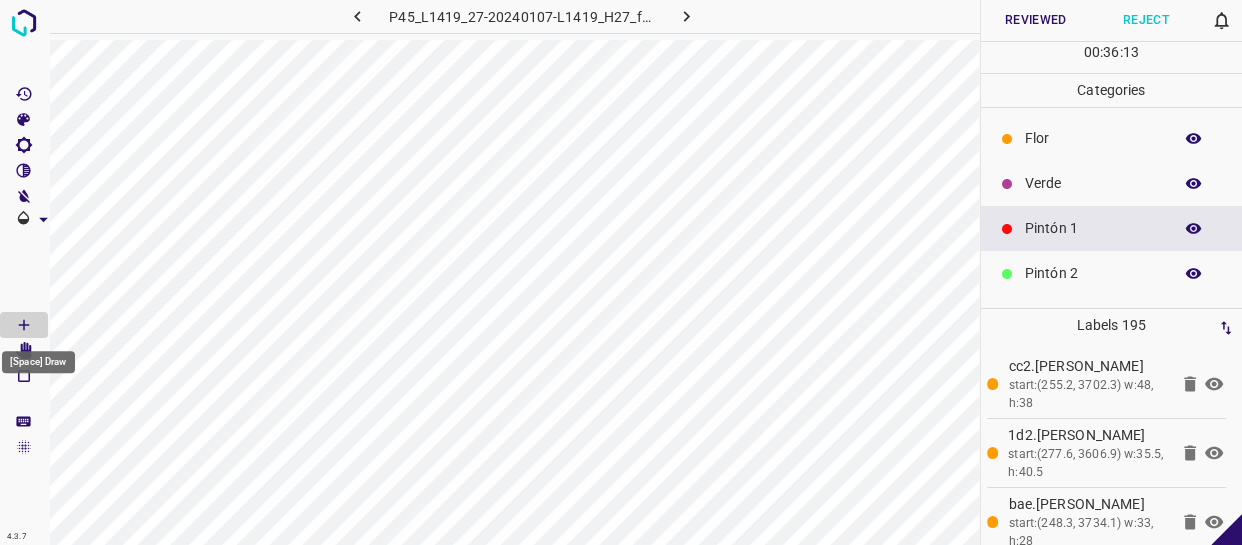 click on "[Space] Draw" at bounding box center (38, 356) 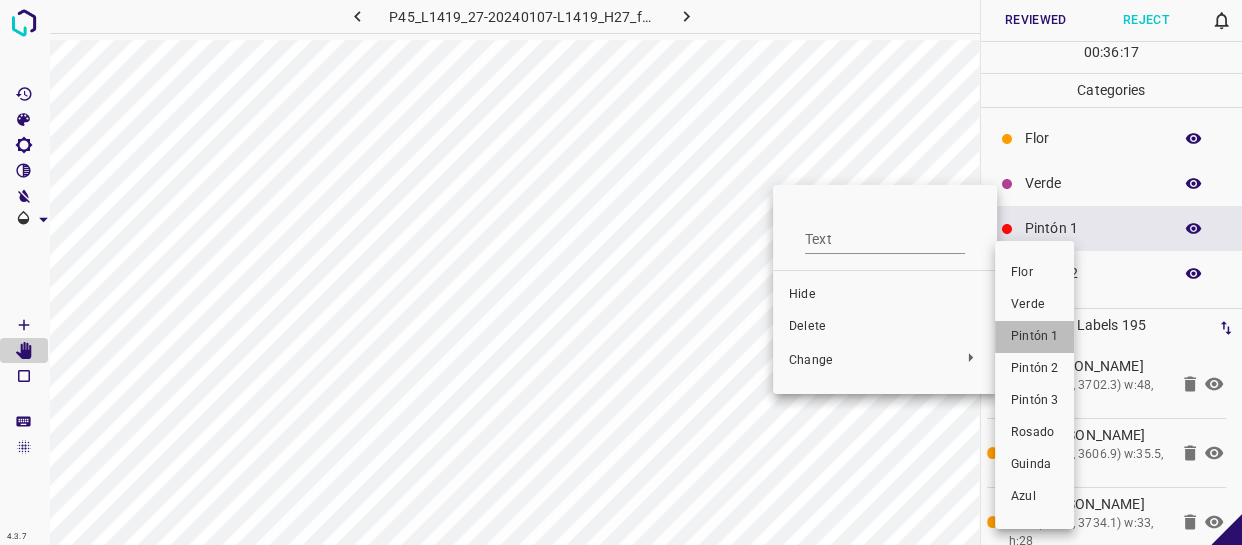 click on "Pintón 1" at bounding box center (1034, 337) 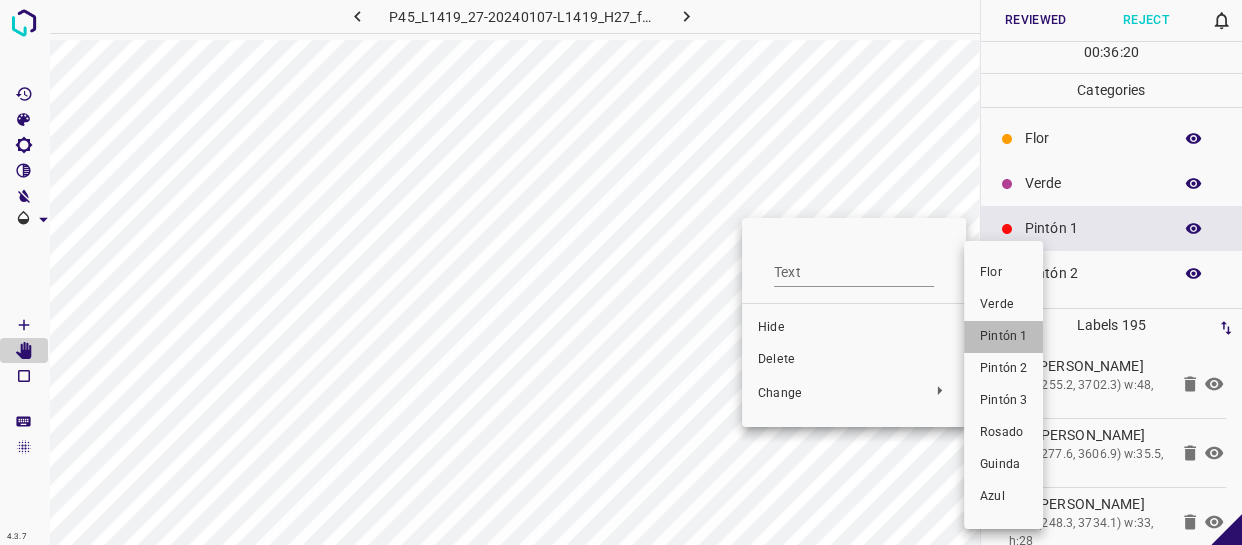 click on "Pintón 1" at bounding box center [1003, 337] 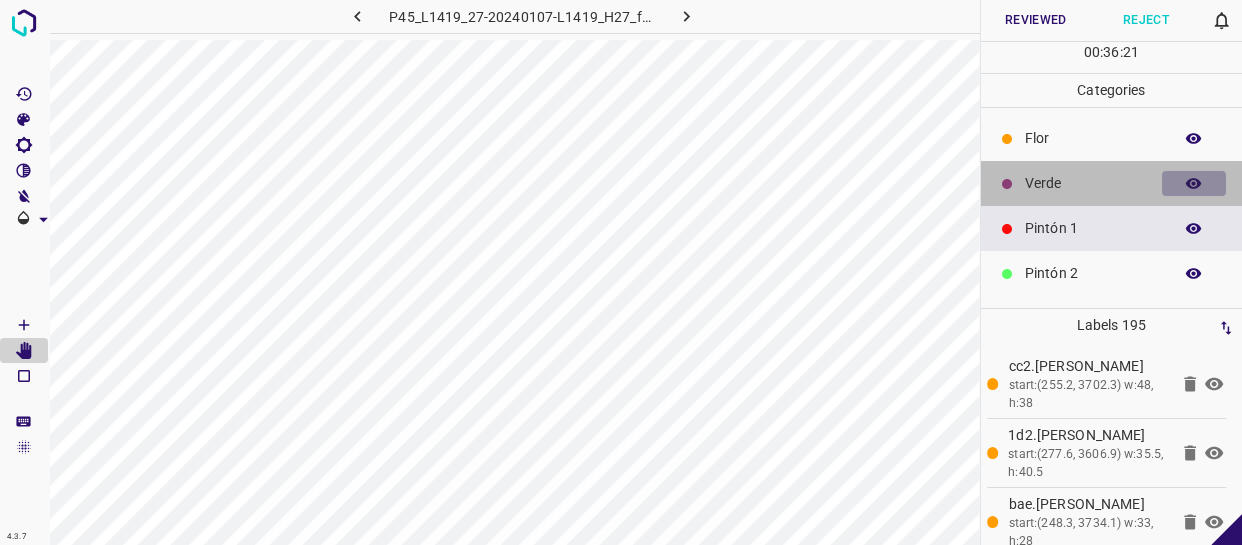 click 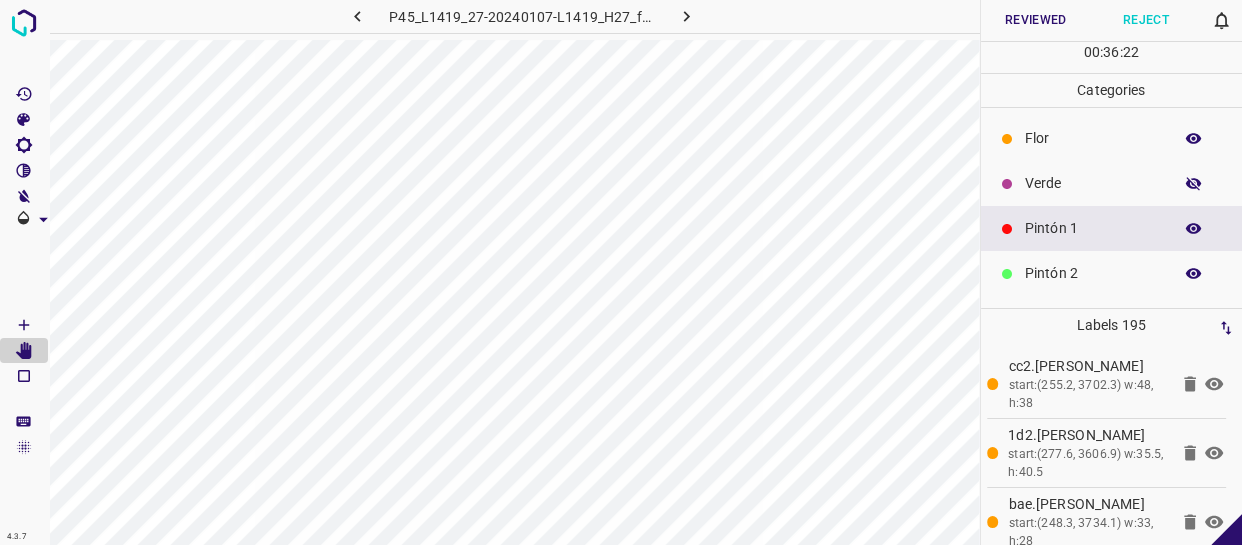 click 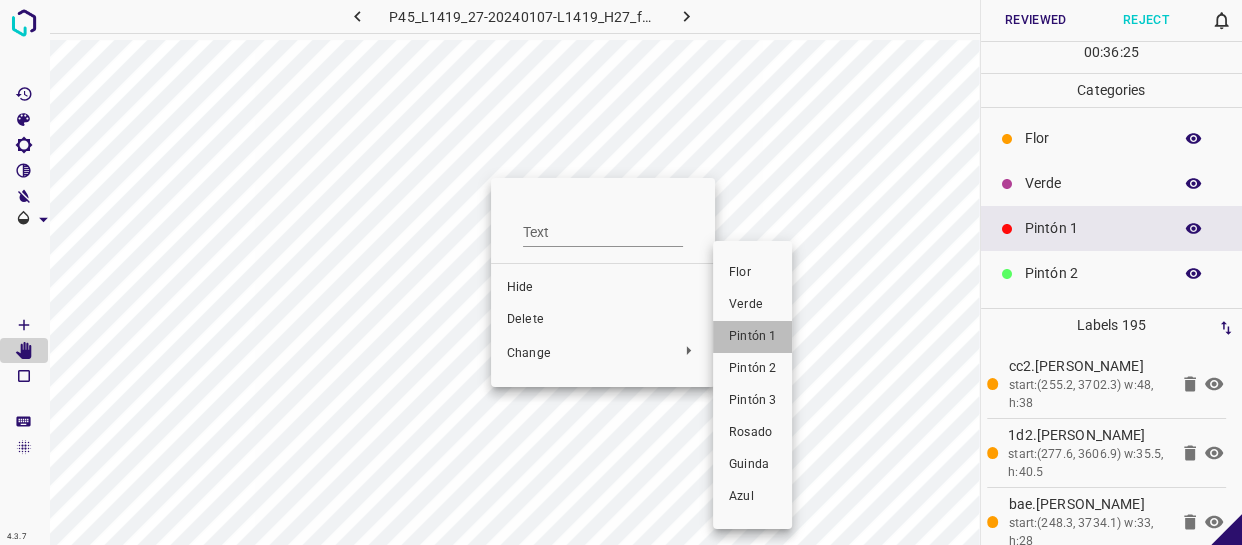 click on "Pintón 1" at bounding box center [752, 337] 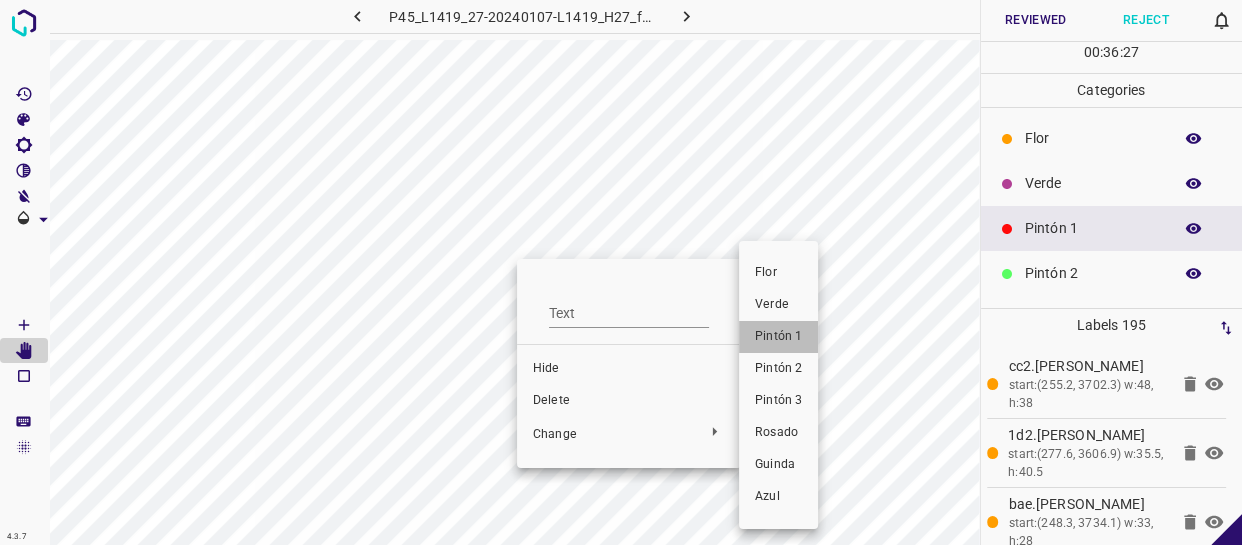 click on "Pintón 1" at bounding box center (778, 337) 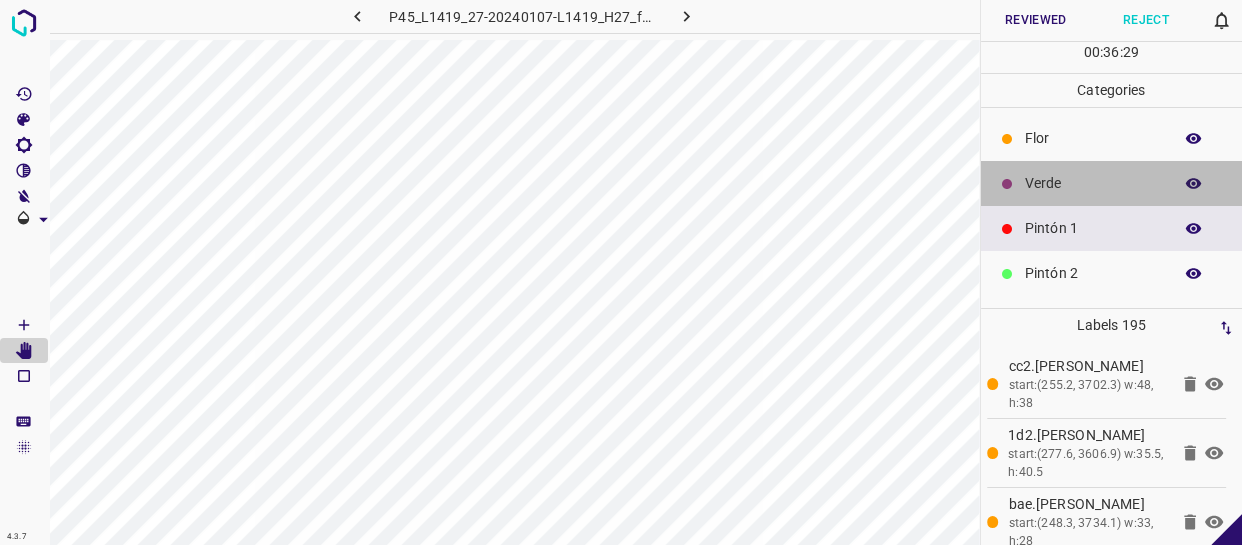 click on "Verde" at bounding box center (1112, 183) 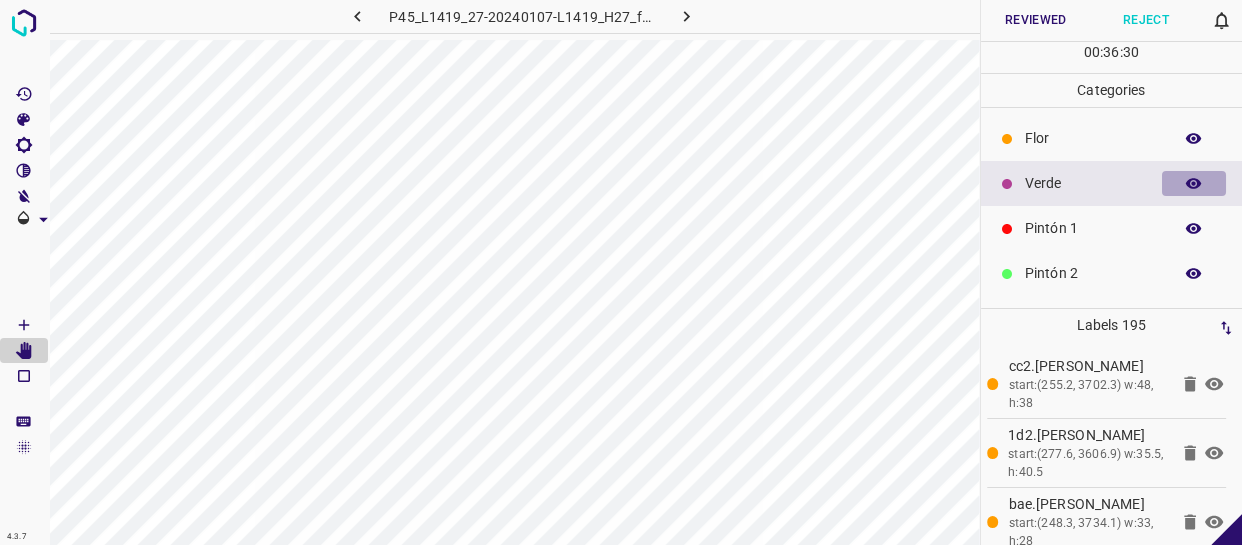 click 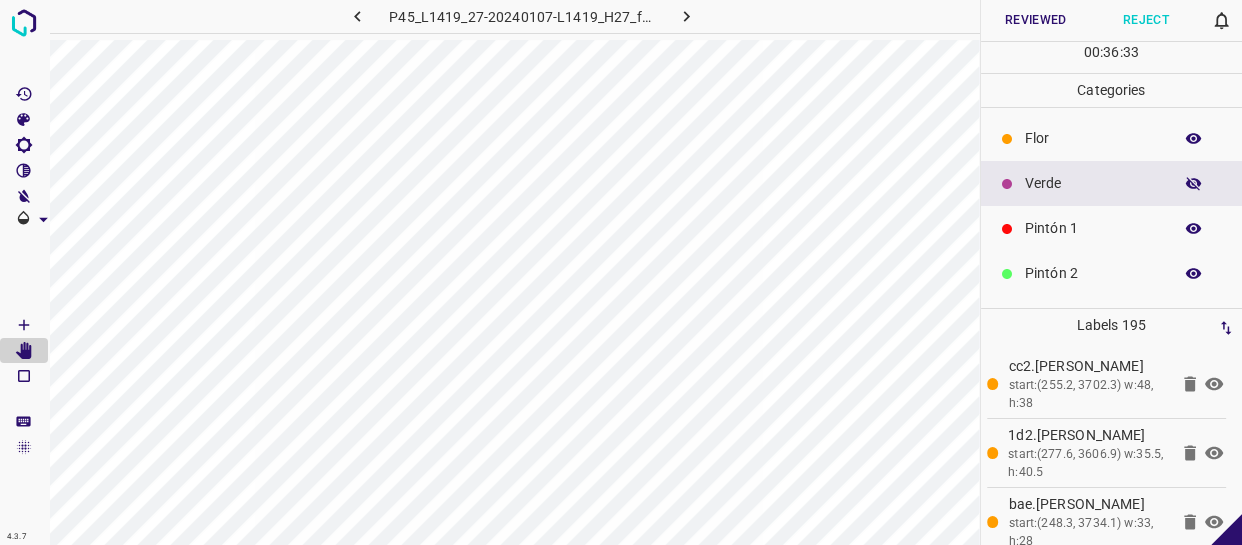 click 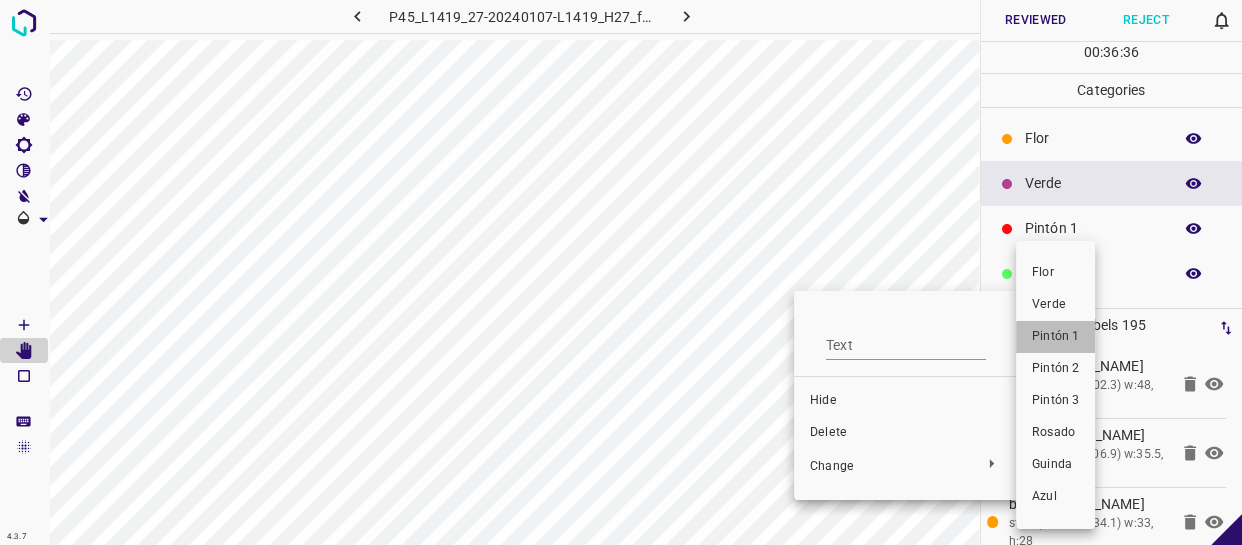 click on "Pintón 1" at bounding box center [1055, 337] 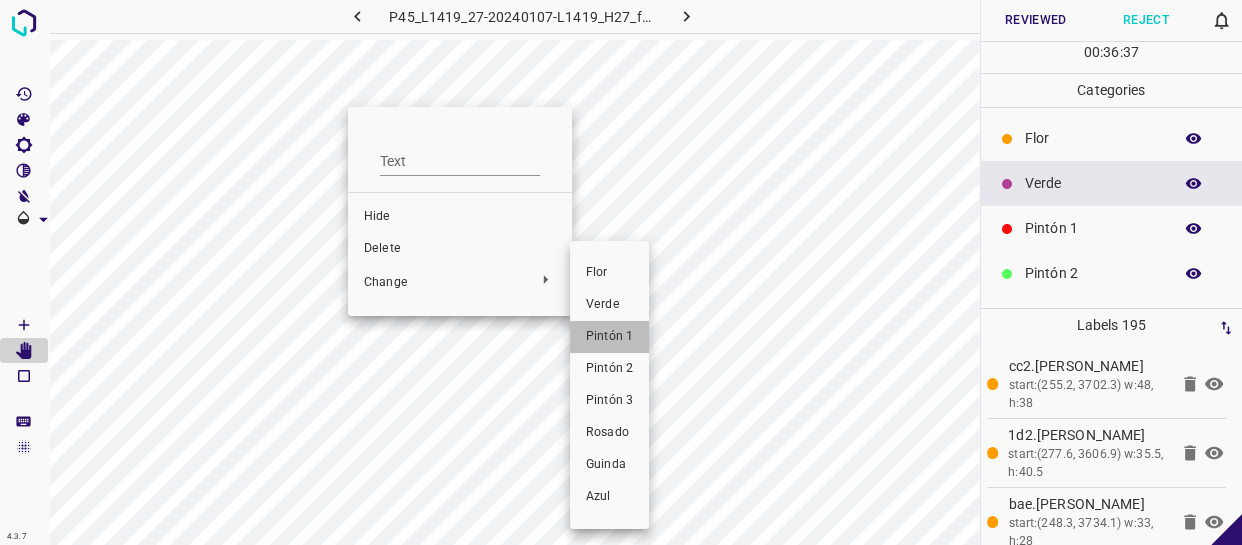 drag, startPoint x: 621, startPoint y: 333, endPoint x: 485, endPoint y: 184, distance: 201.73497 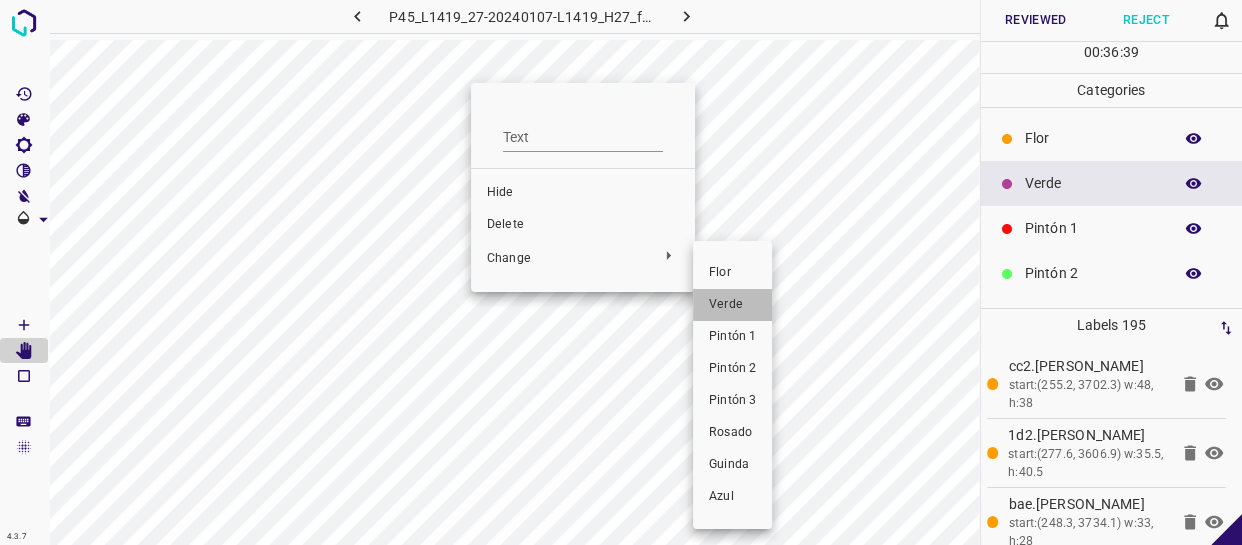 click on "Verde" at bounding box center [732, 305] 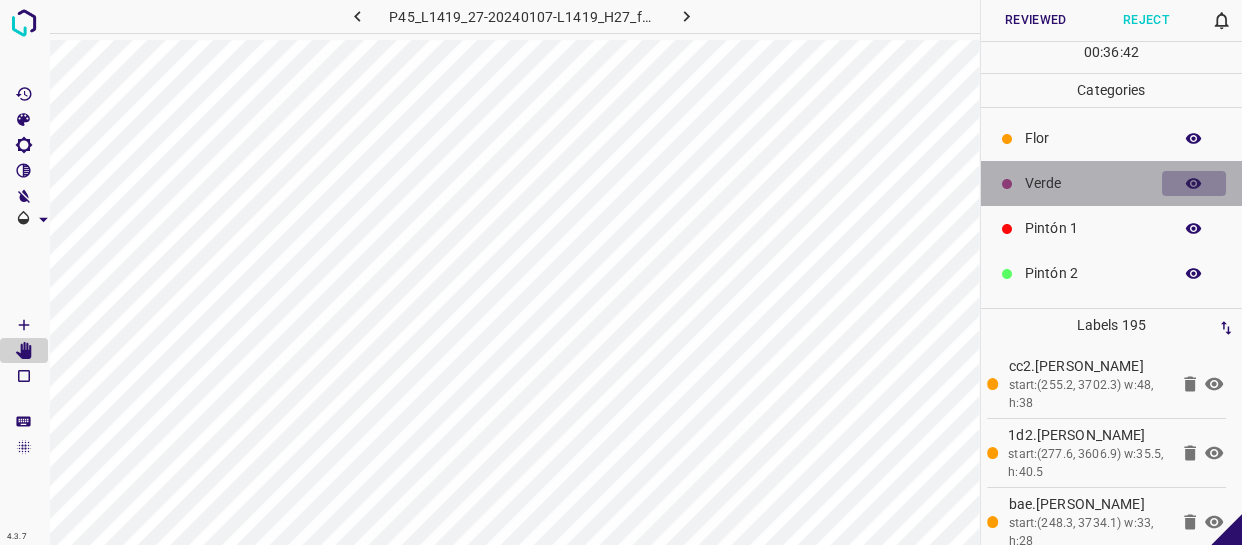 click 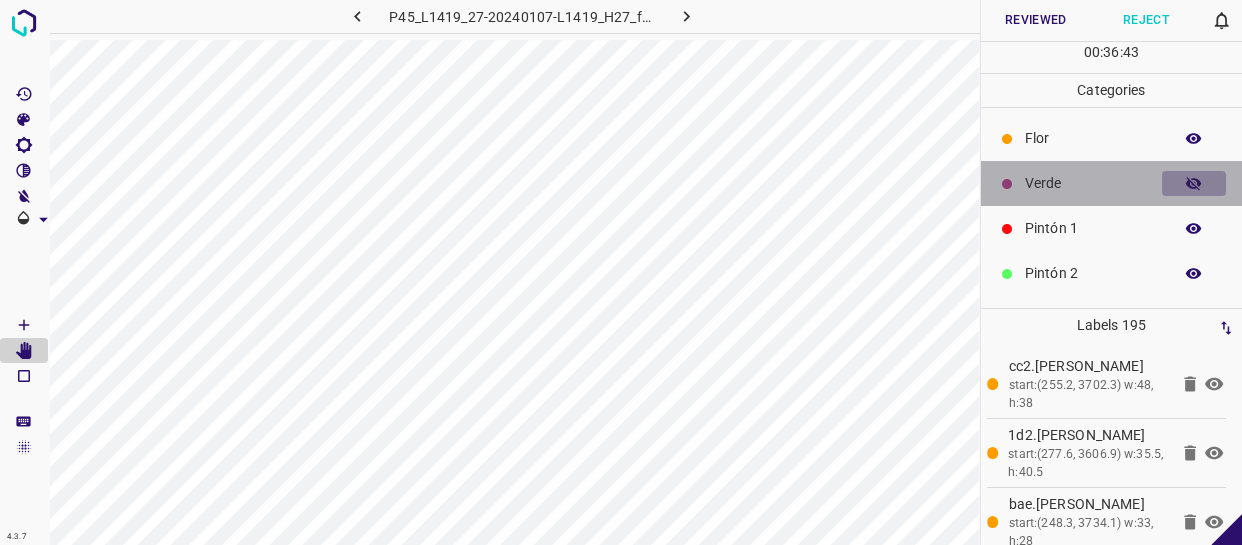 click 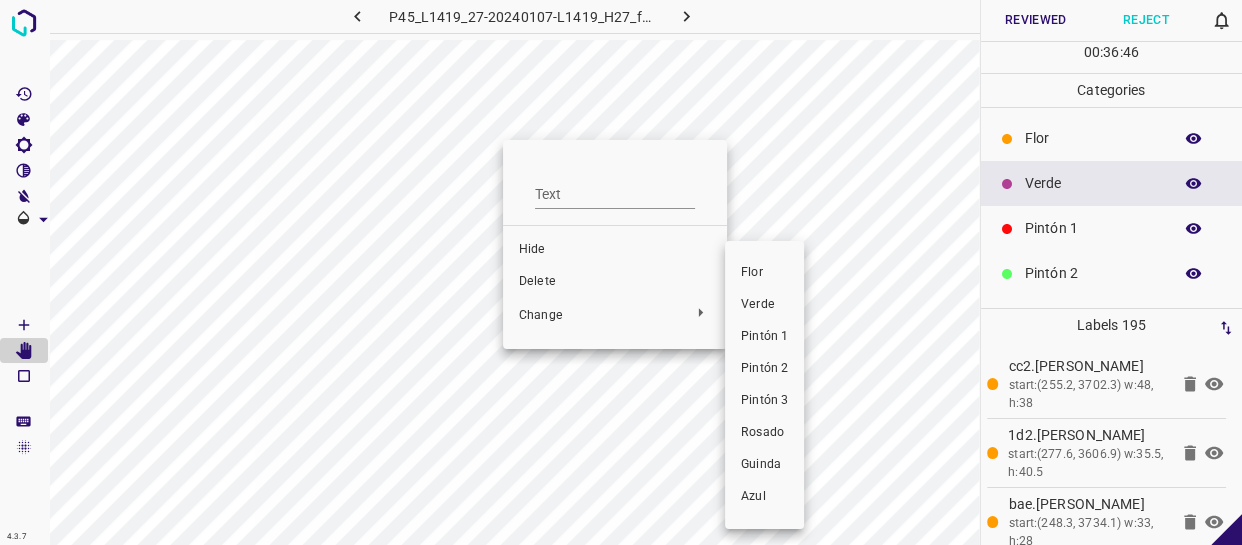 click on "Pintón 1" at bounding box center [764, 337] 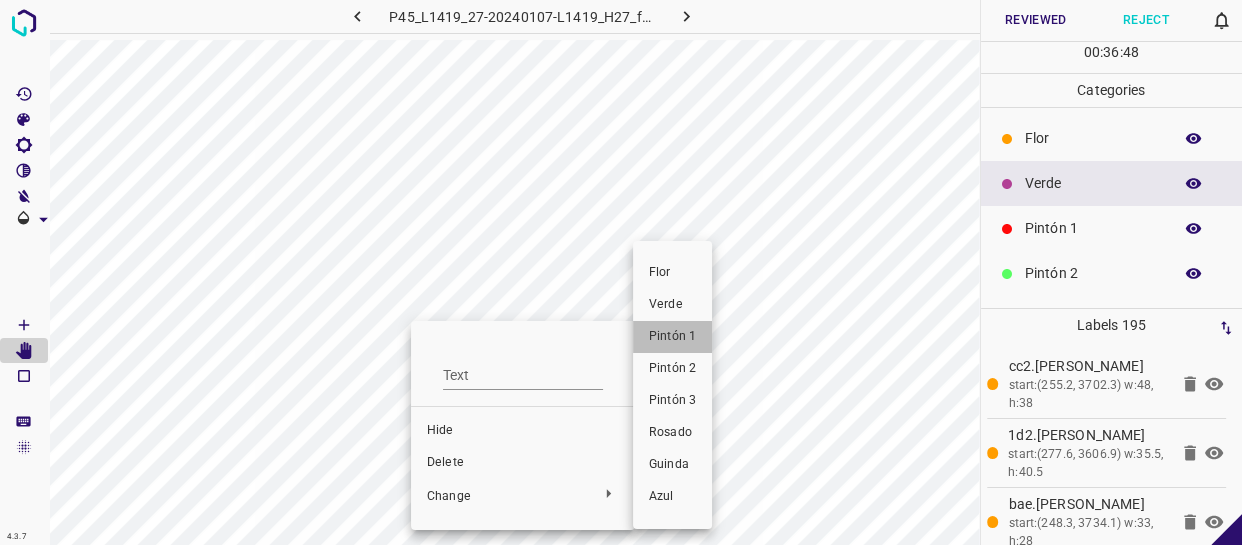 click on "Pintón 1" at bounding box center [672, 337] 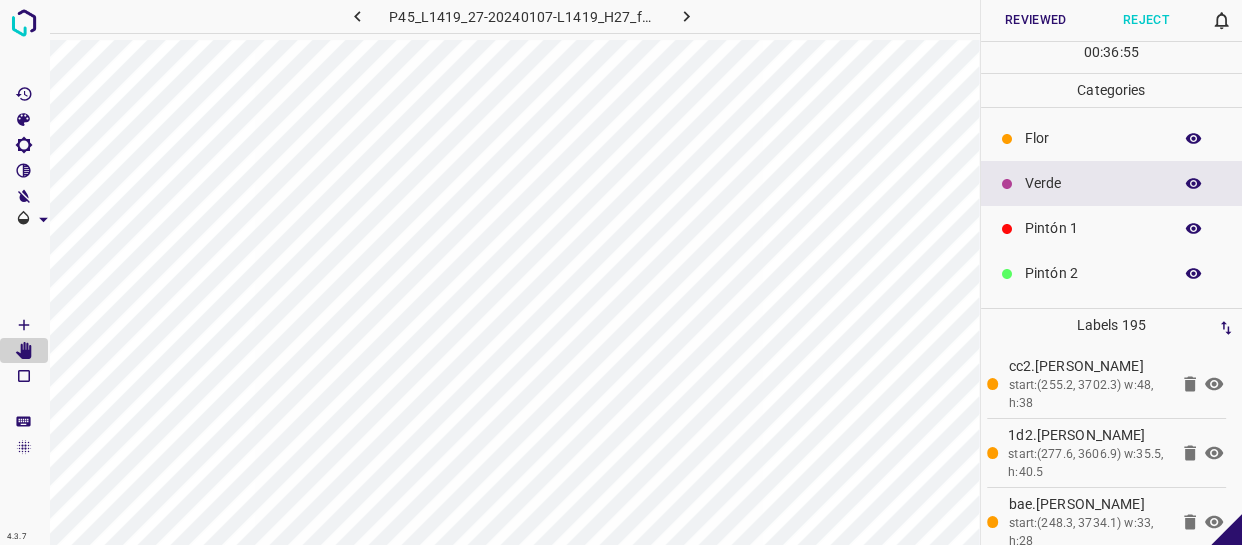 click at bounding box center [1194, 184] 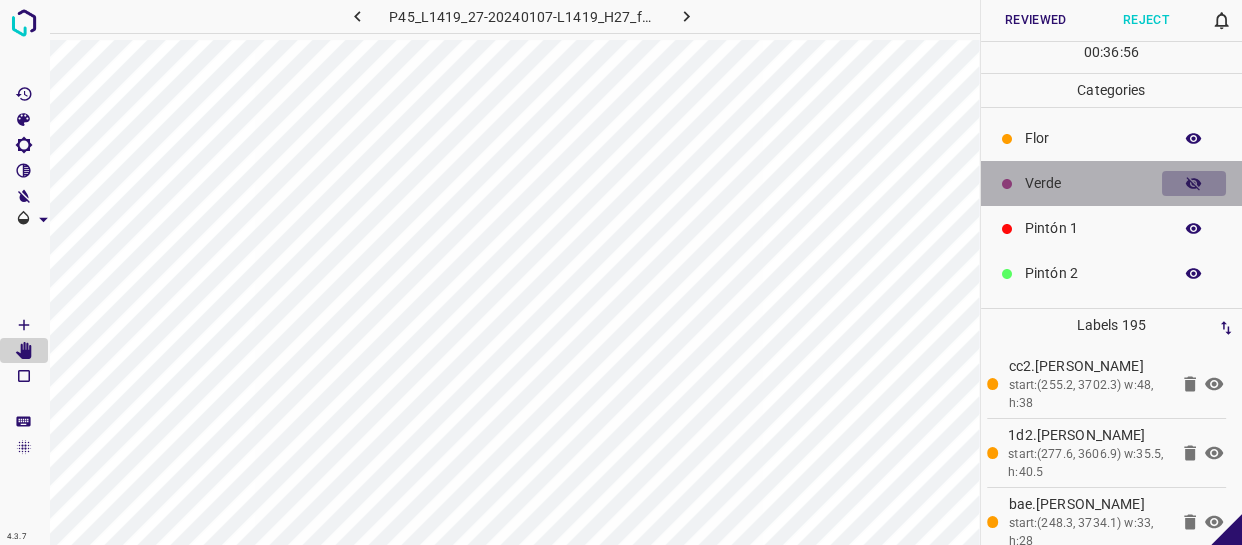 click at bounding box center (1194, 184) 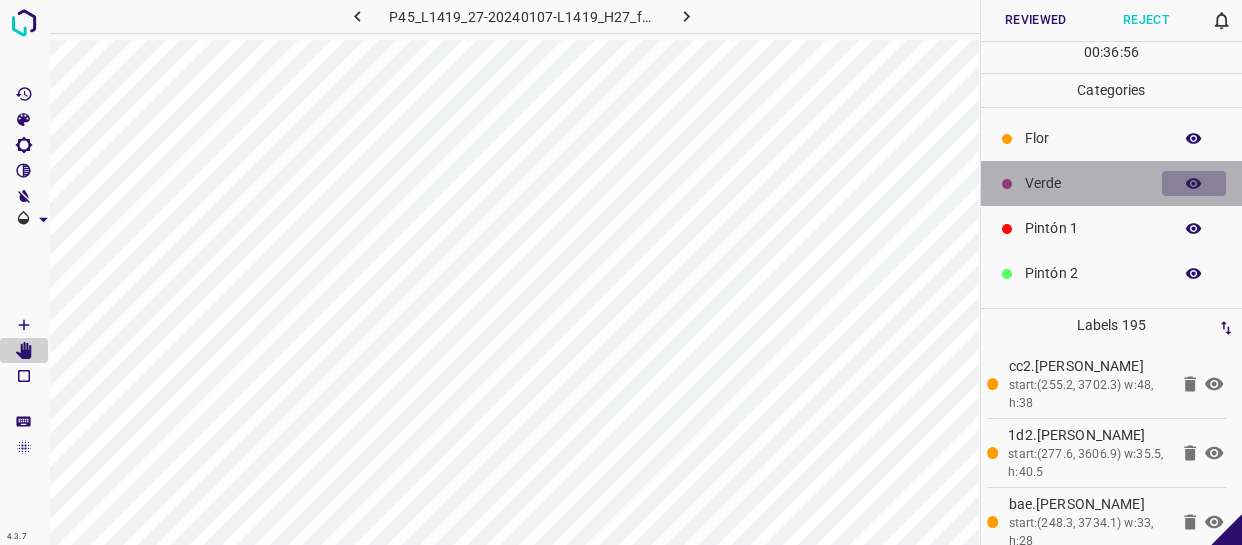 click at bounding box center (1194, 184) 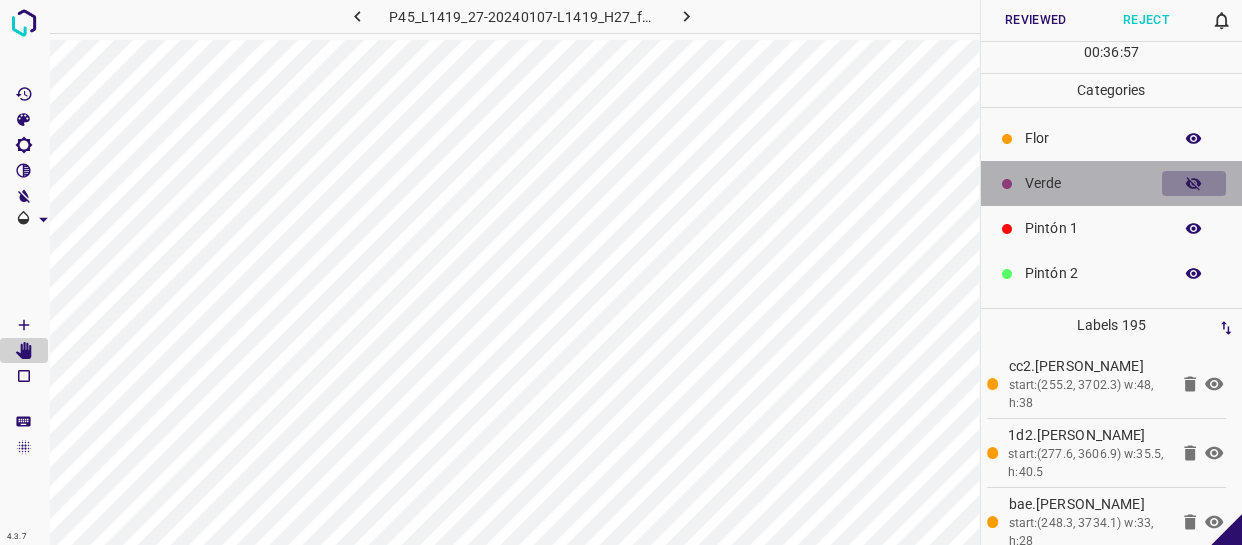 click at bounding box center [1194, 184] 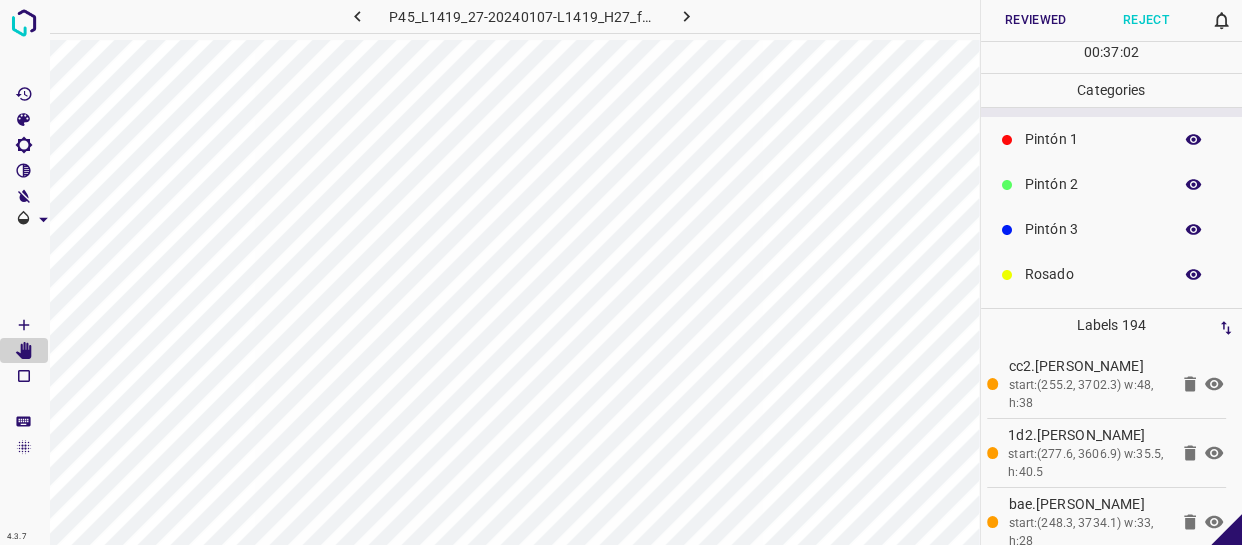 scroll, scrollTop: 175, scrollLeft: 0, axis: vertical 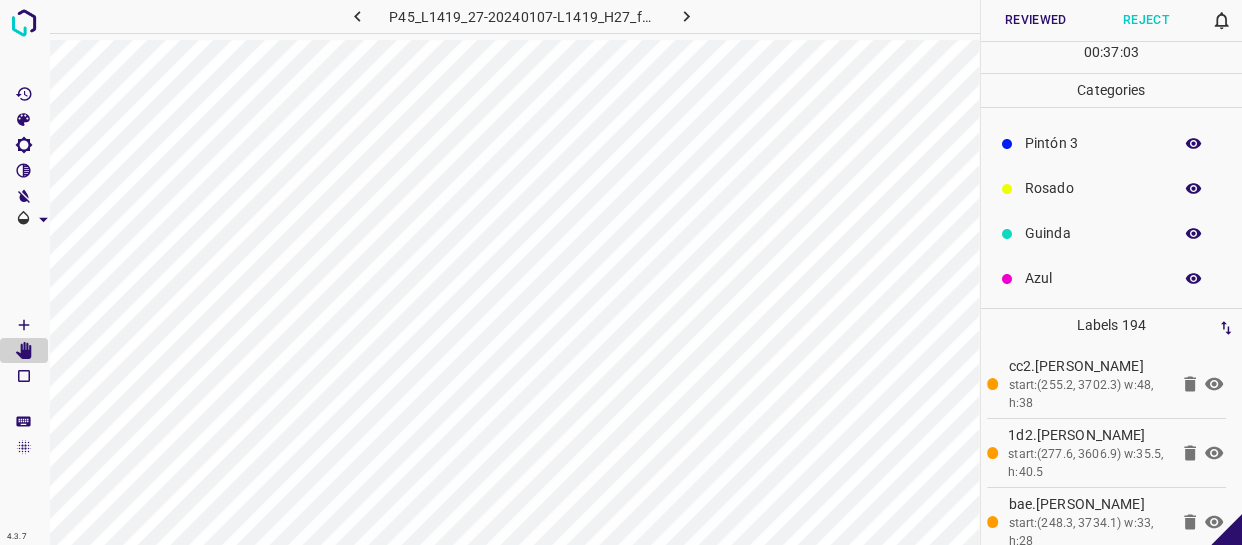 click at bounding box center (1194, 279) 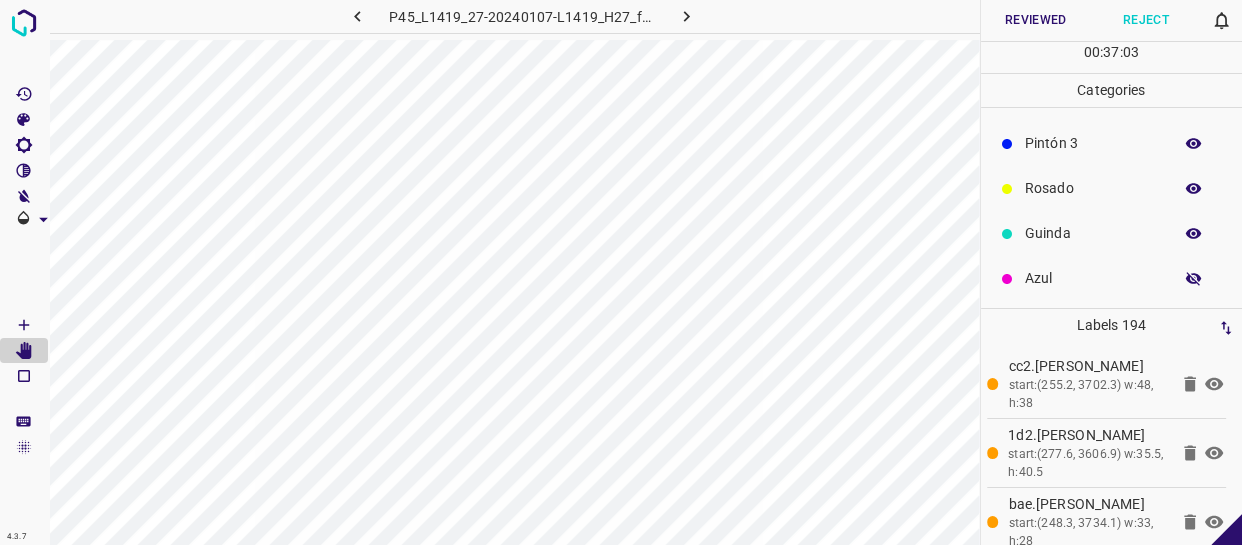 click at bounding box center (1194, 279) 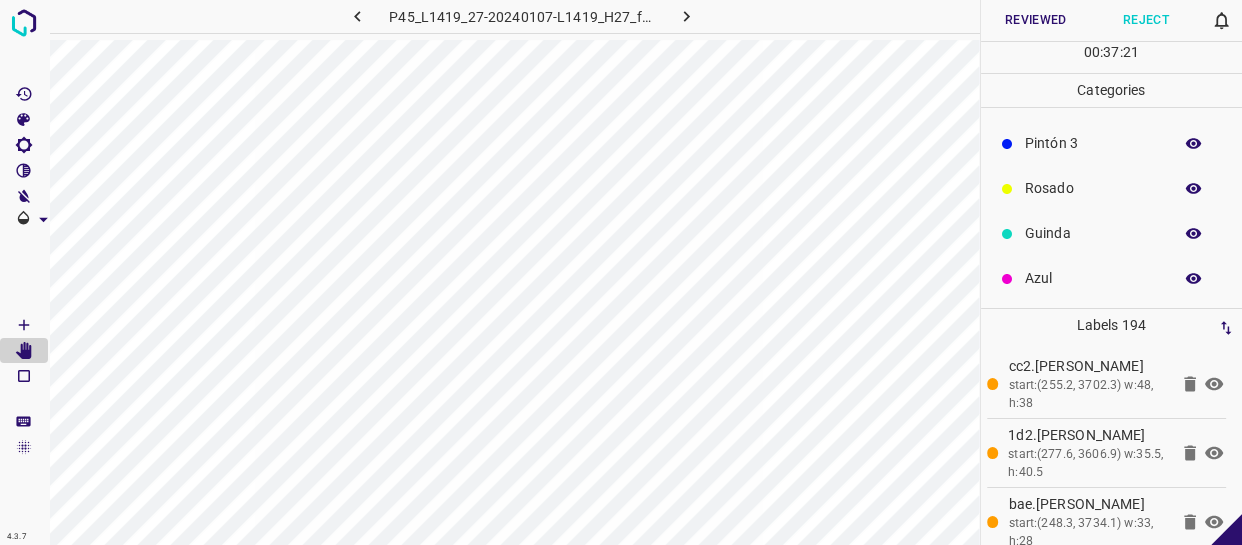scroll, scrollTop: 0, scrollLeft: 0, axis: both 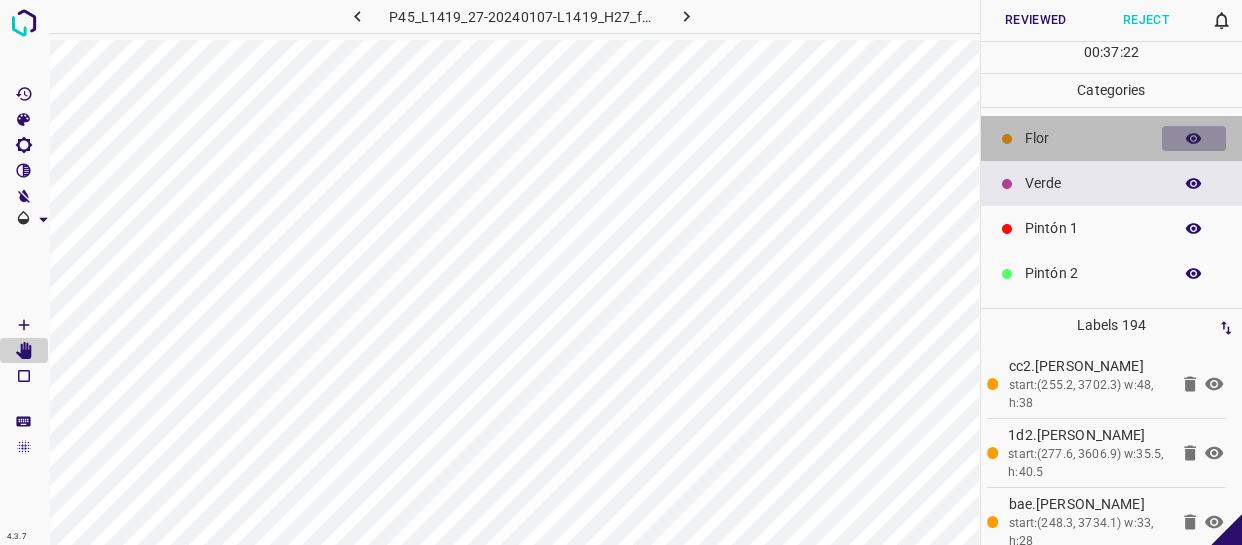 click 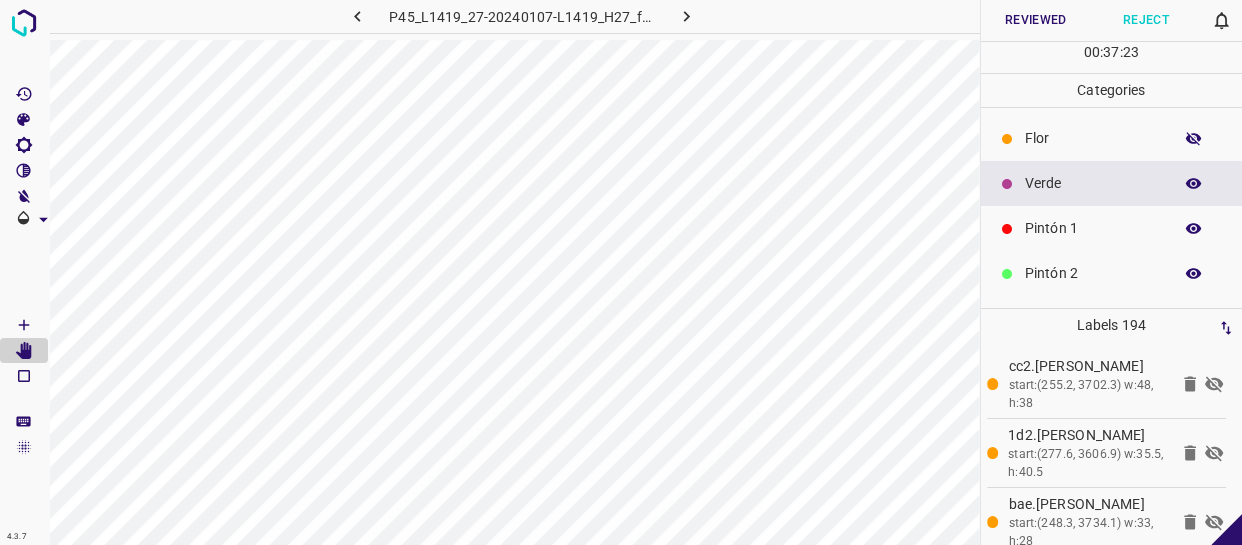click 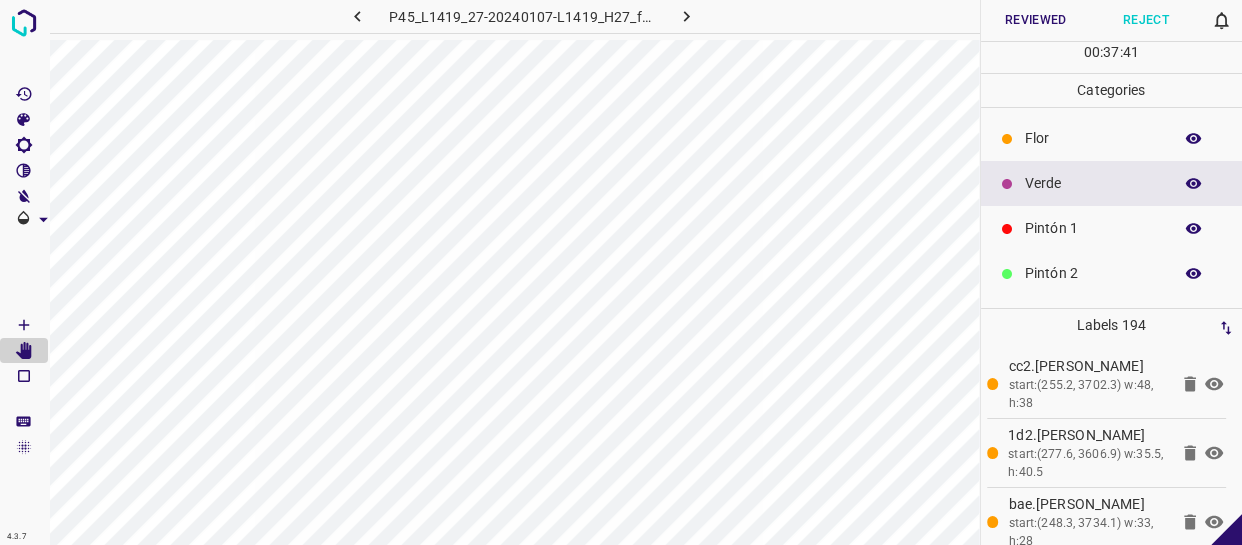 click 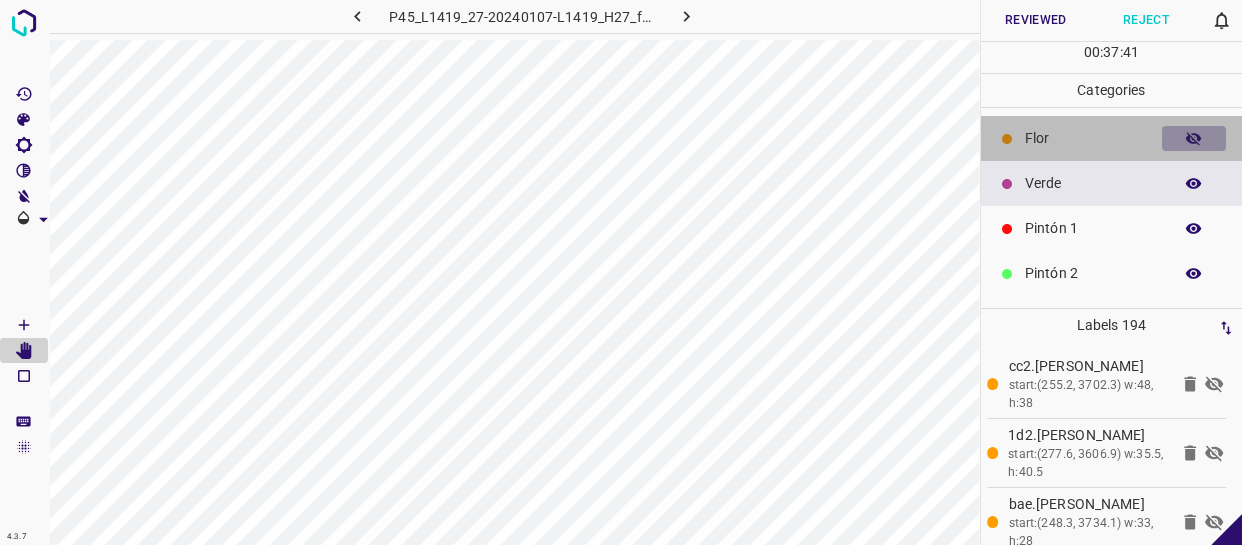 click 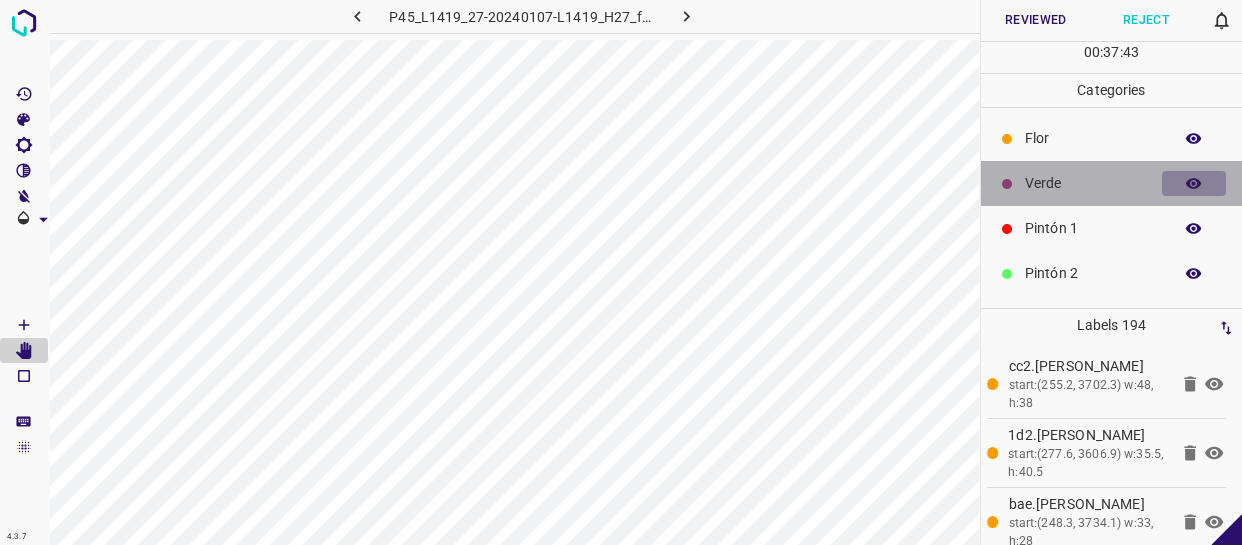 click 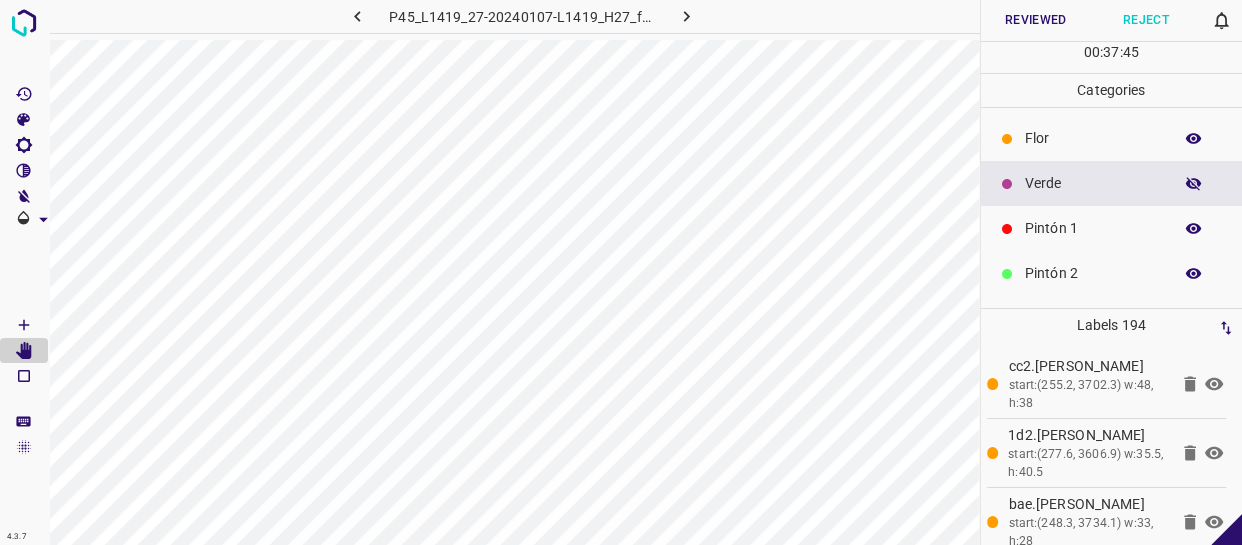 click 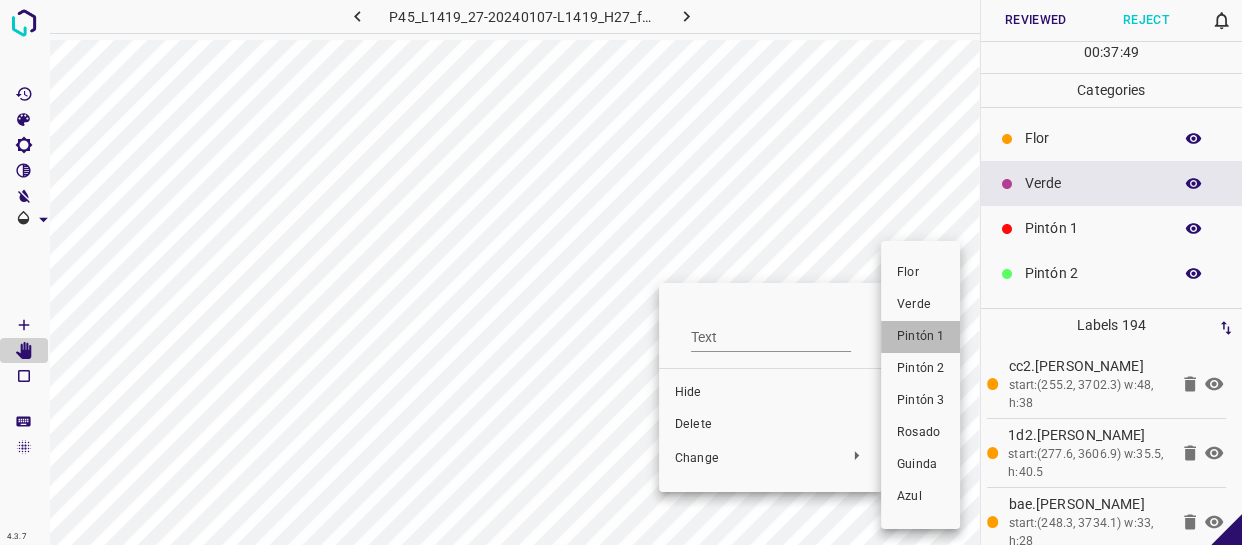 click on "Pintón 1" at bounding box center (920, 337) 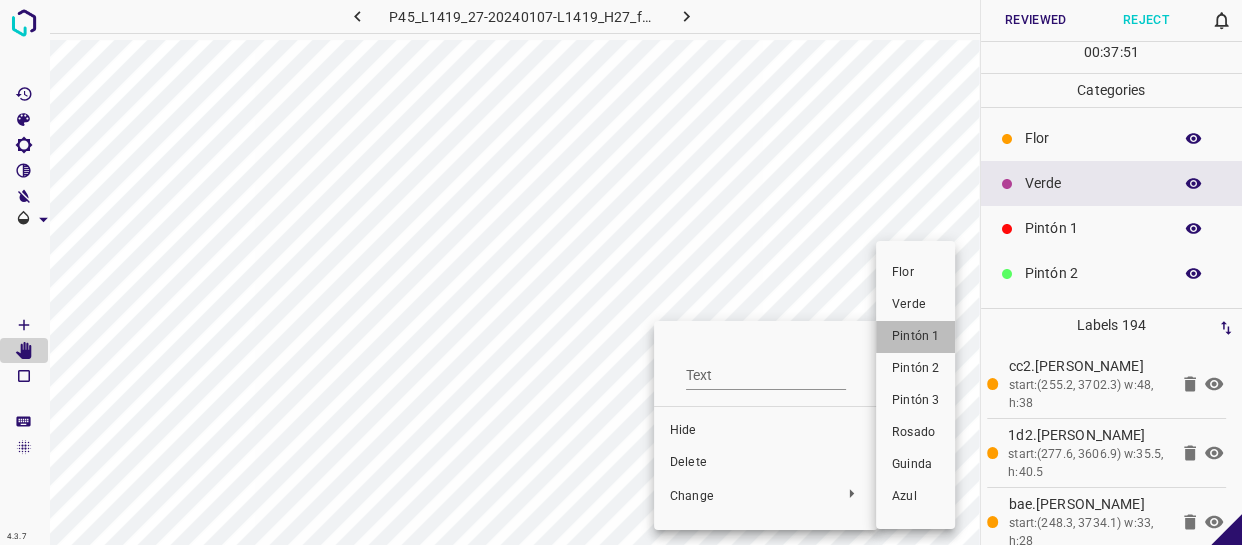 drag, startPoint x: 935, startPoint y: 336, endPoint x: 569, endPoint y: 267, distance: 372.44733 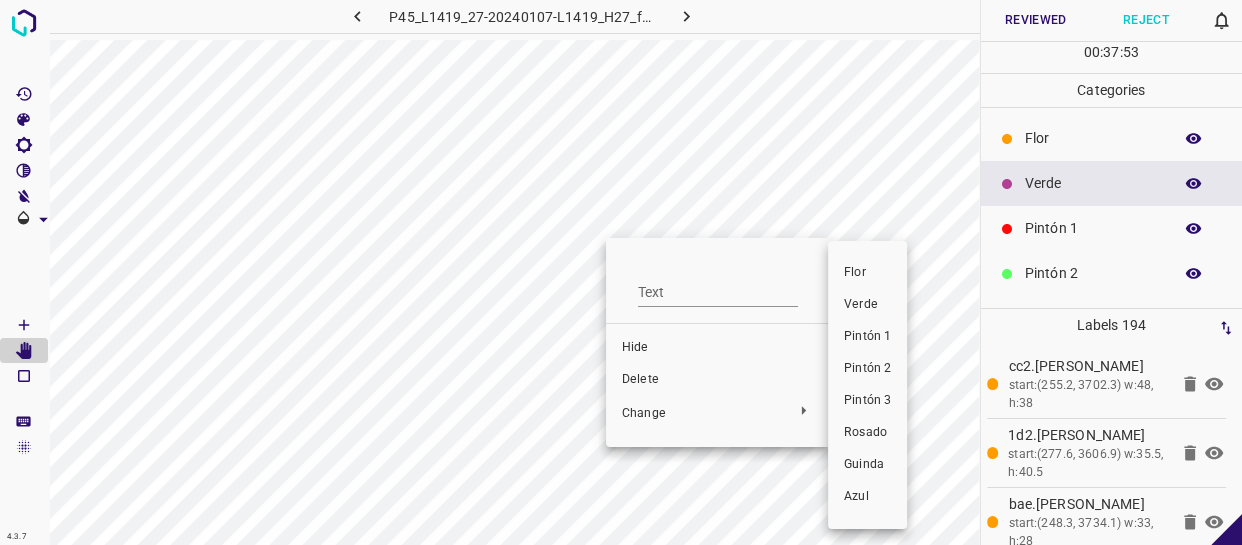 click on "Pintón 1" at bounding box center [867, 337] 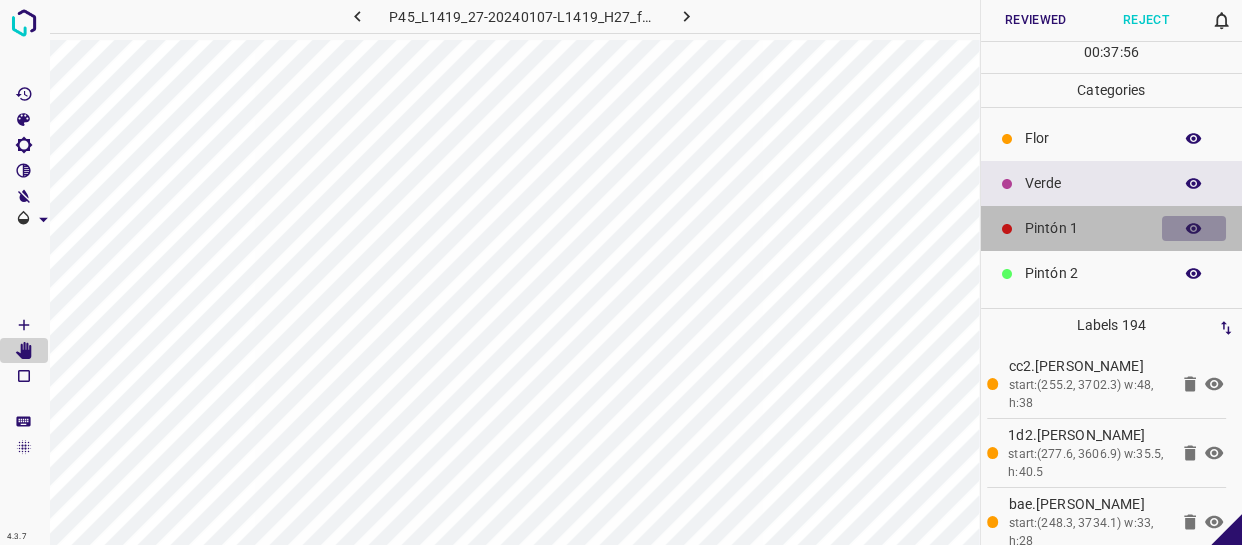 drag, startPoint x: 1175, startPoint y: 229, endPoint x: 986, endPoint y: 220, distance: 189.21416 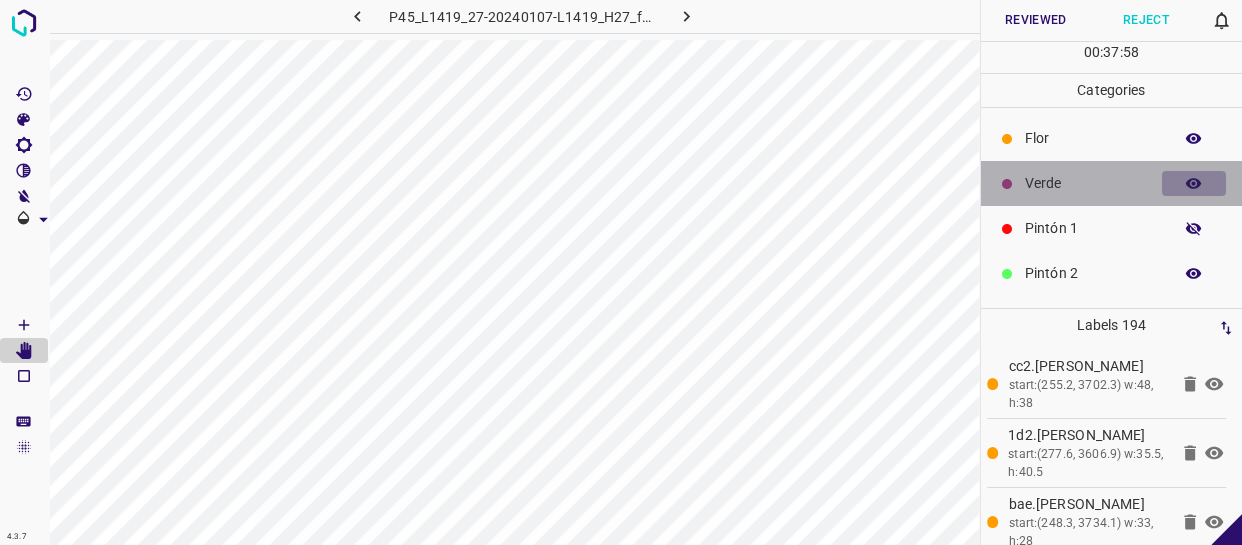 click 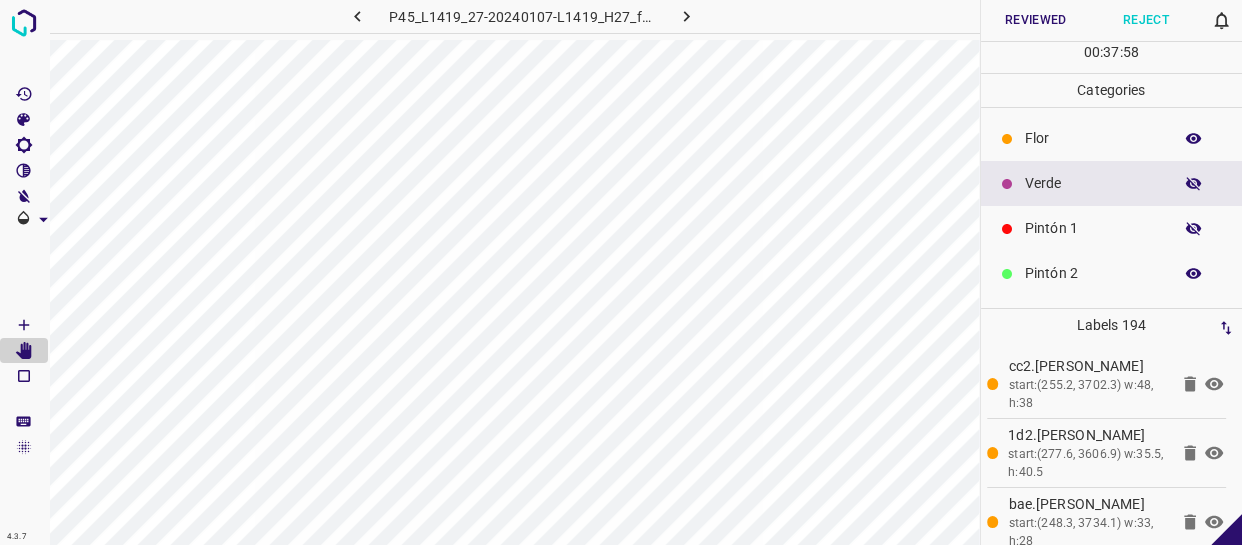 click 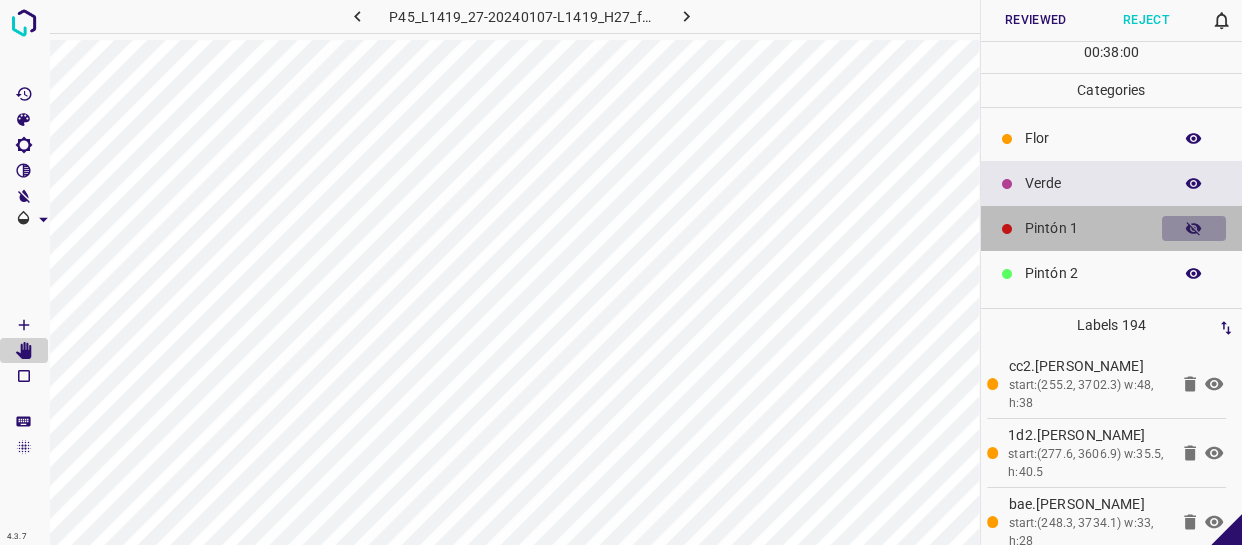 click 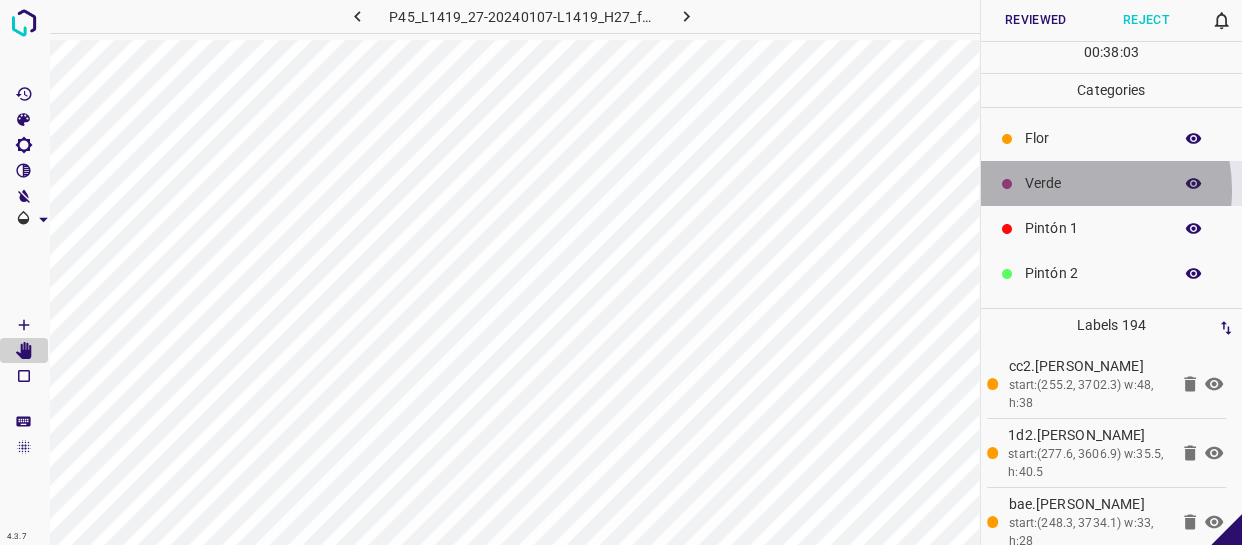 click on "Verde" at bounding box center (1093, 183) 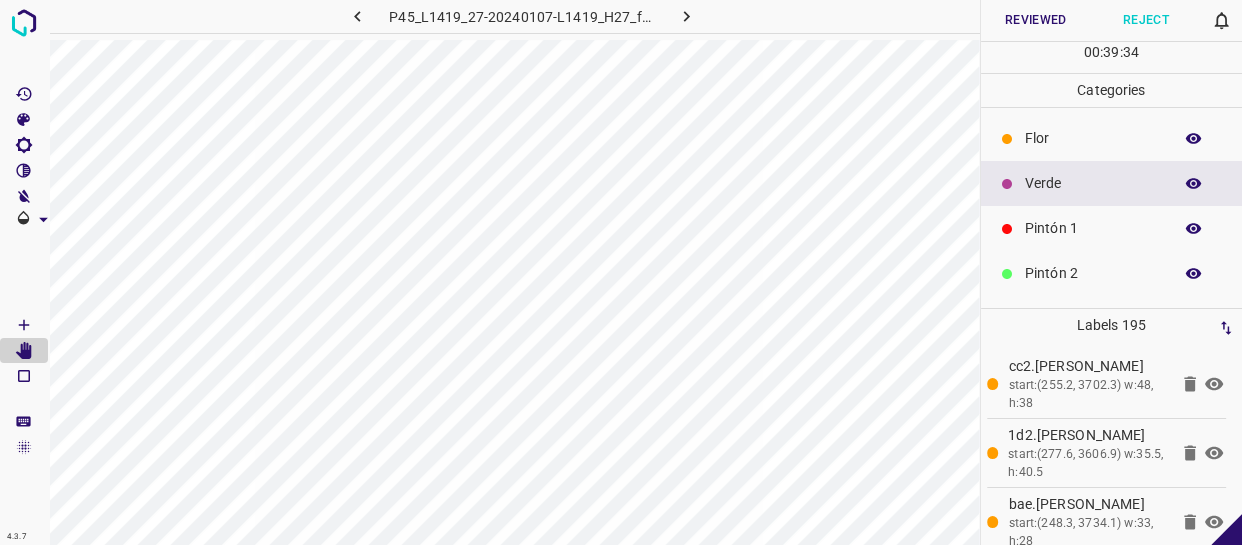 click on "Verde" at bounding box center (1112, 183) 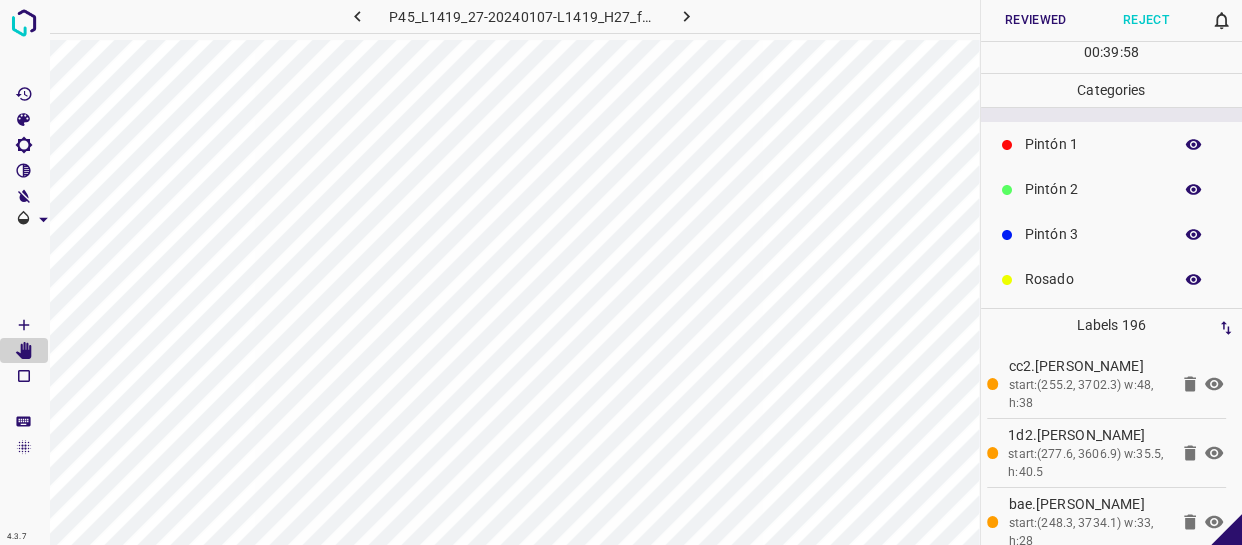 scroll, scrollTop: 175, scrollLeft: 0, axis: vertical 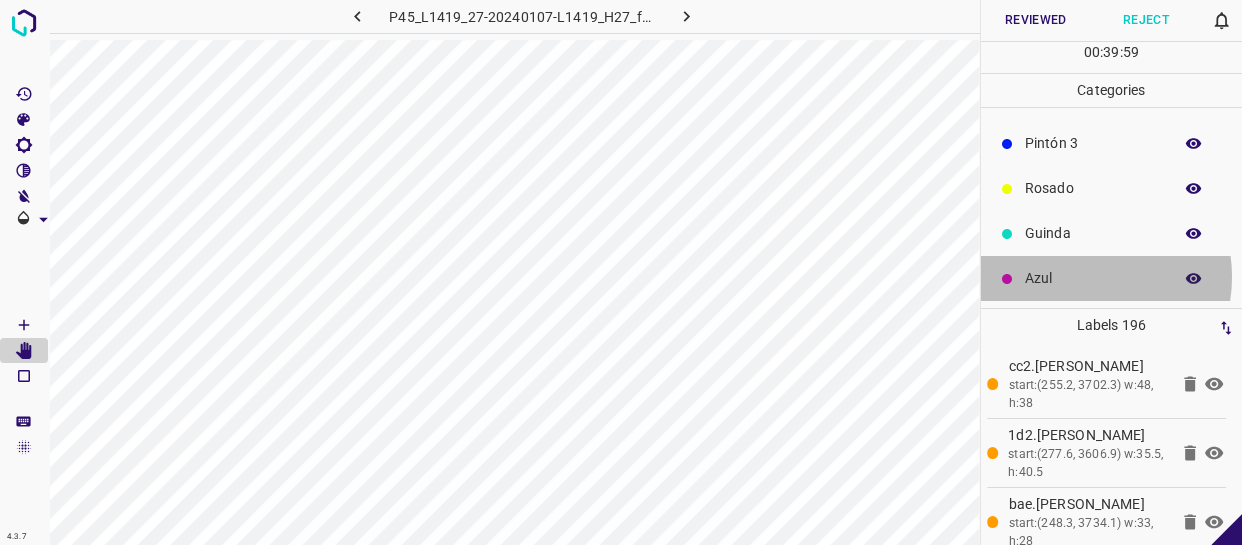 click on "Azul" at bounding box center [1093, 278] 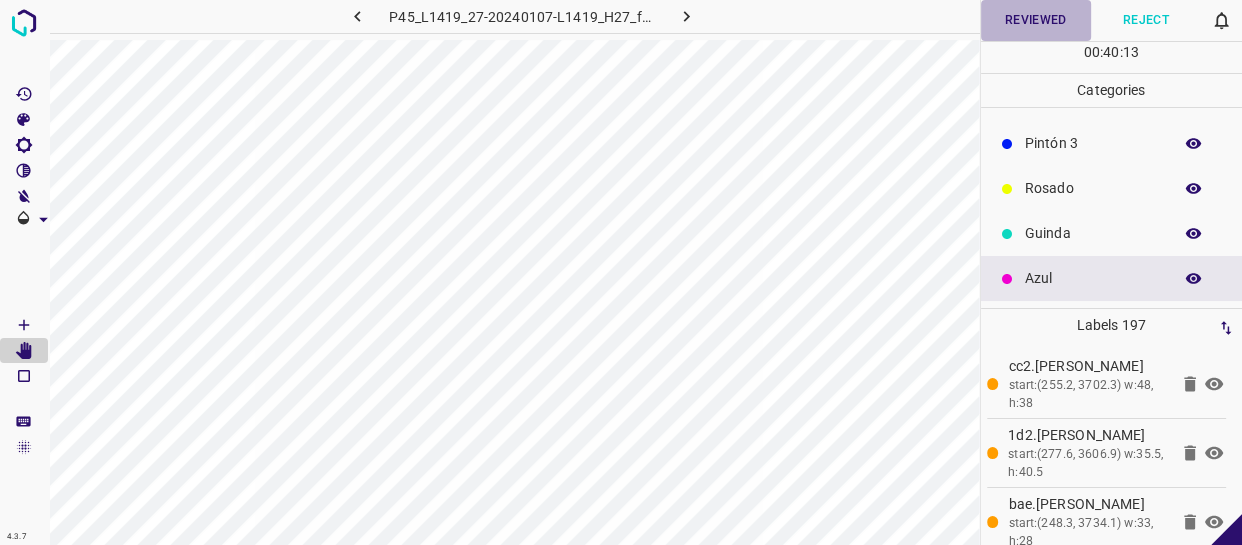 drag, startPoint x: 1023, startPoint y: 24, endPoint x: 989, endPoint y: 55, distance: 46.010868 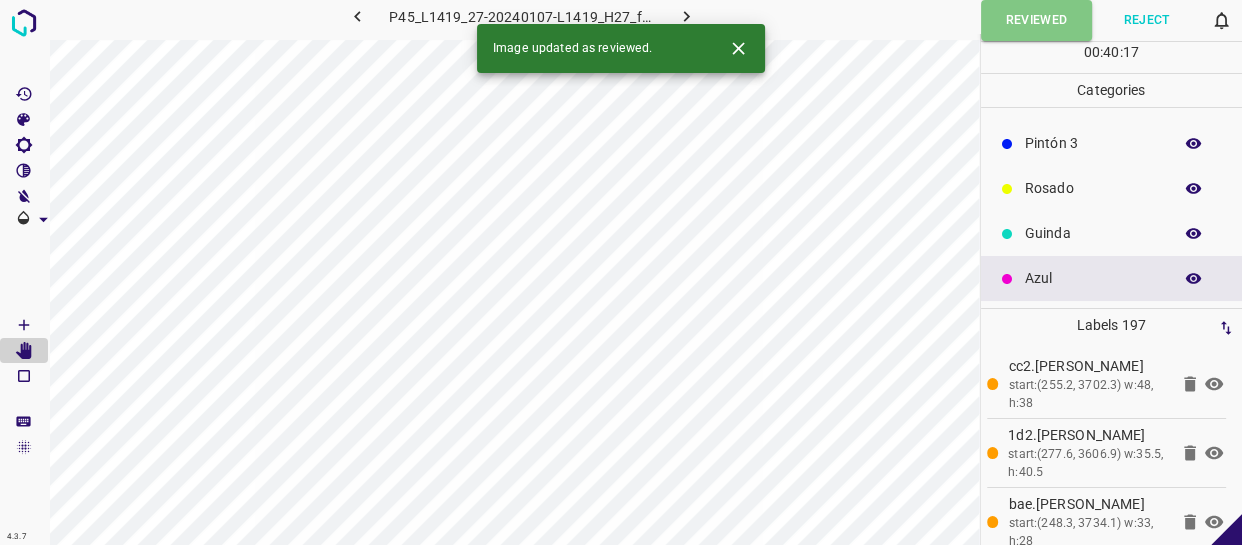 click 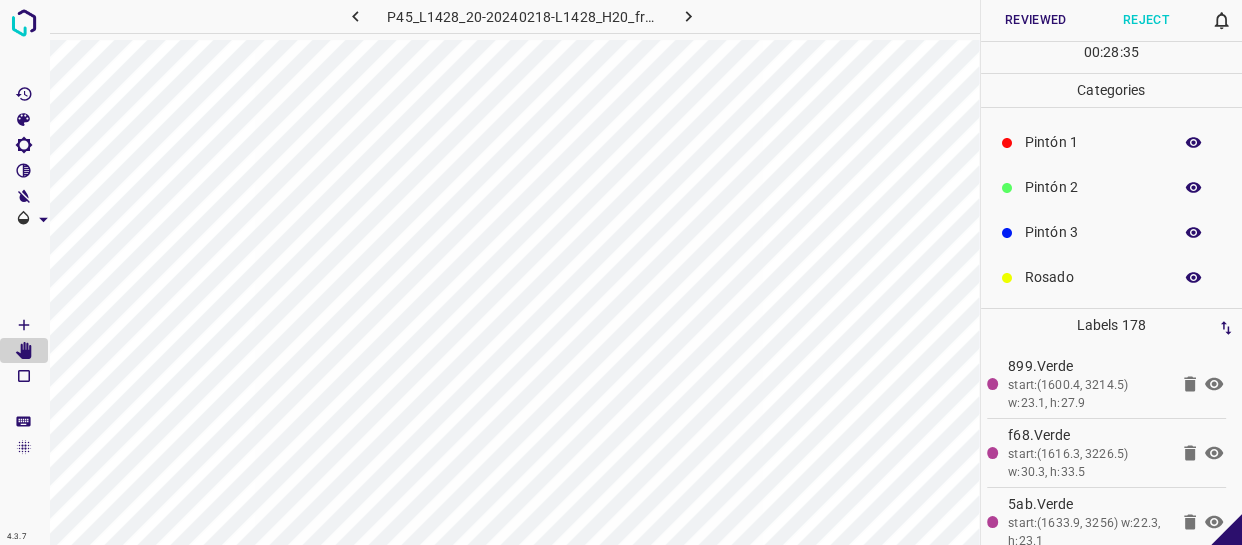 scroll, scrollTop: 0, scrollLeft: 0, axis: both 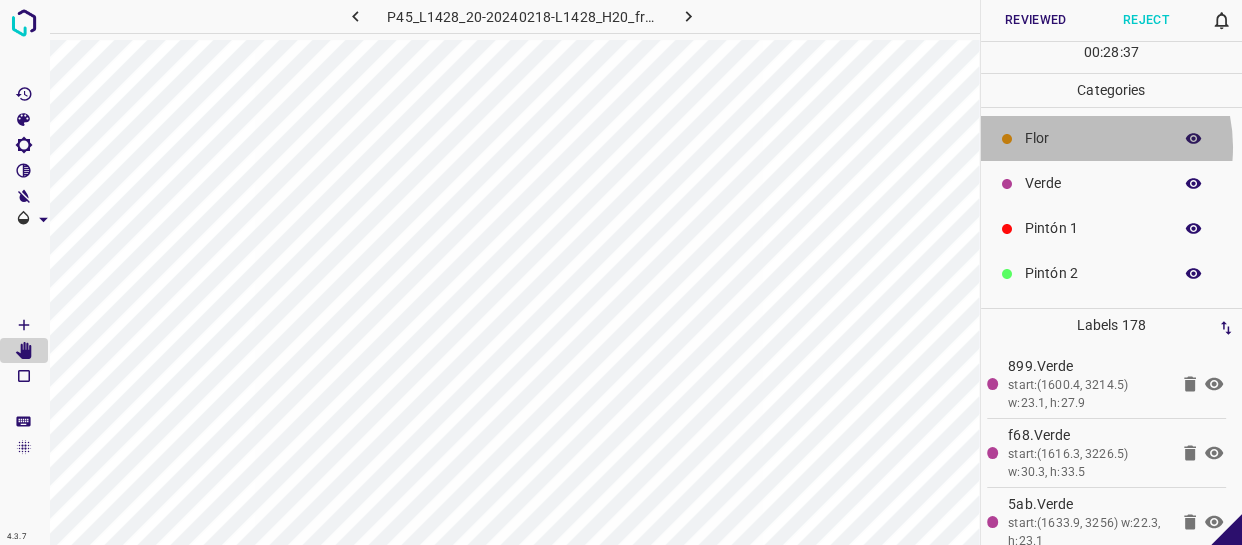 click on "Flor" at bounding box center (1093, 138) 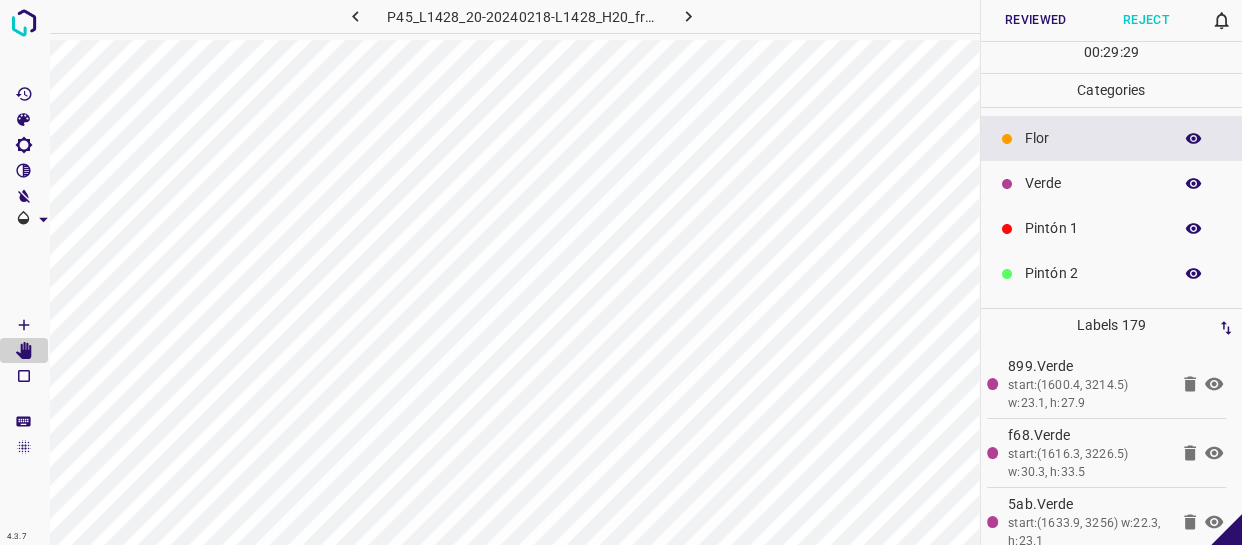click on "Reviewed" at bounding box center [1036, 20] 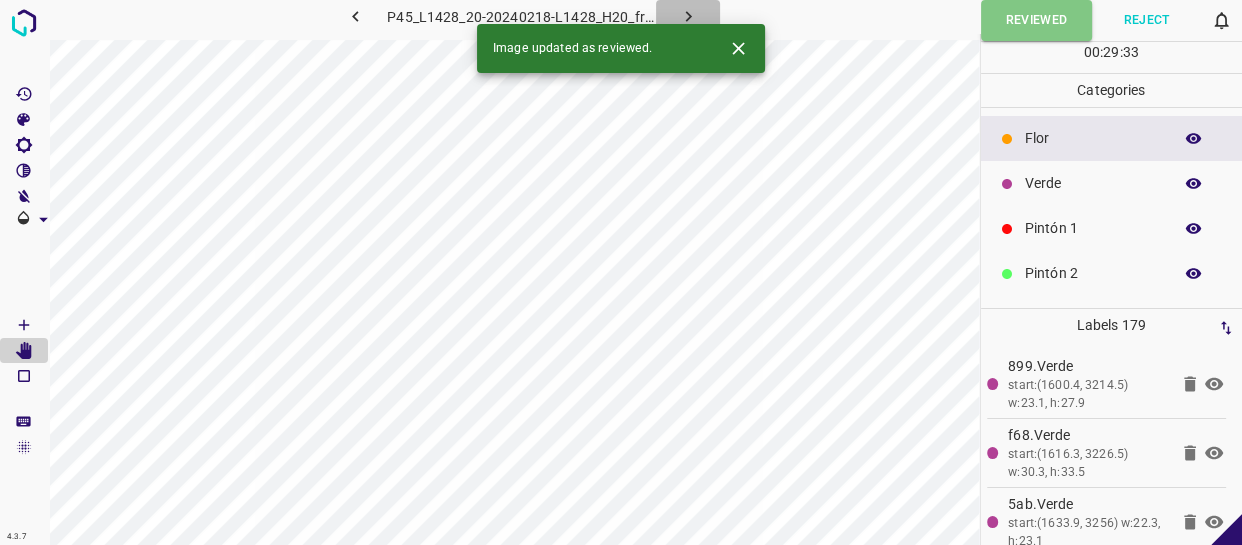click 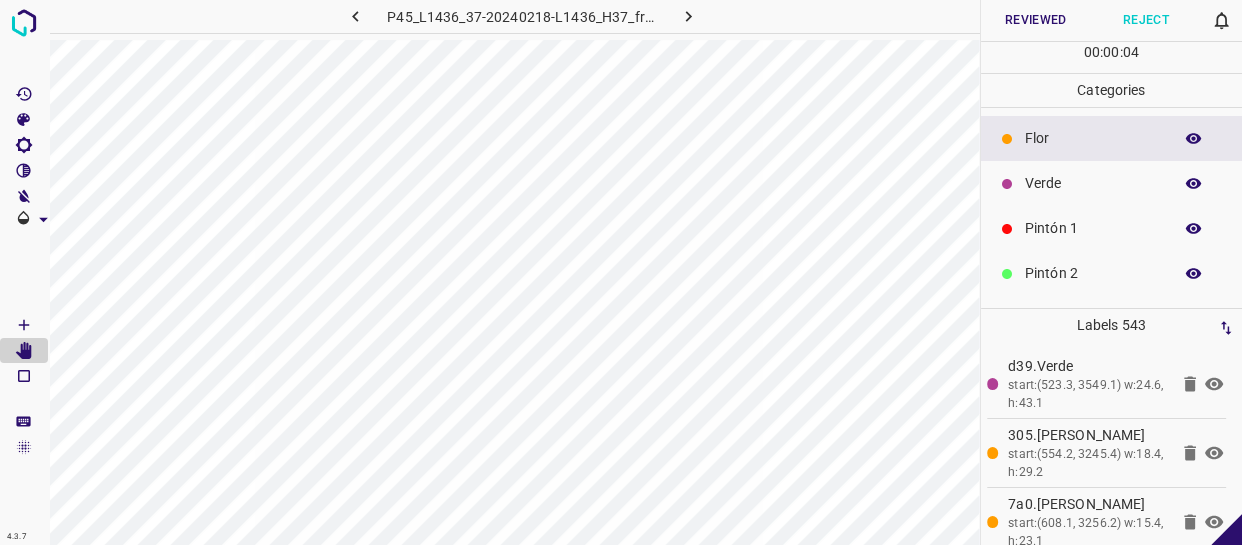 click 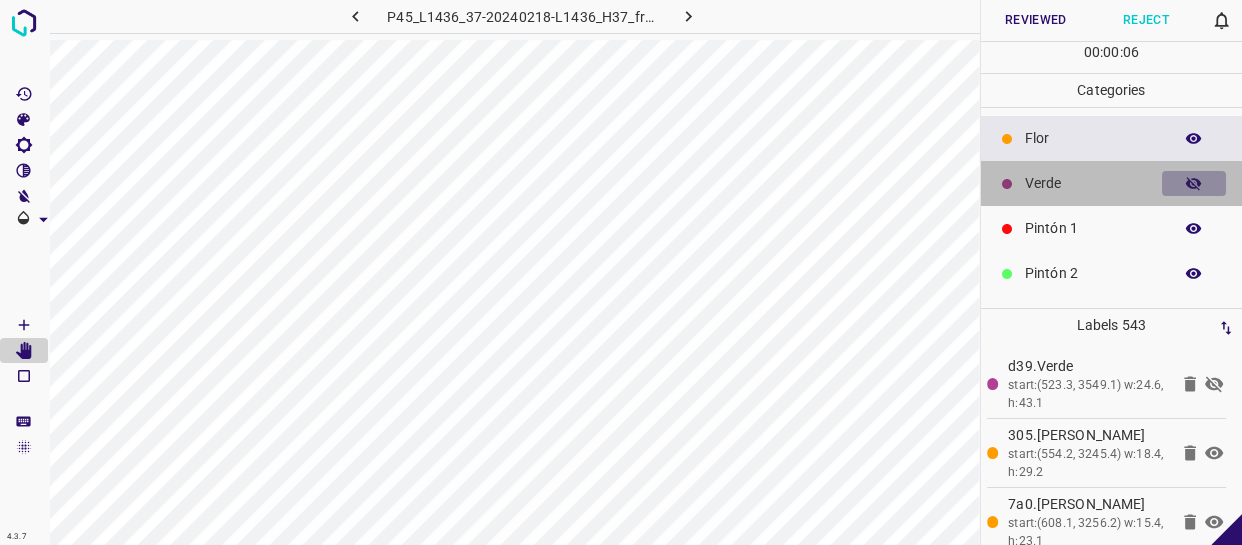 click 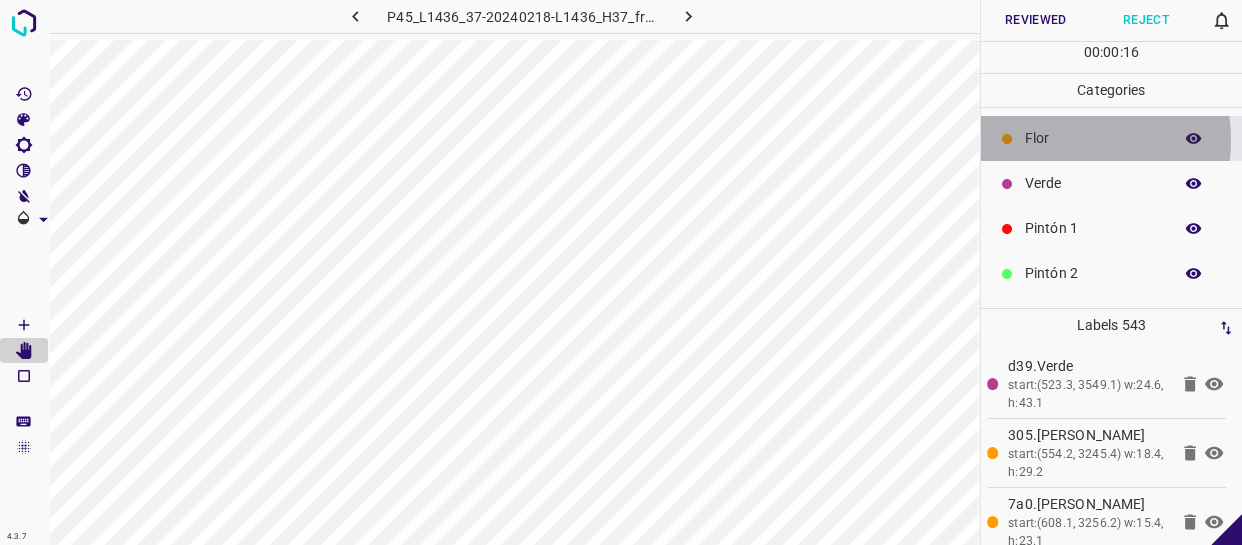 click on "Flor" at bounding box center (1093, 138) 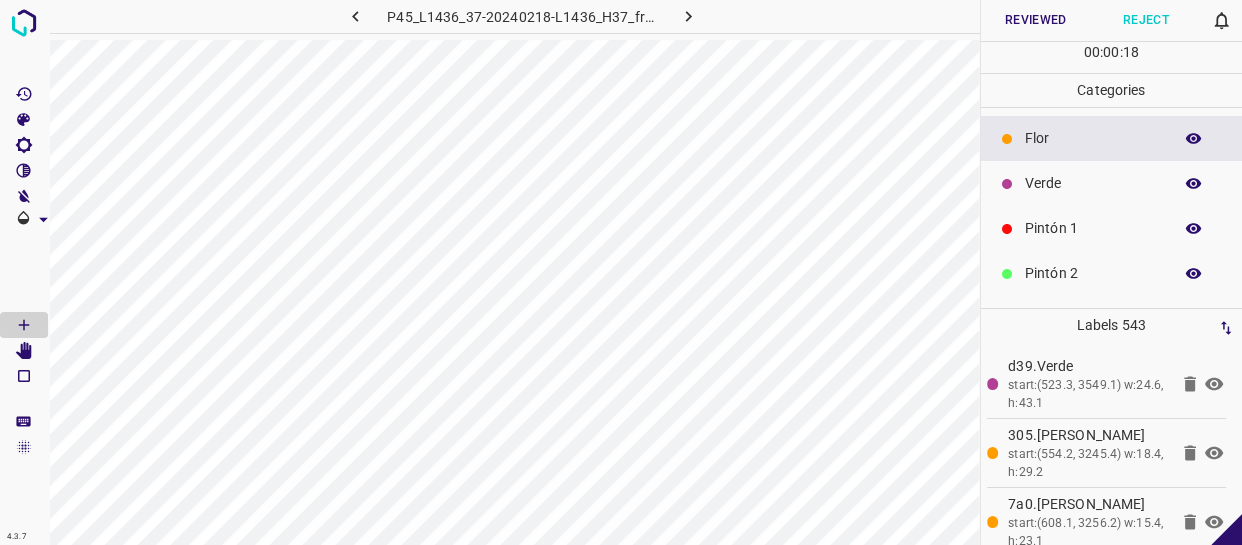 click on "Pintón 1" at bounding box center (1093, 228) 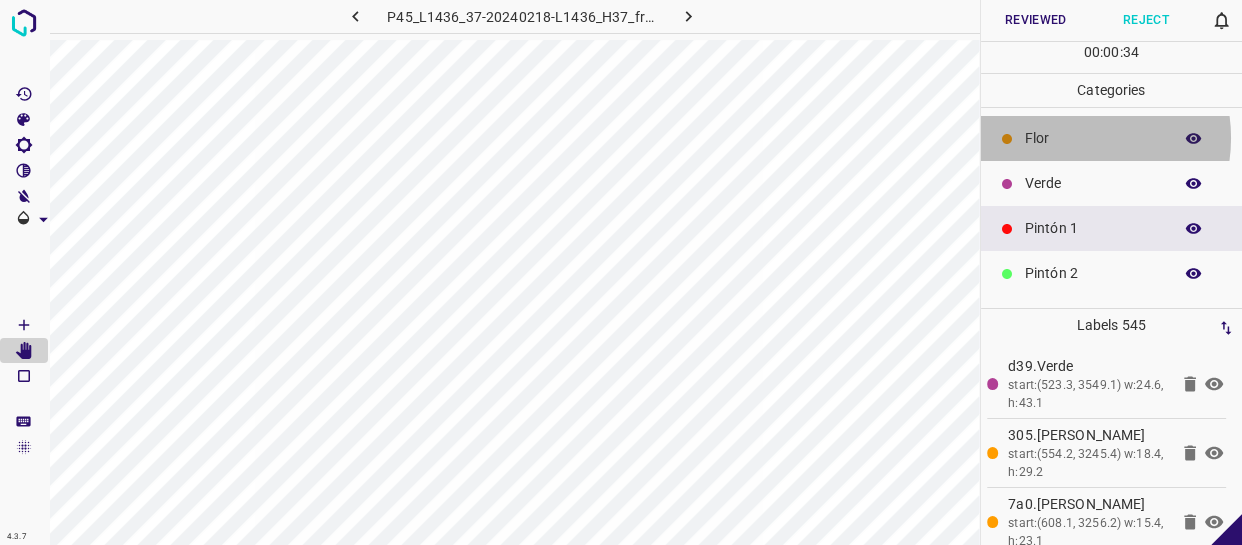 click on "Flor" at bounding box center (1093, 138) 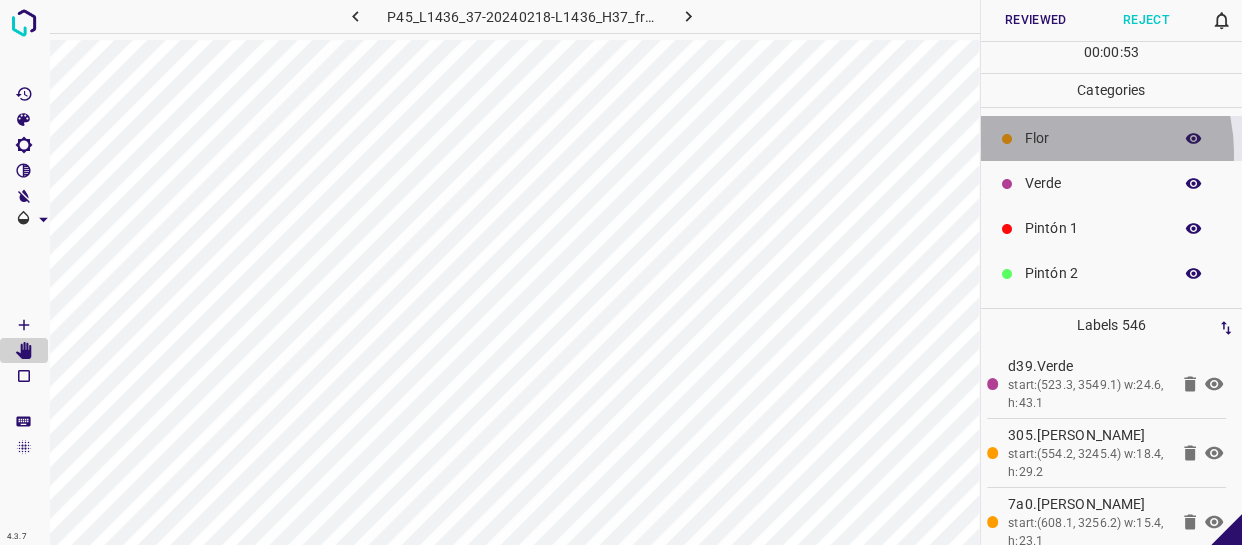 click on "Flor" at bounding box center [1112, 138] 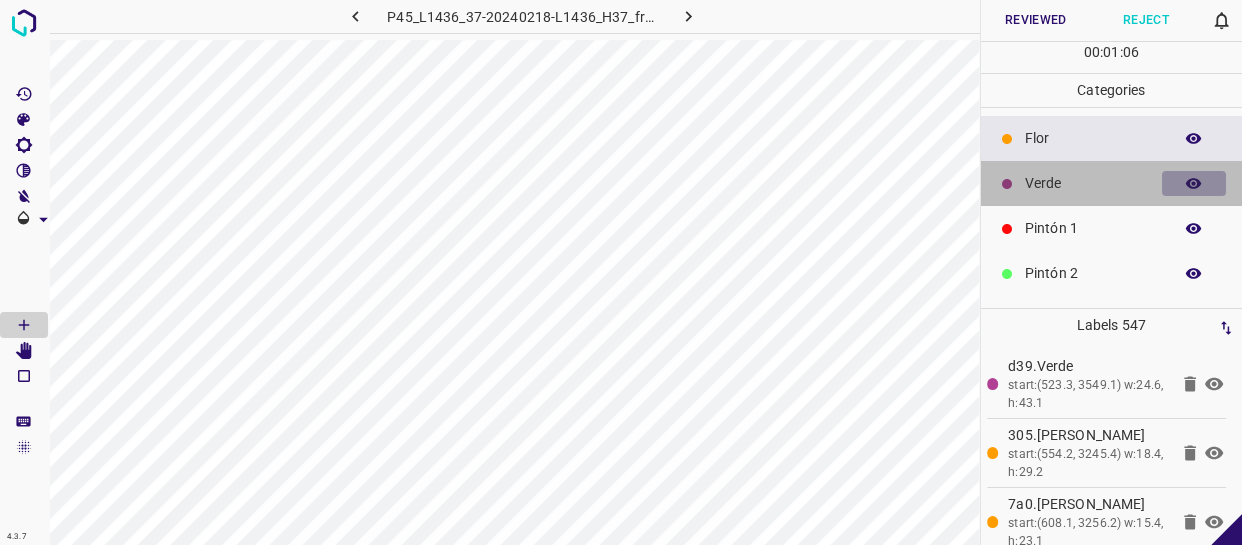click 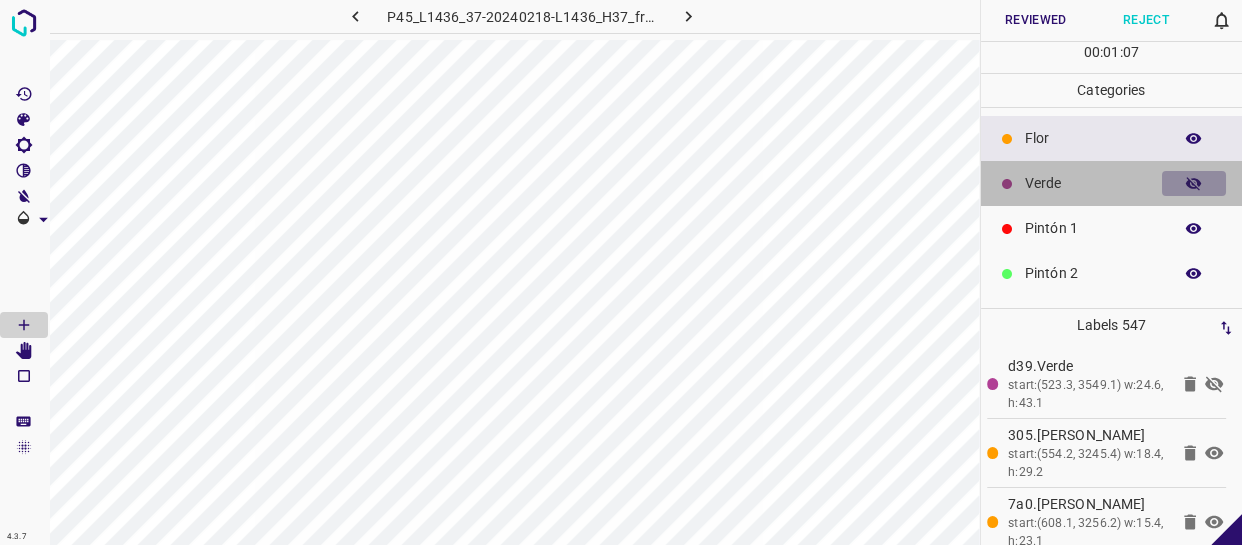 click 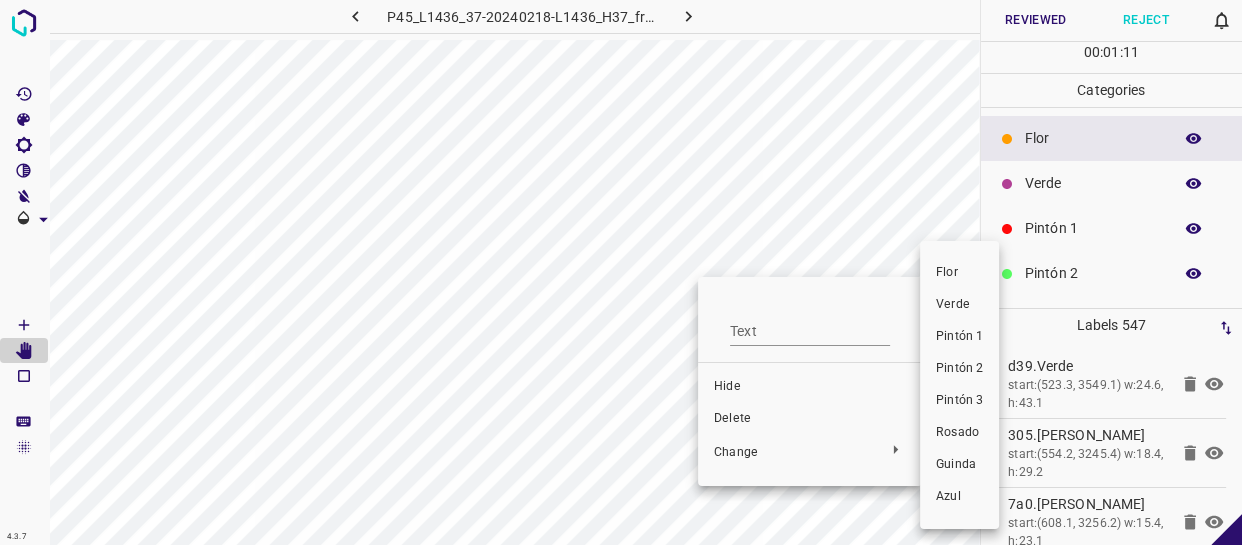 click on "Pintón 1" at bounding box center (959, 337) 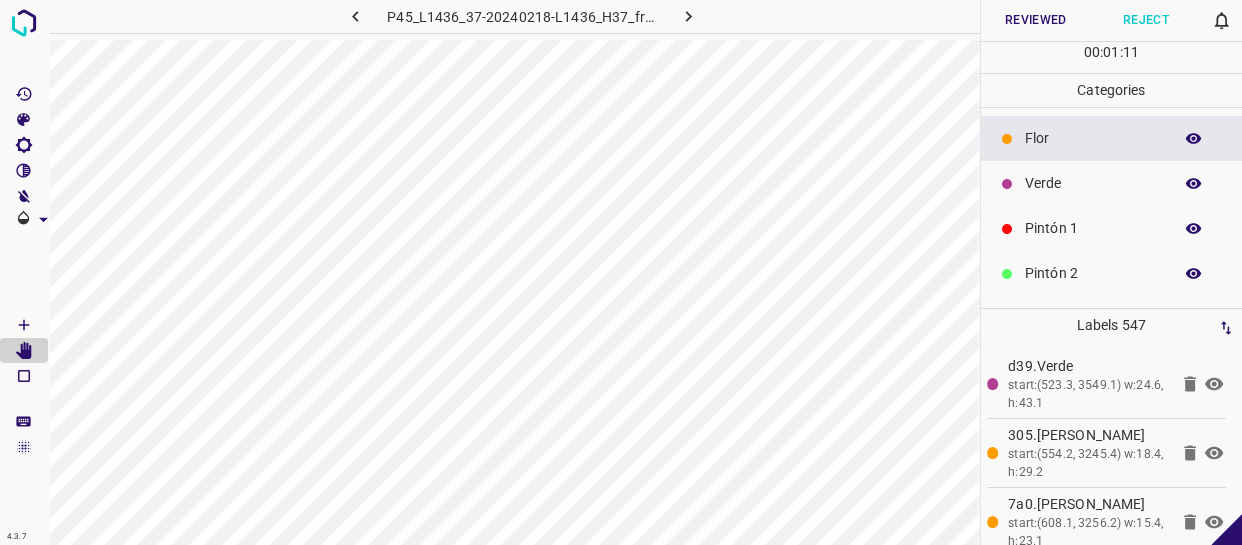 click on "[PERSON_NAME] Verde Pintón 1 Pintón 2 Pintón 3 [PERSON_NAME] Azul" at bounding box center [621, 272] 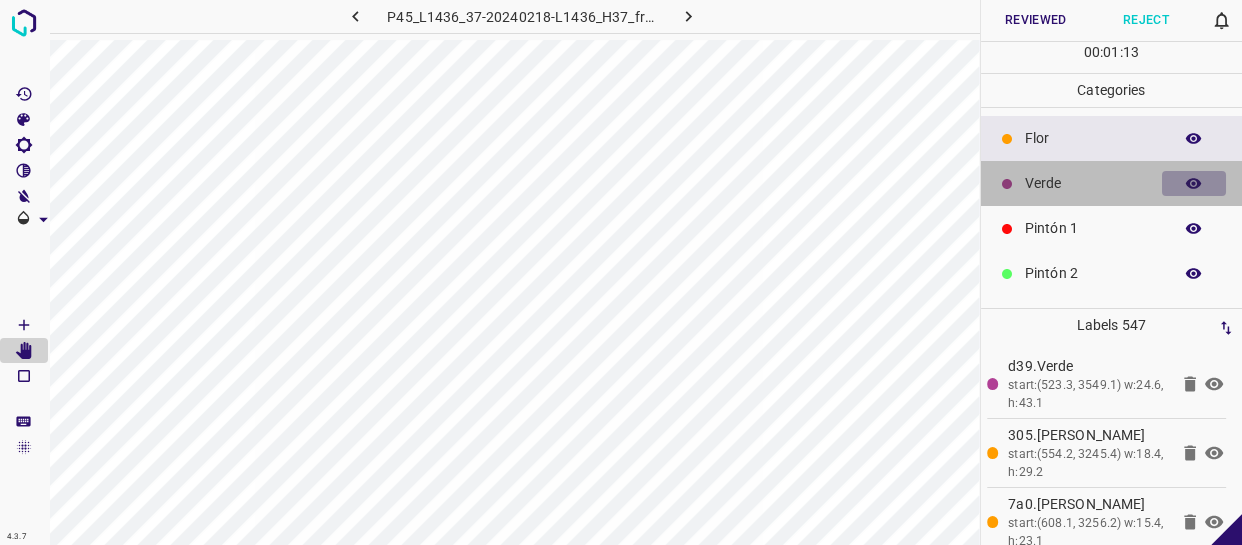 click 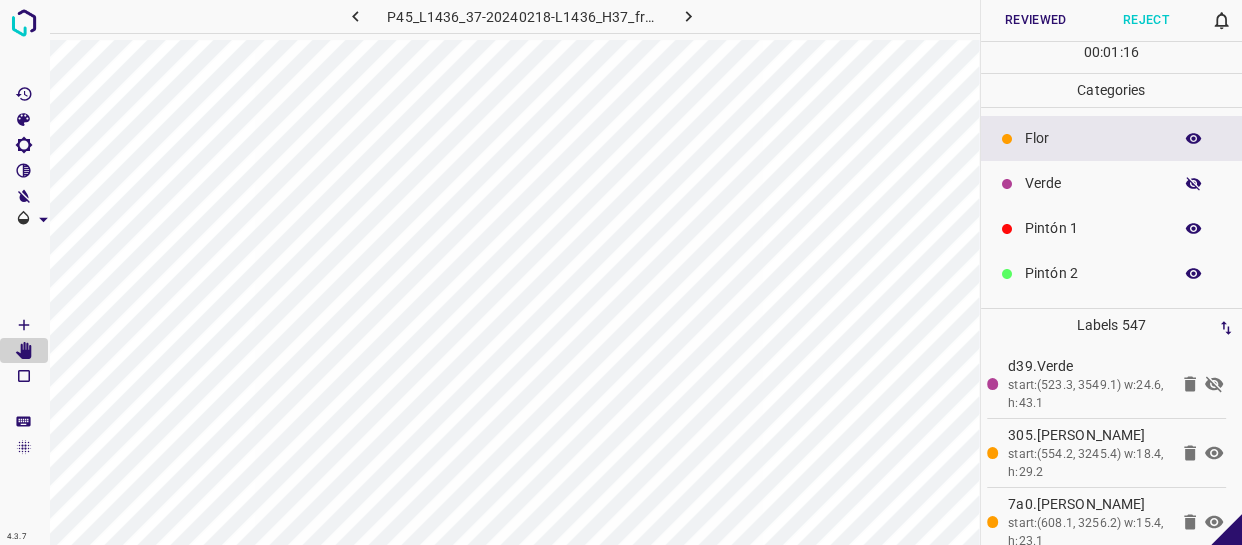 click 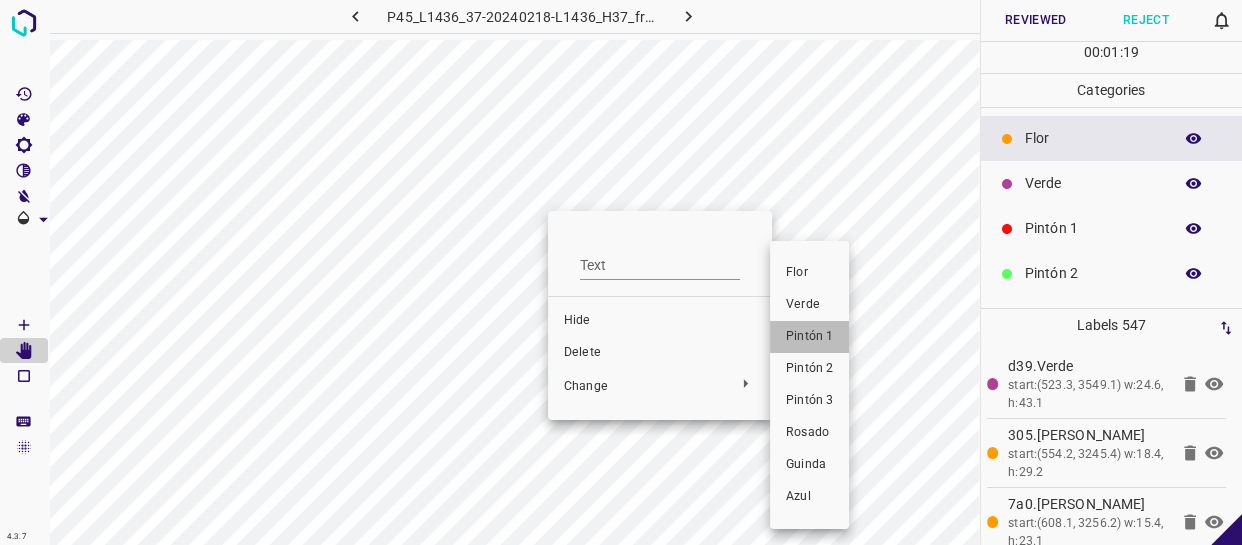drag, startPoint x: 810, startPoint y: 335, endPoint x: 508, endPoint y: 354, distance: 302.5971 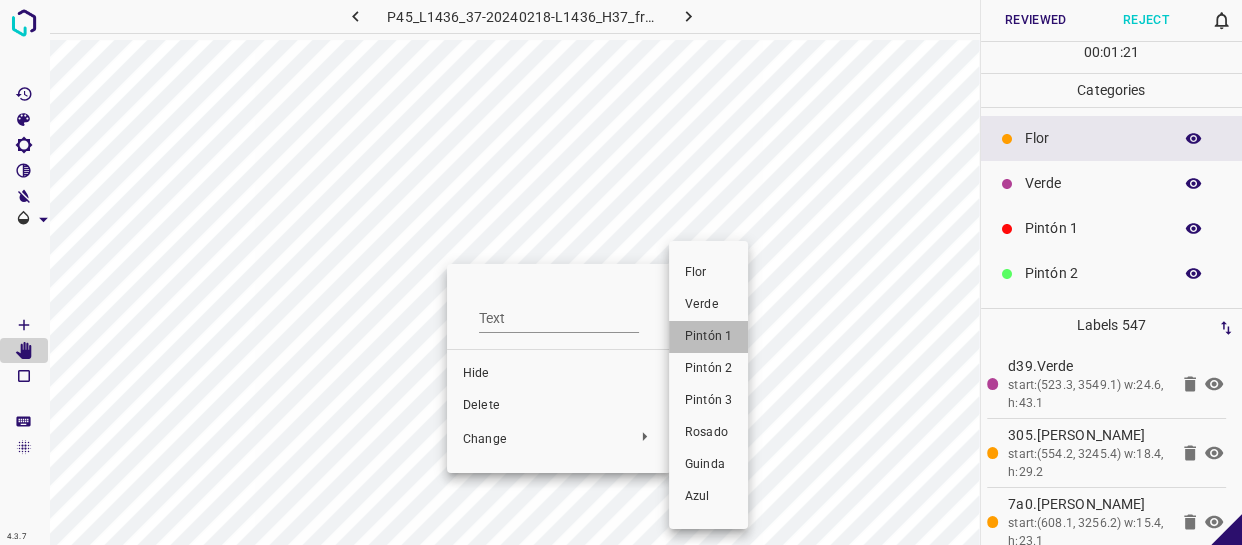 click on "Pintón 1" at bounding box center [708, 337] 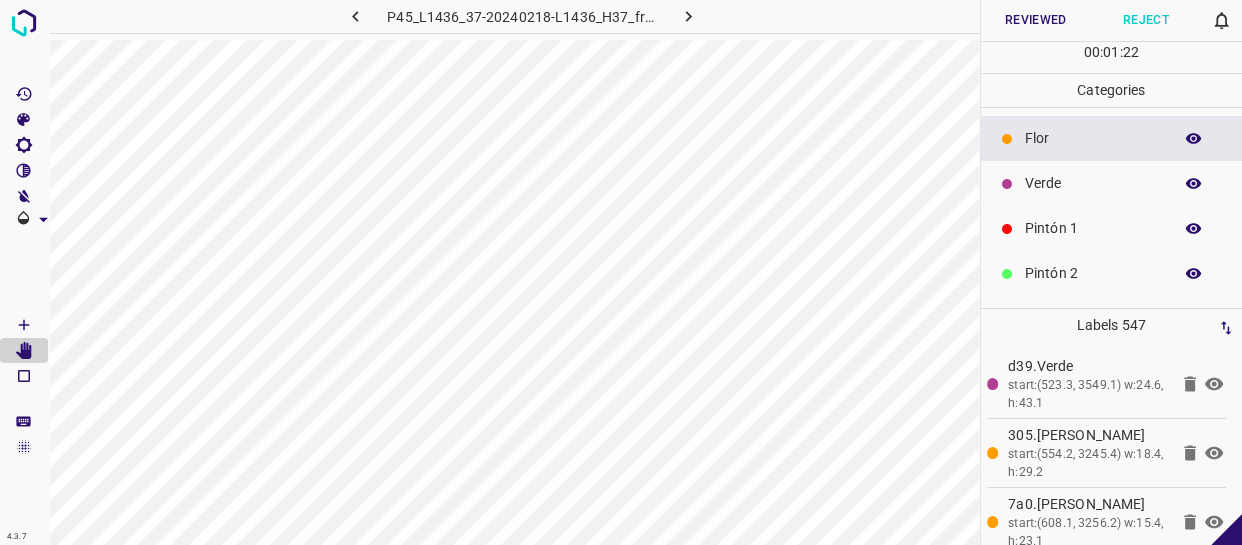 click 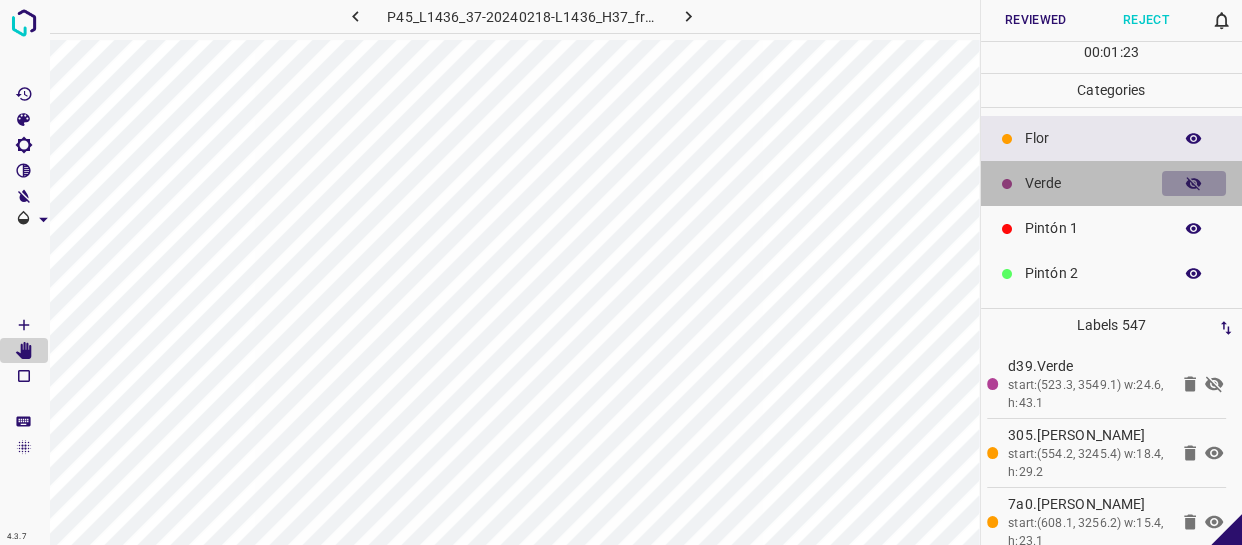 click 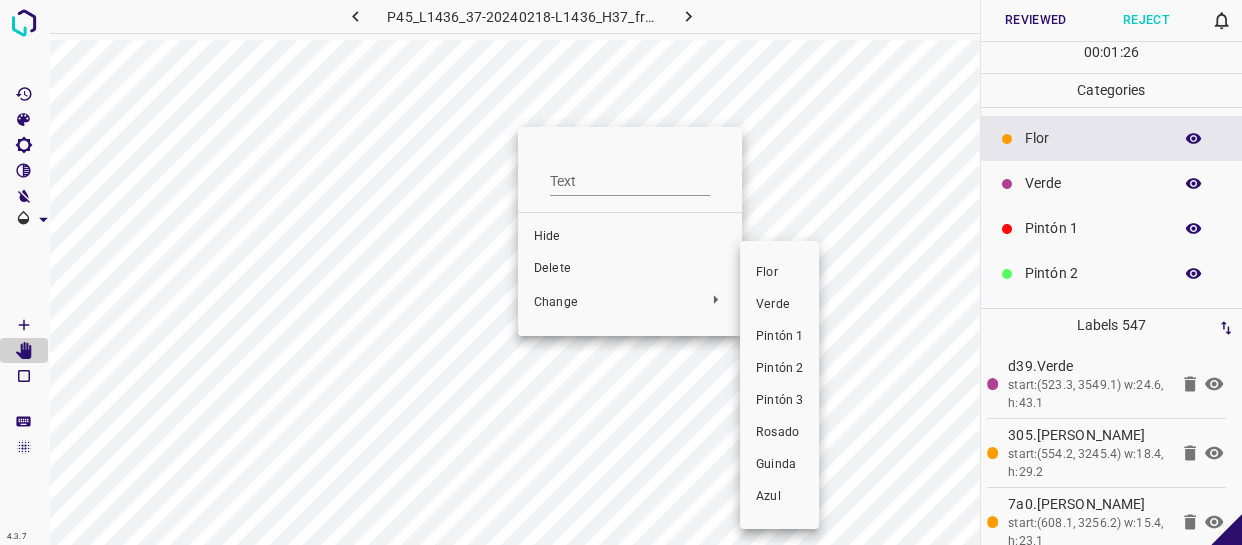 click on "Pintón 1" at bounding box center (779, 337) 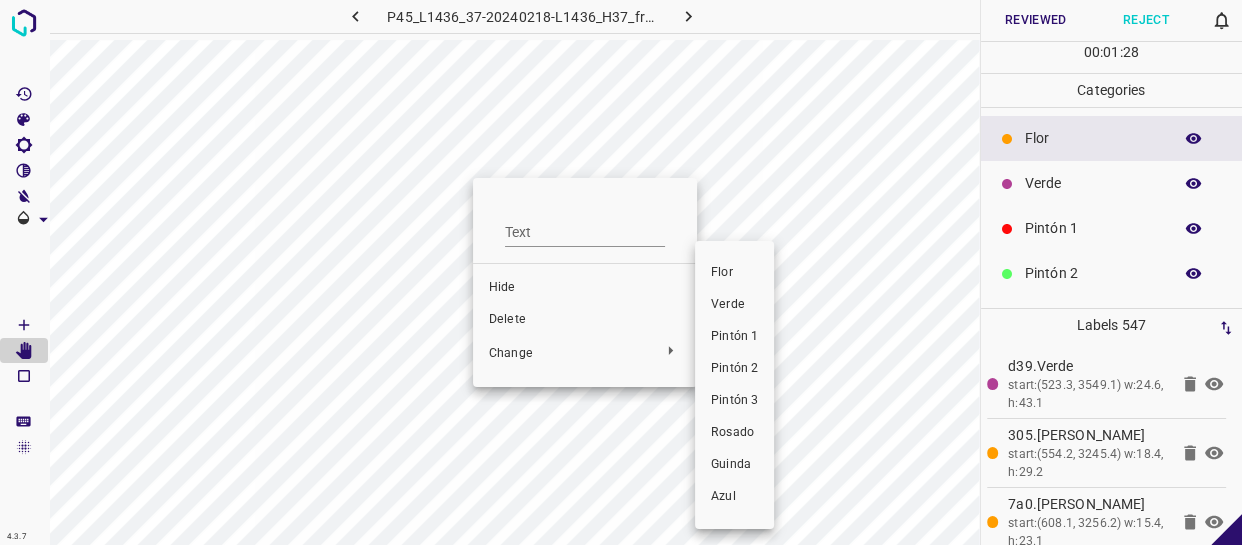 click on "Pintón 1" at bounding box center (734, 337) 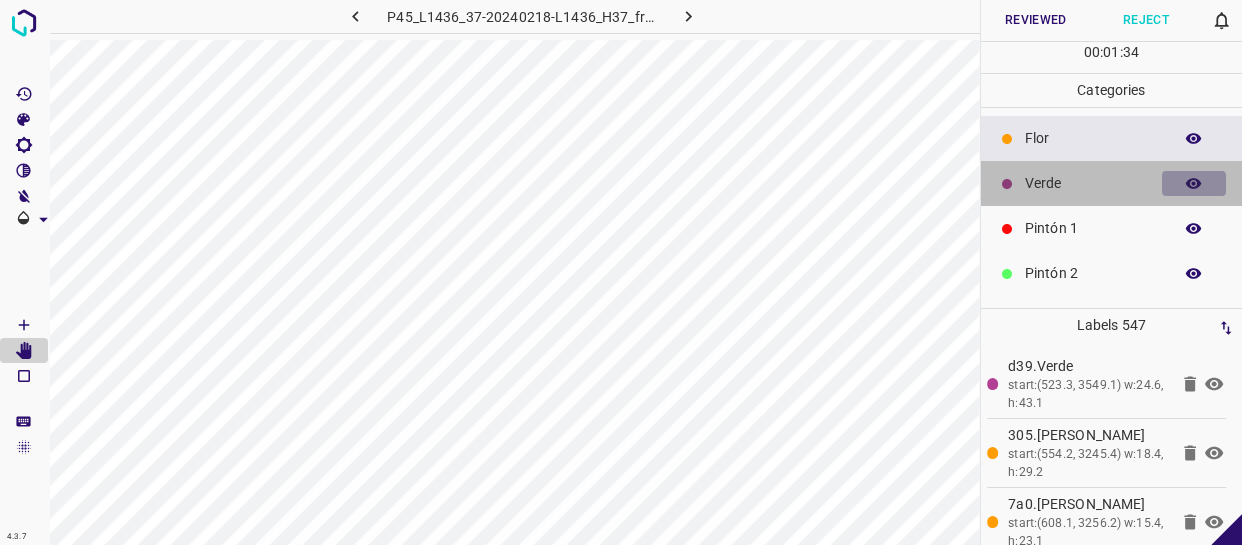 click at bounding box center [1194, 184] 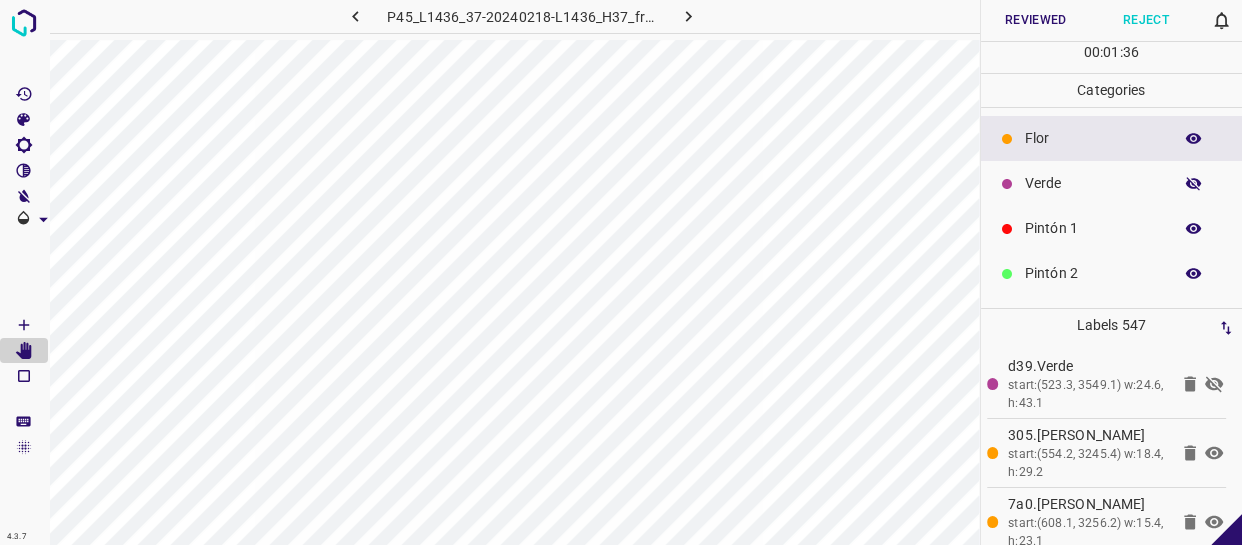 click 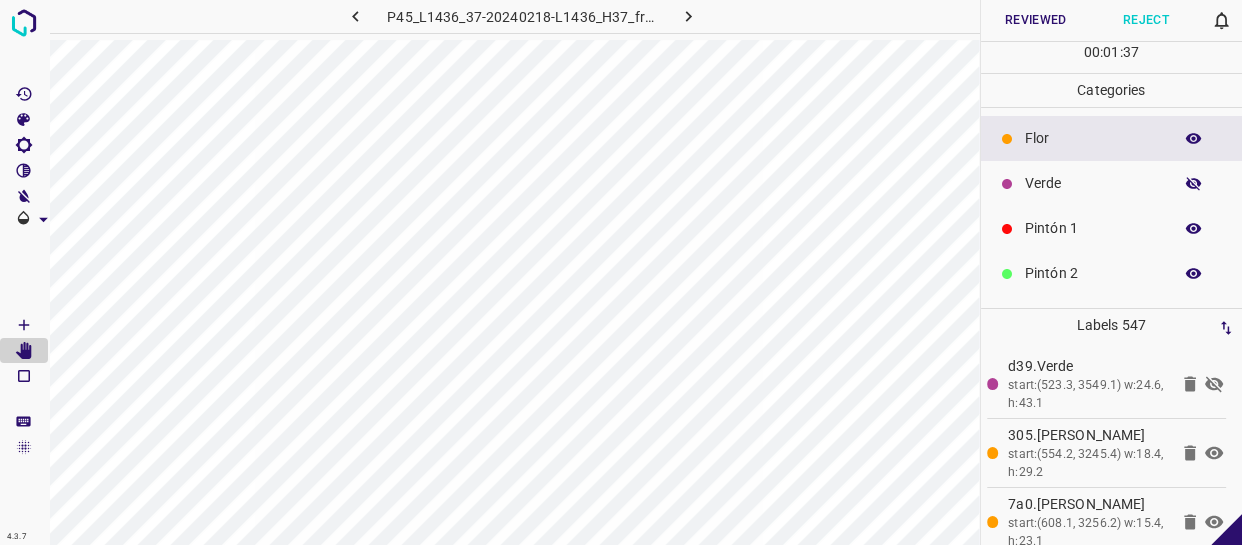 click 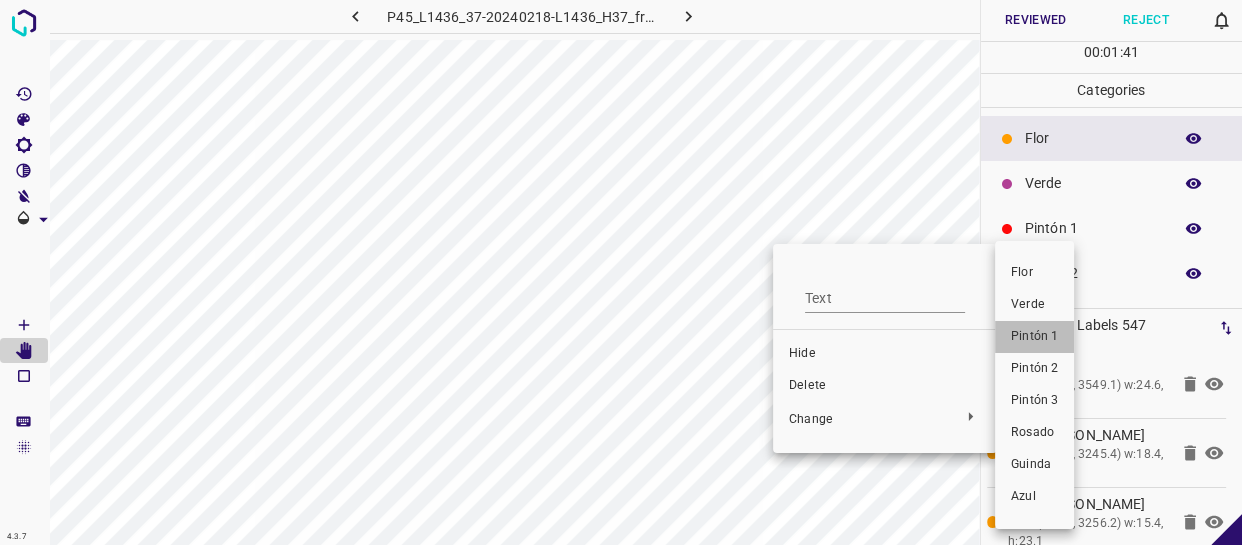 click on "Pintón 1" at bounding box center (1034, 337) 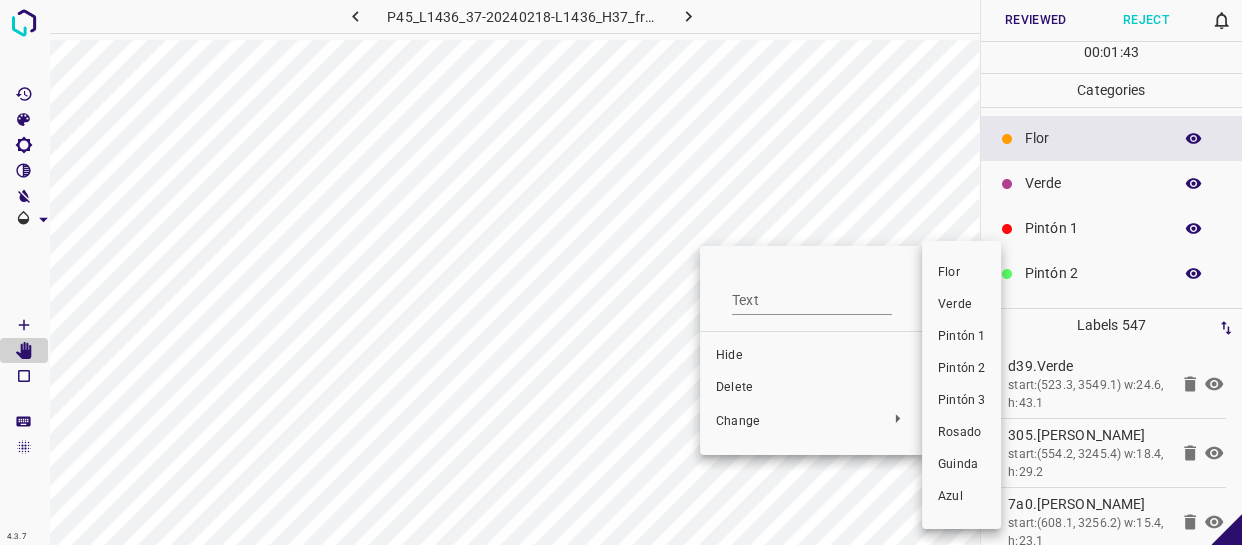 click on "Pintón 1" at bounding box center [961, 337] 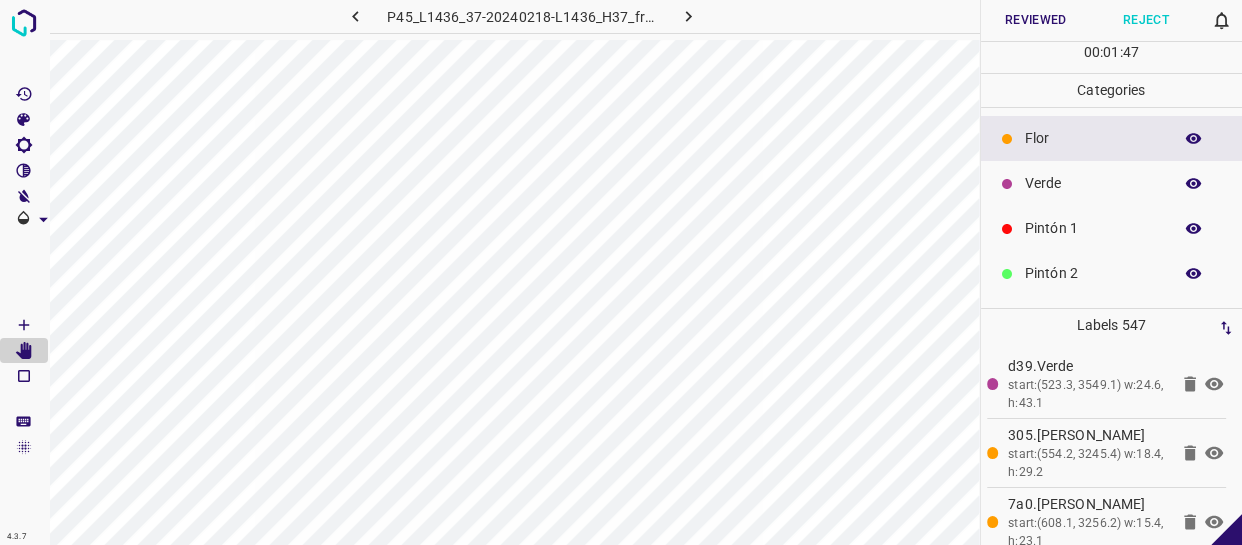click 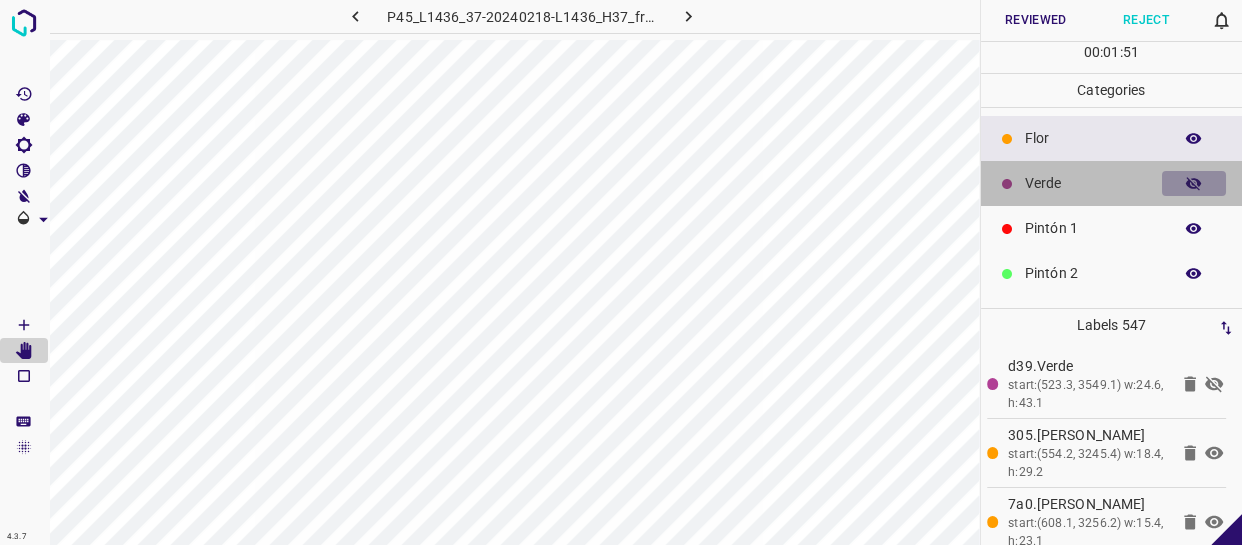 click 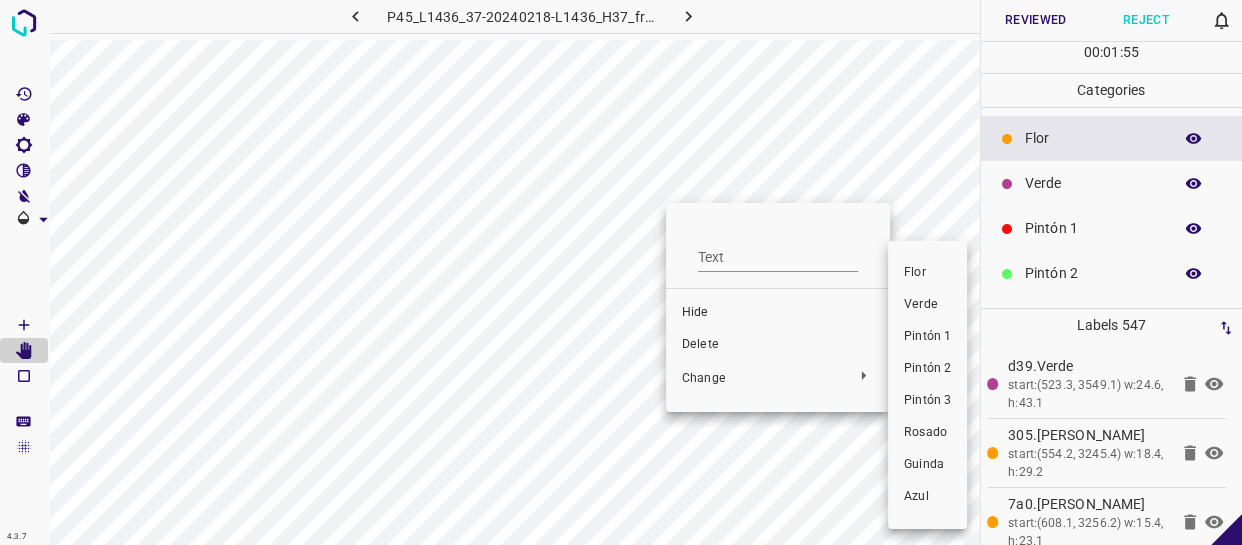 click on "Pintón 1" at bounding box center [927, 337] 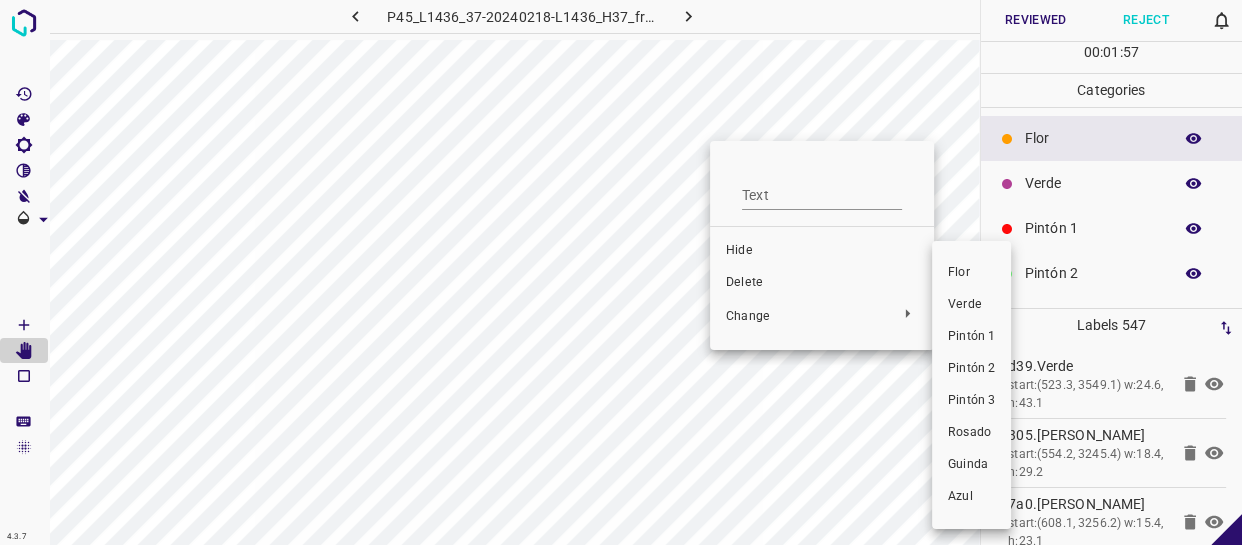 drag, startPoint x: 979, startPoint y: 340, endPoint x: 938, endPoint y: 281, distance: 71.84706 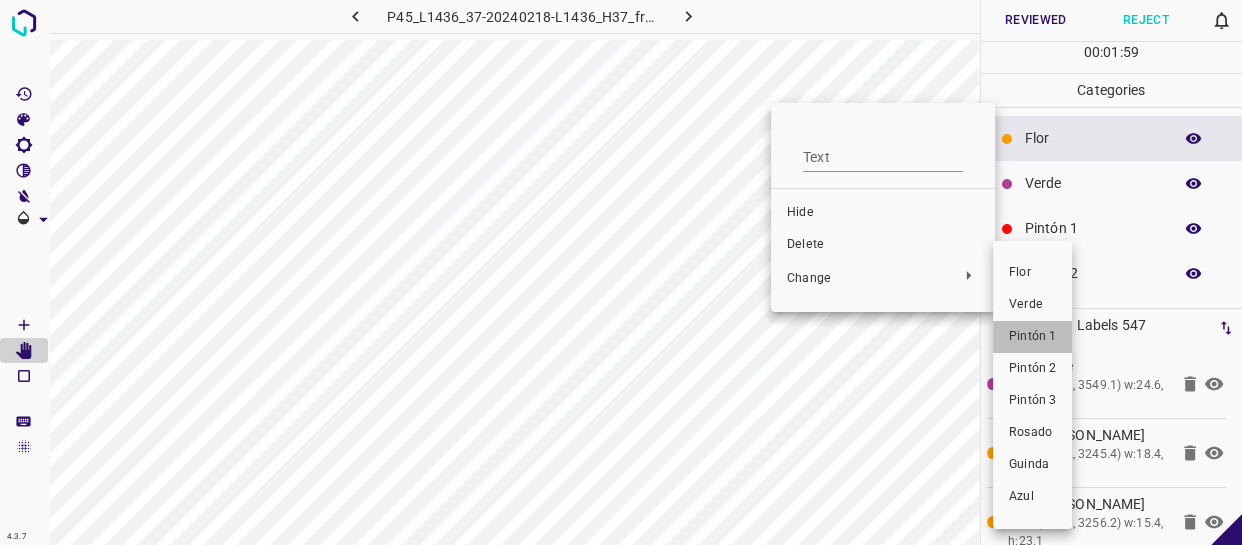 click on "Pintón 1" at bounding box center [1032, 337] 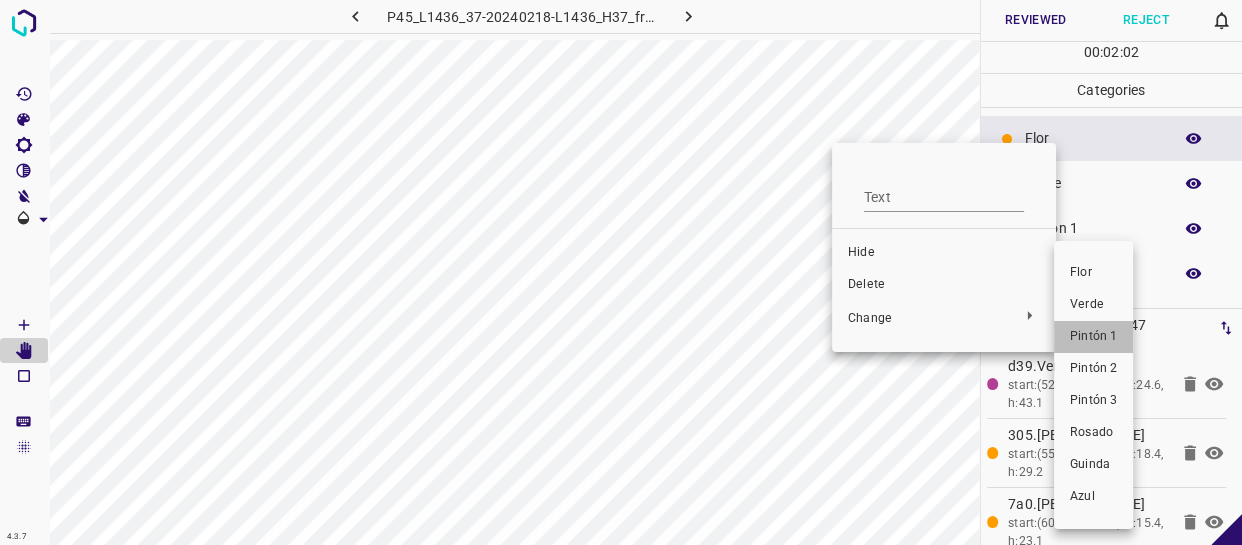 click on "Pintón 1" at bounding box center (1093, 337) 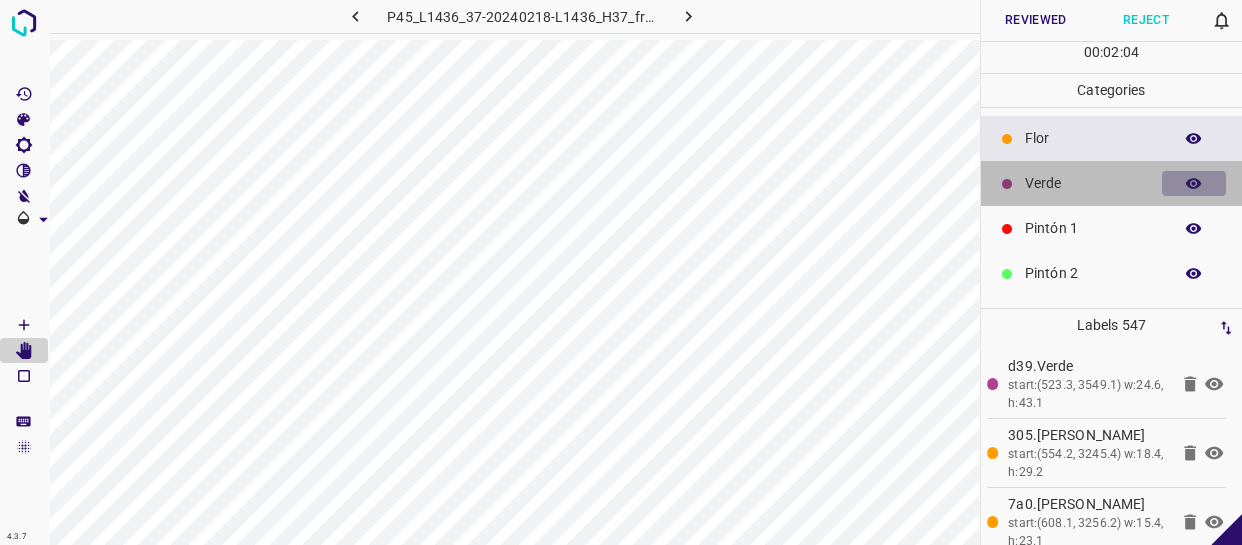 click 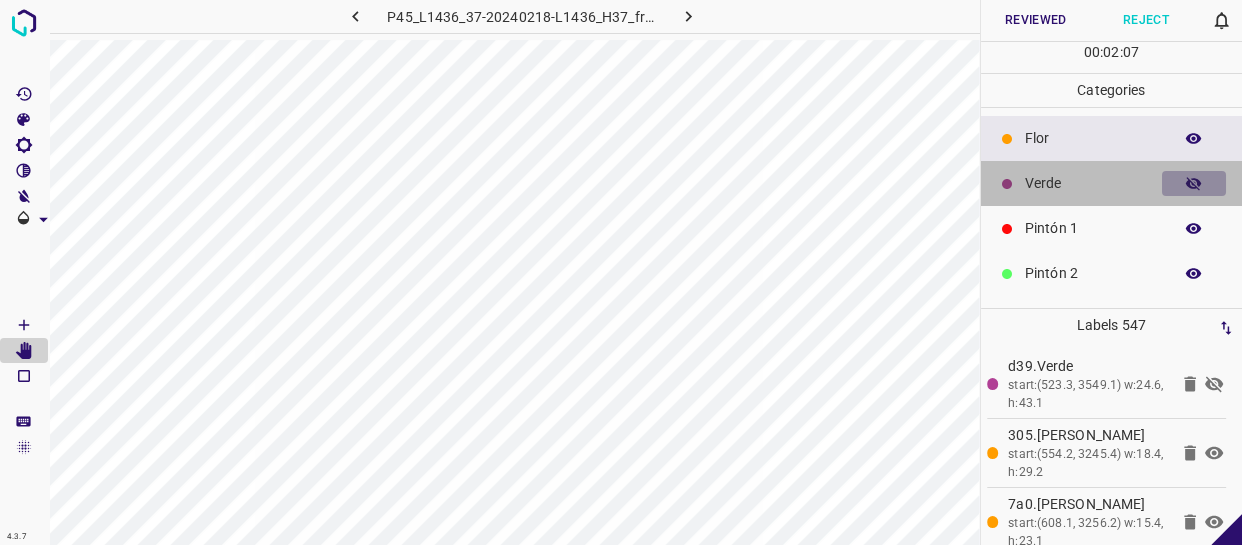 click 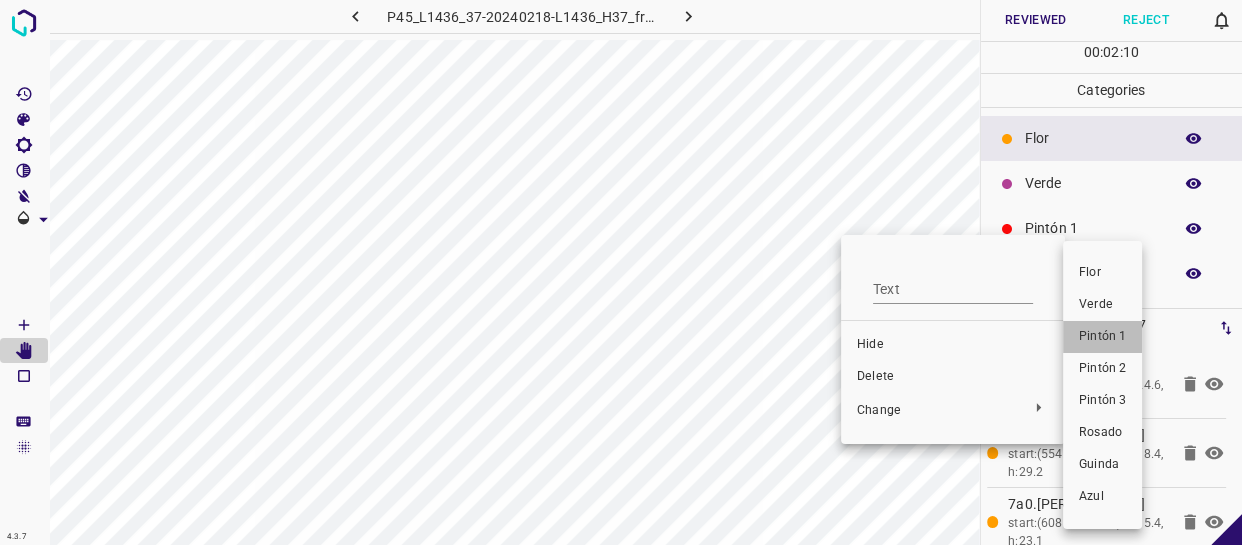 click on "Pintón 1" at bounding box center (1102, 337) 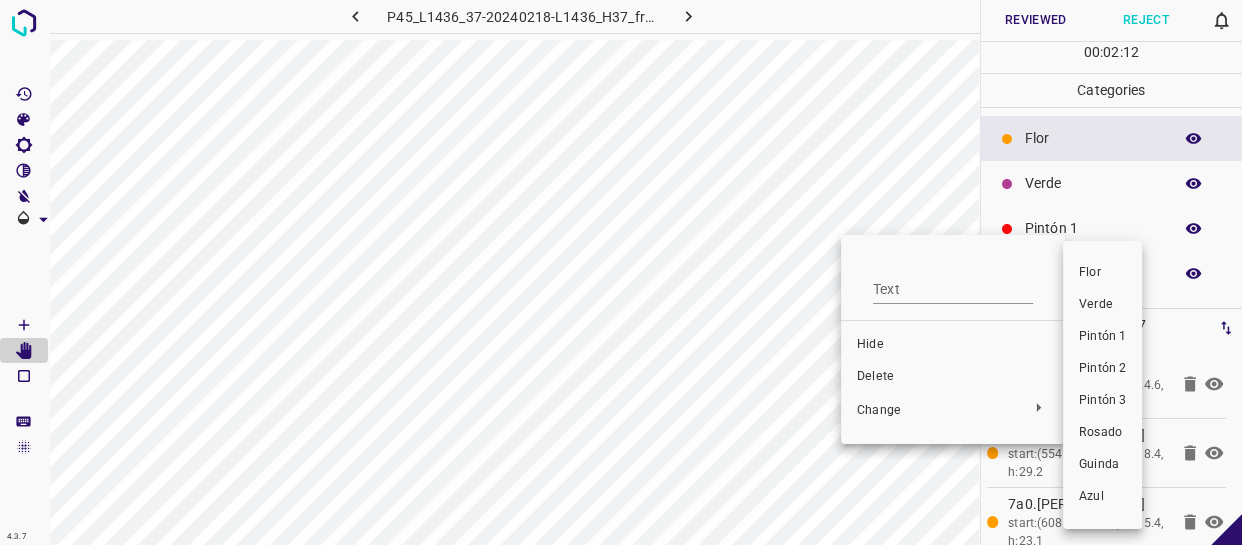 click on "Pintón 1" at bounding box center [1102, 337] 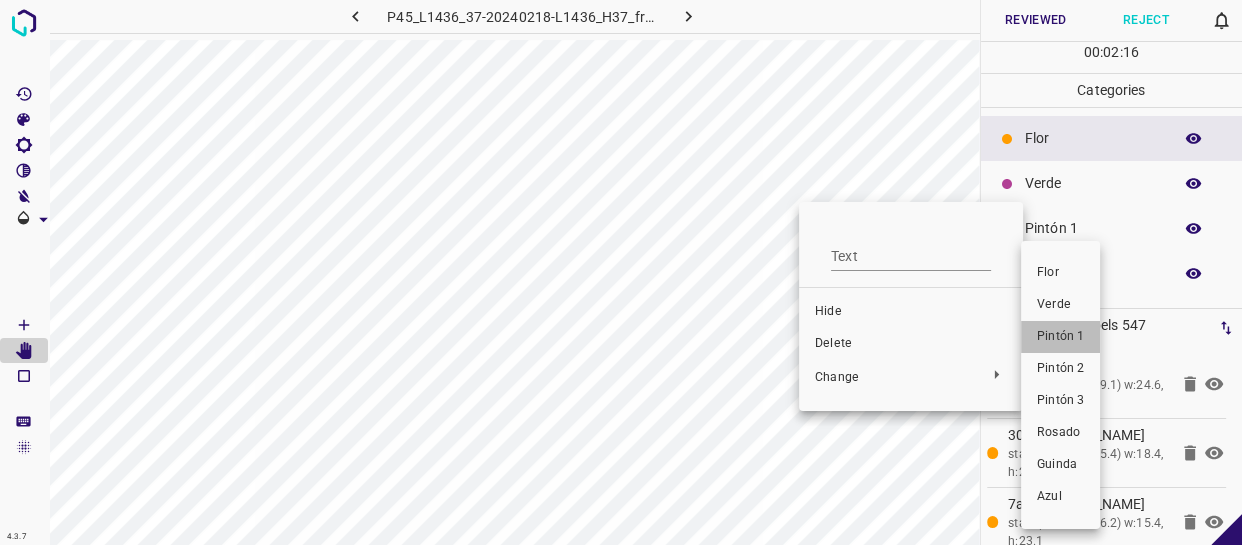click on "Pintón 1" at bounding box center (1060, 337) 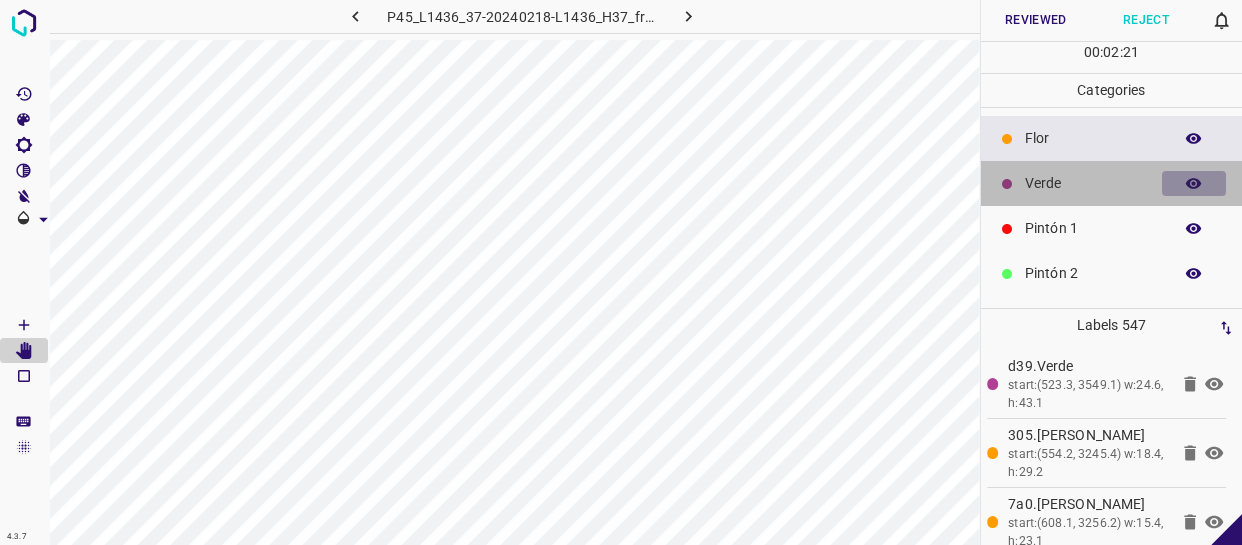 click at bounding box center (1194, 184) 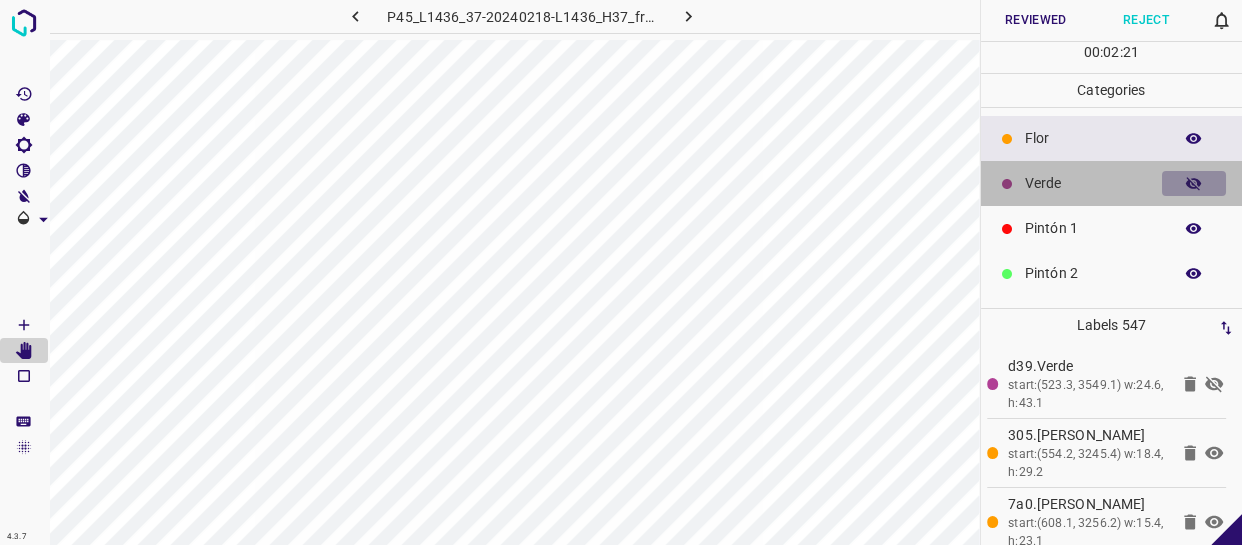 click at bounding box center [1194, 184] 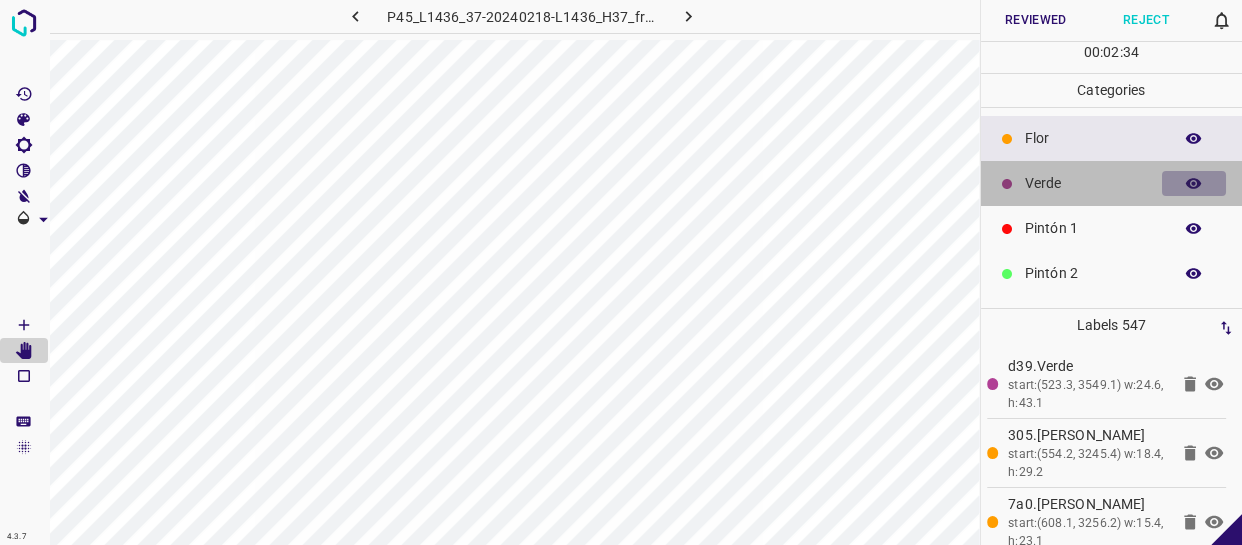 click 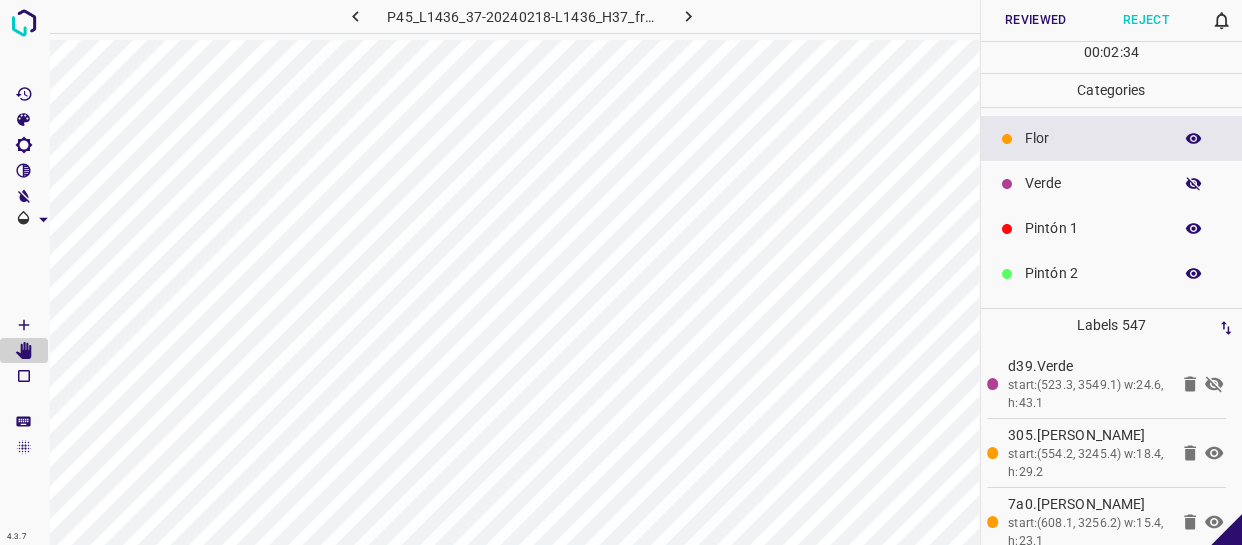 click 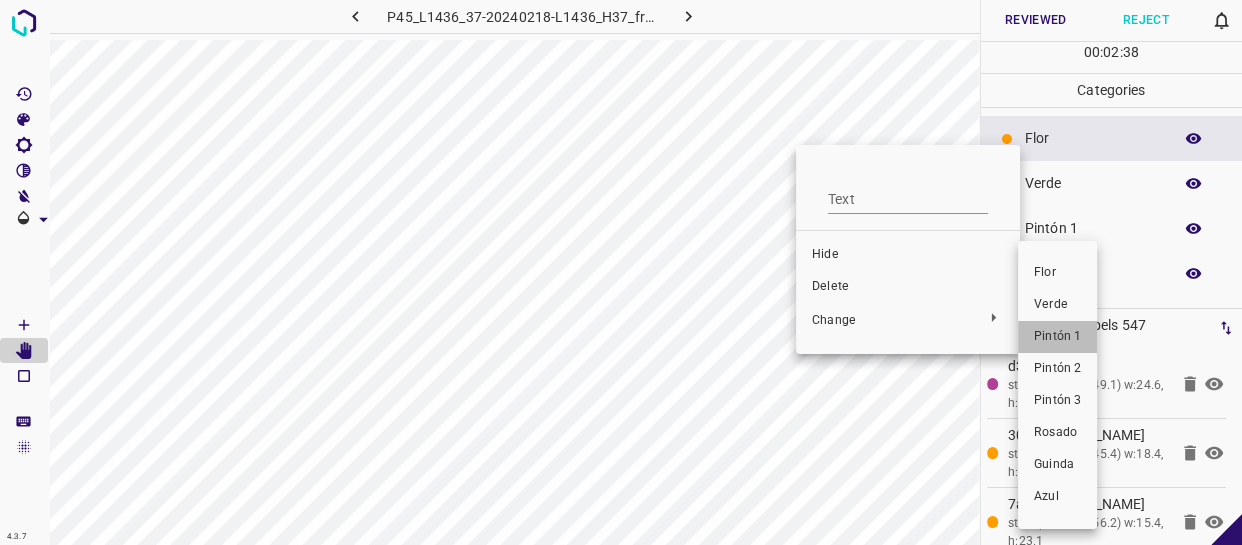 drag, startPoint x: 1066, startPoint y: 330, endPoint x: 801, endPoint y: 178, distance: 305.49796 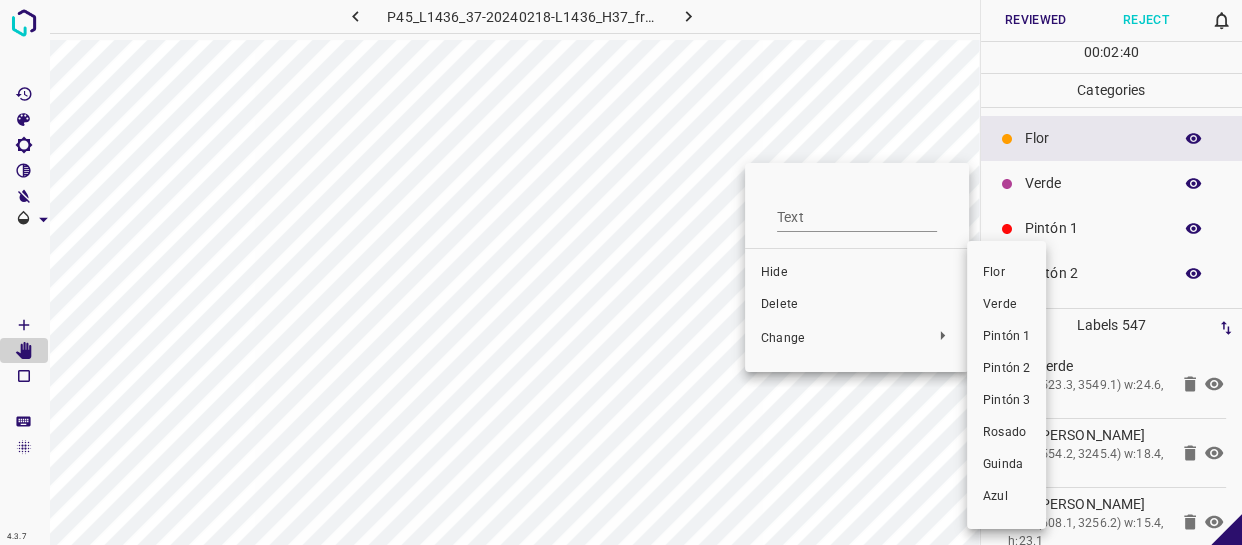 click on "Pintón 1" at bounding box center [1006, 337] 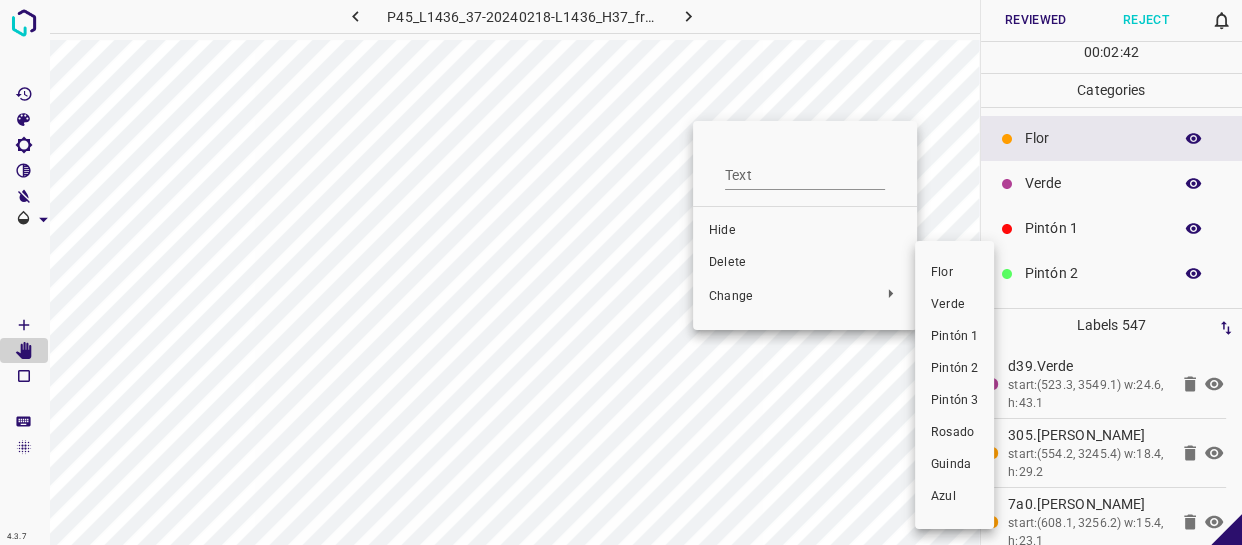 click on "Pintón 1" at bounding box center (954, 337) 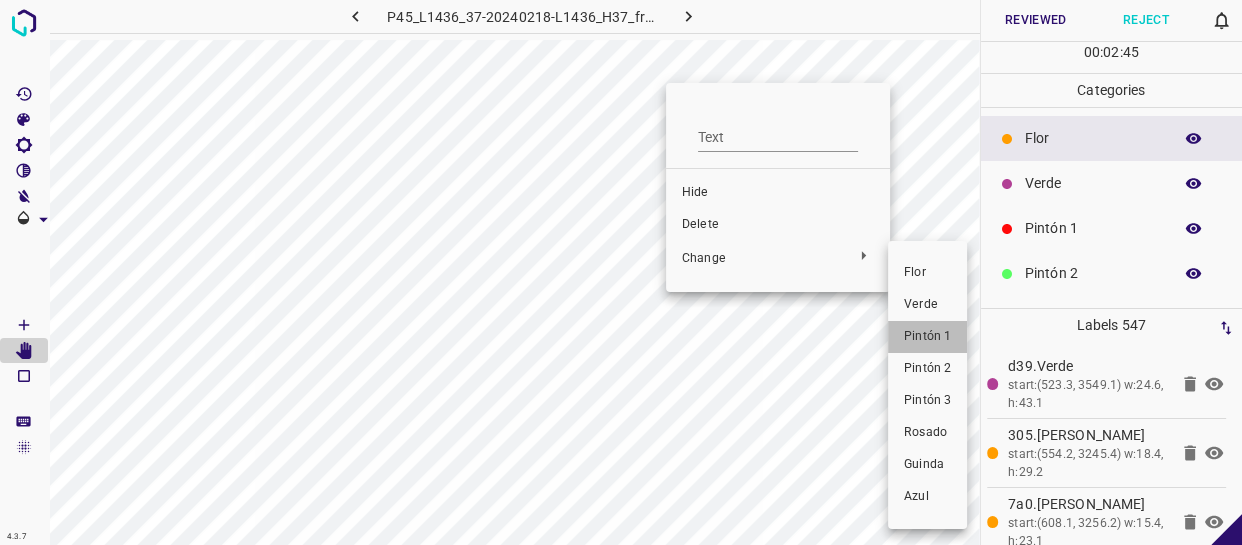 click on "Pintón 1" at bounding box center (927, 337) 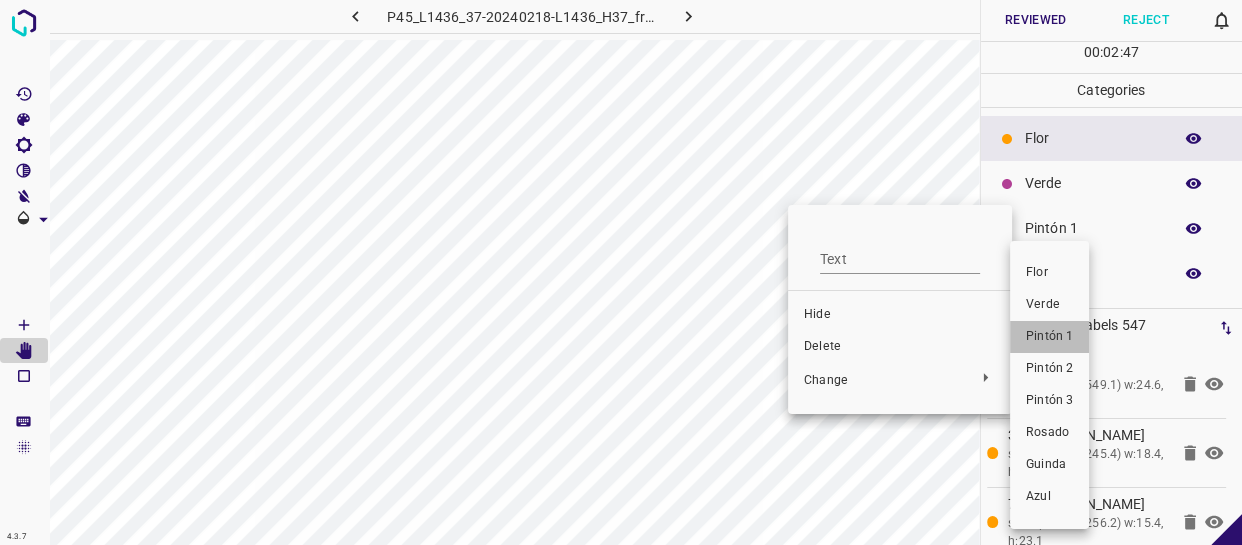 click on "Pintón 1" at bounding box center [1049, 337] 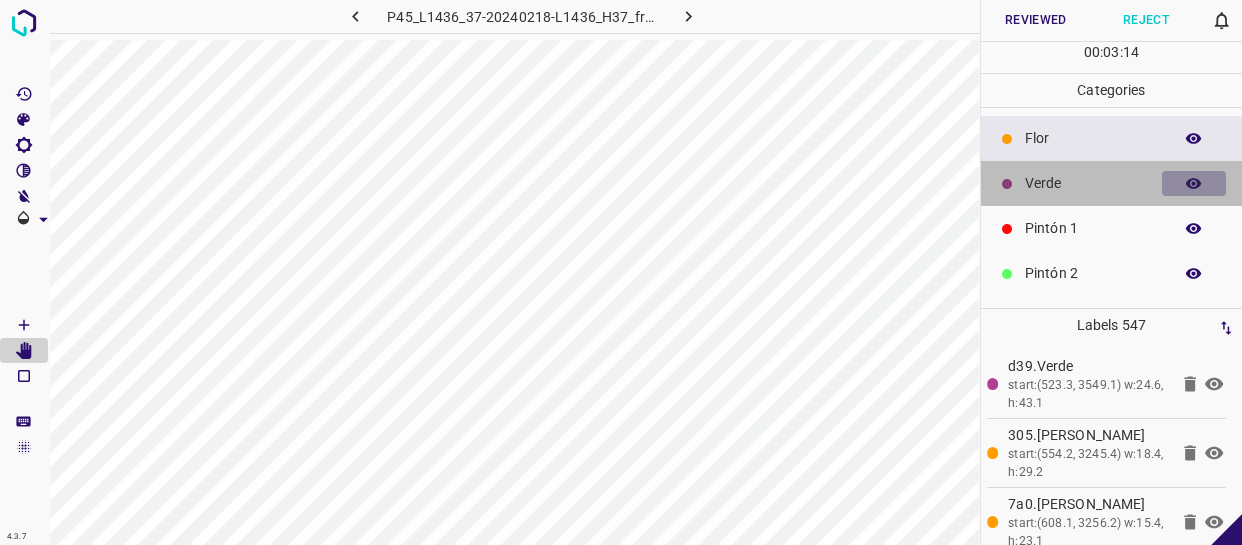click 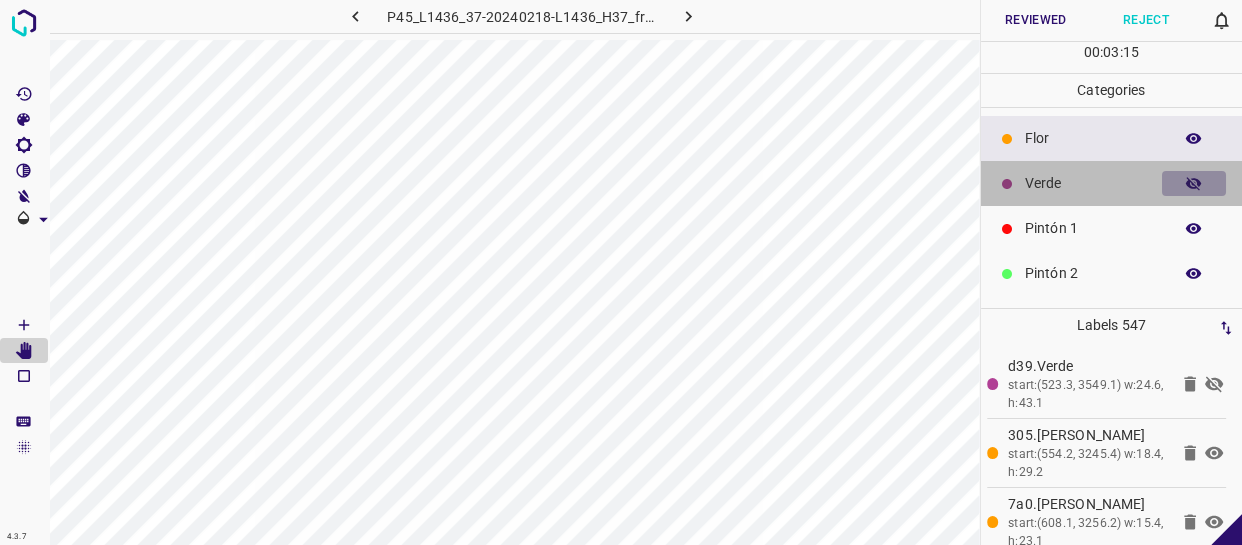 click 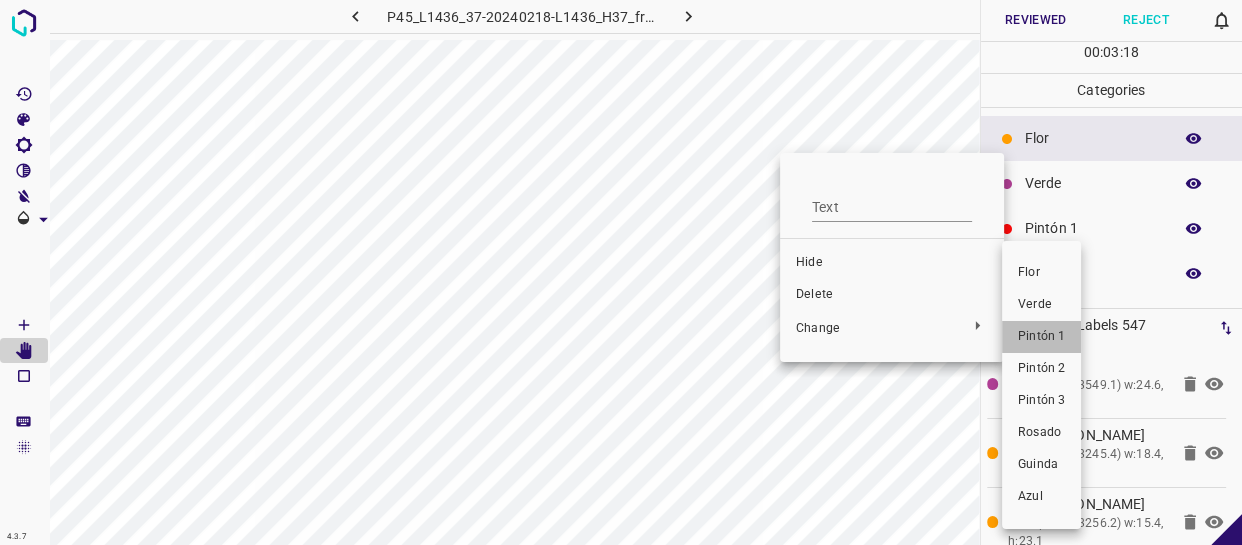 click on "Pintón 1" at bounding box center (1041, 337) 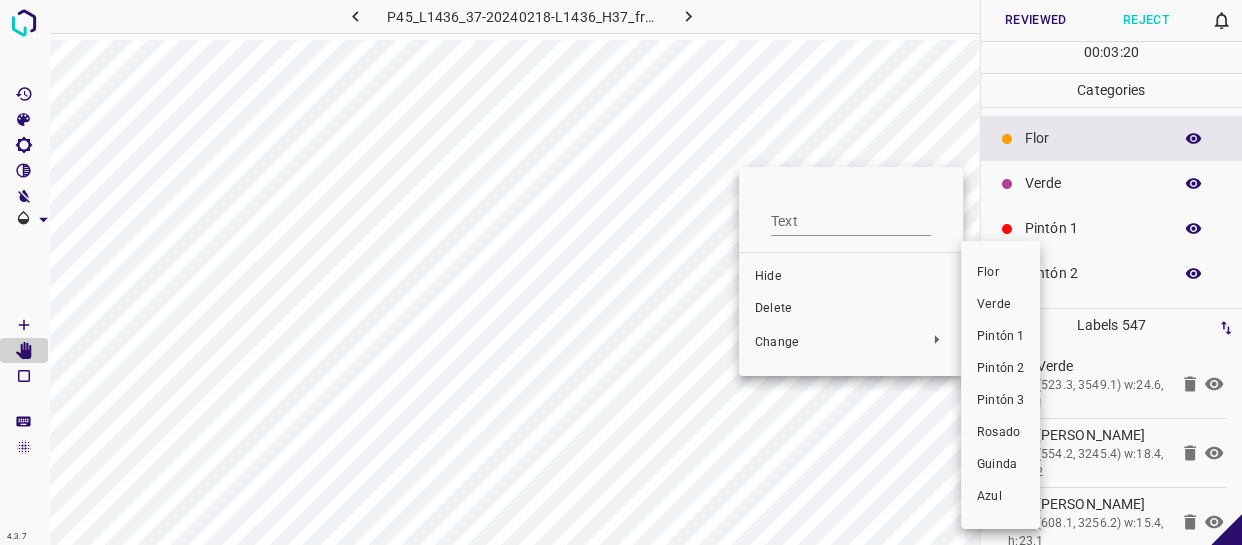 click on "Pintón 1" at bounding box center [1000, 337] 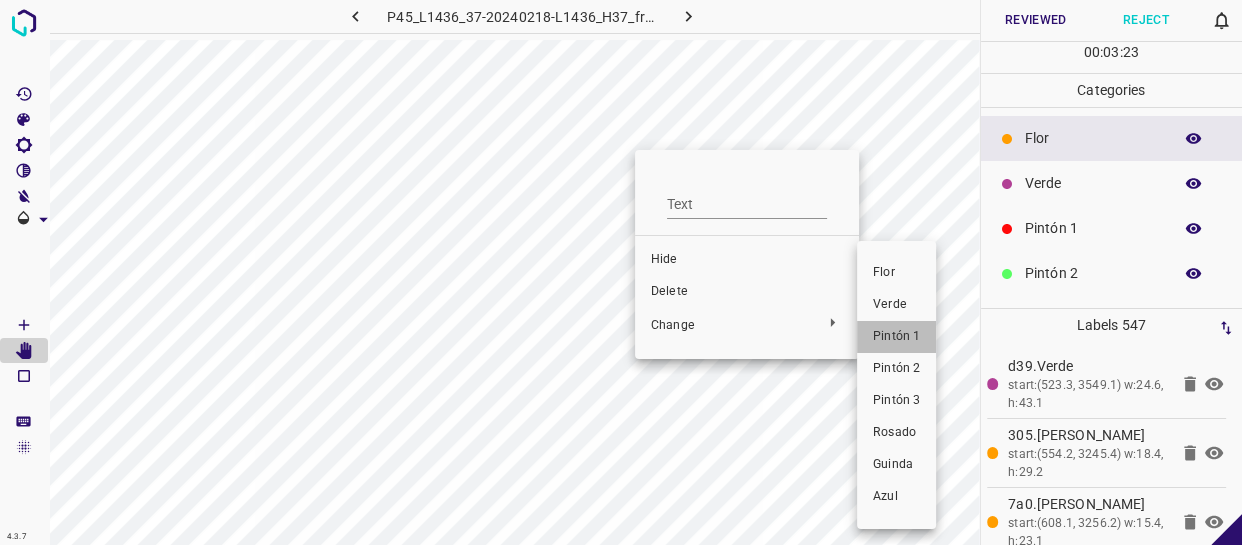 click on "Pintón 1" at bounding box center (896, 337) 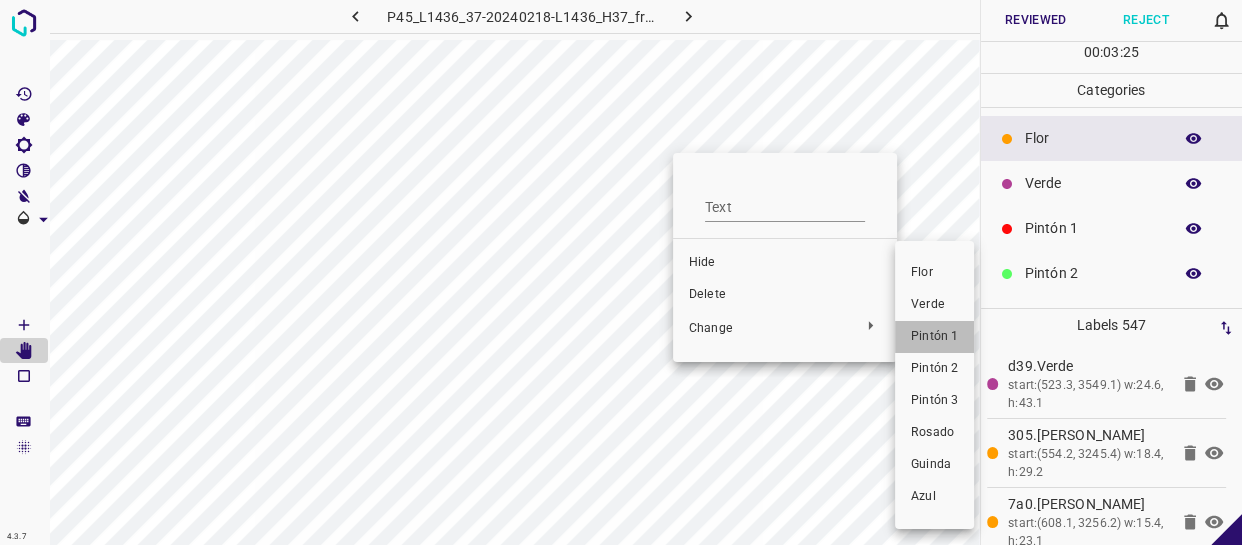click on "Pintón 1" at bounding box center (934, 337) 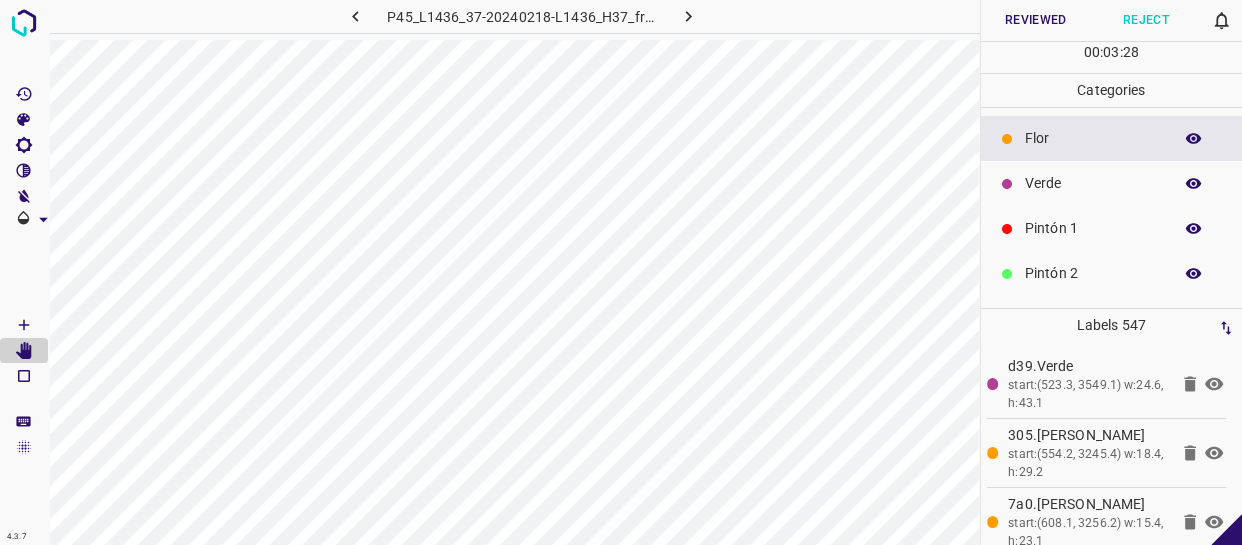 click at bounding box center (1194, 184) 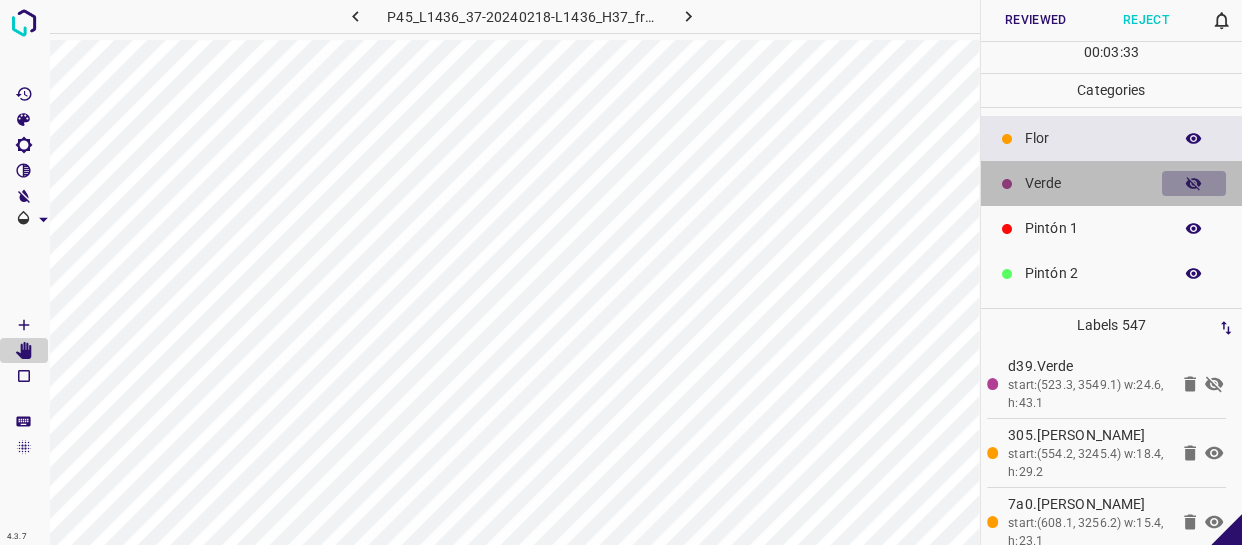 click 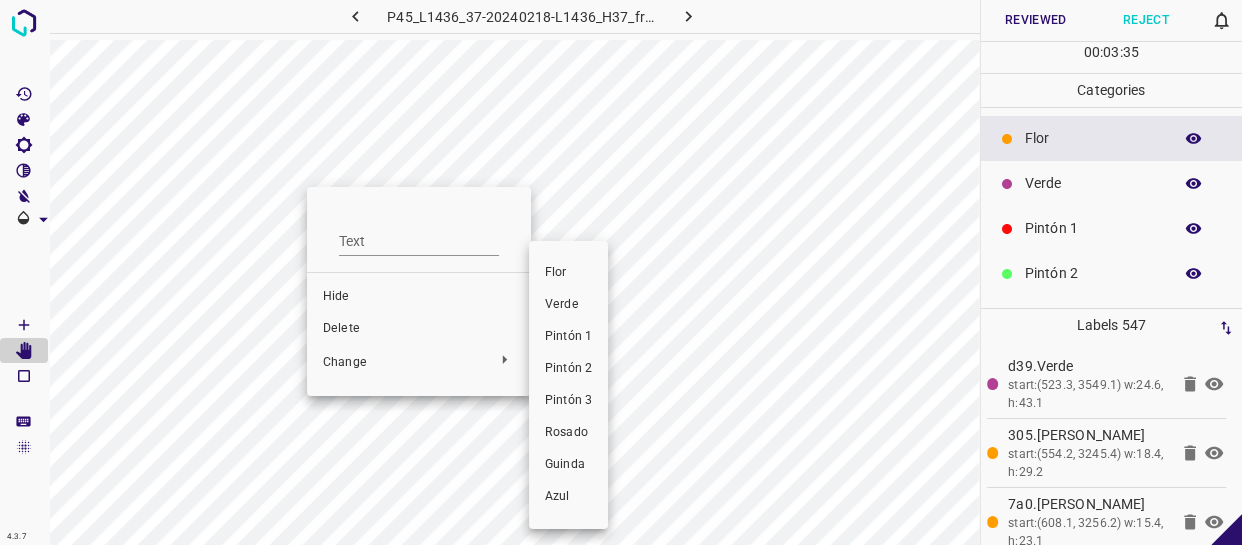 click on "Pintón 1" at bounding box center (568, 337) 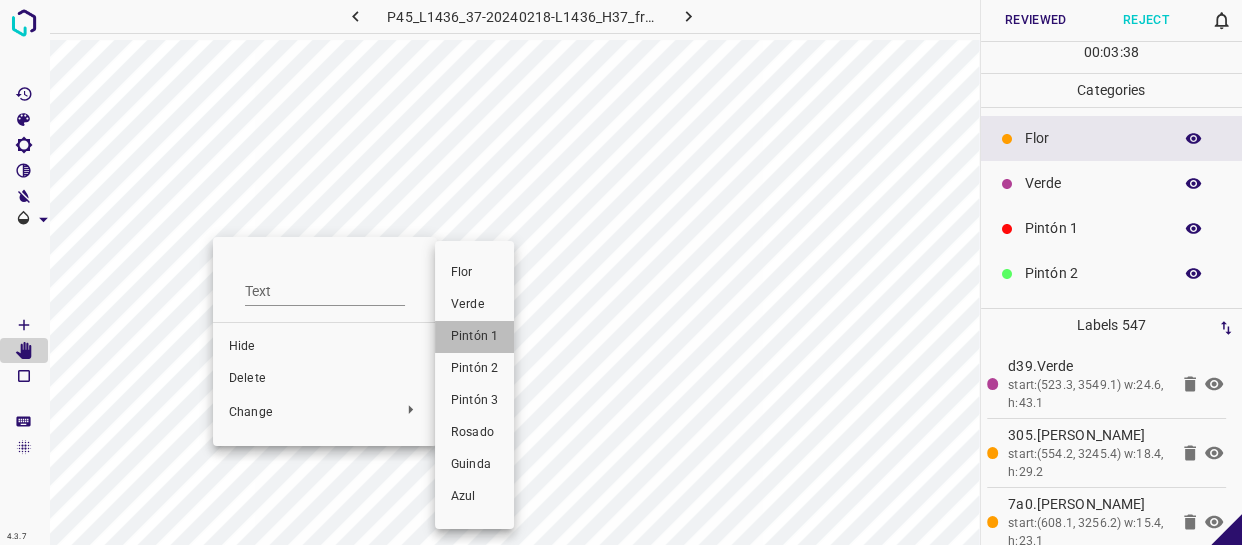 click on "Pintón 1" at bounding box center (474, 337) 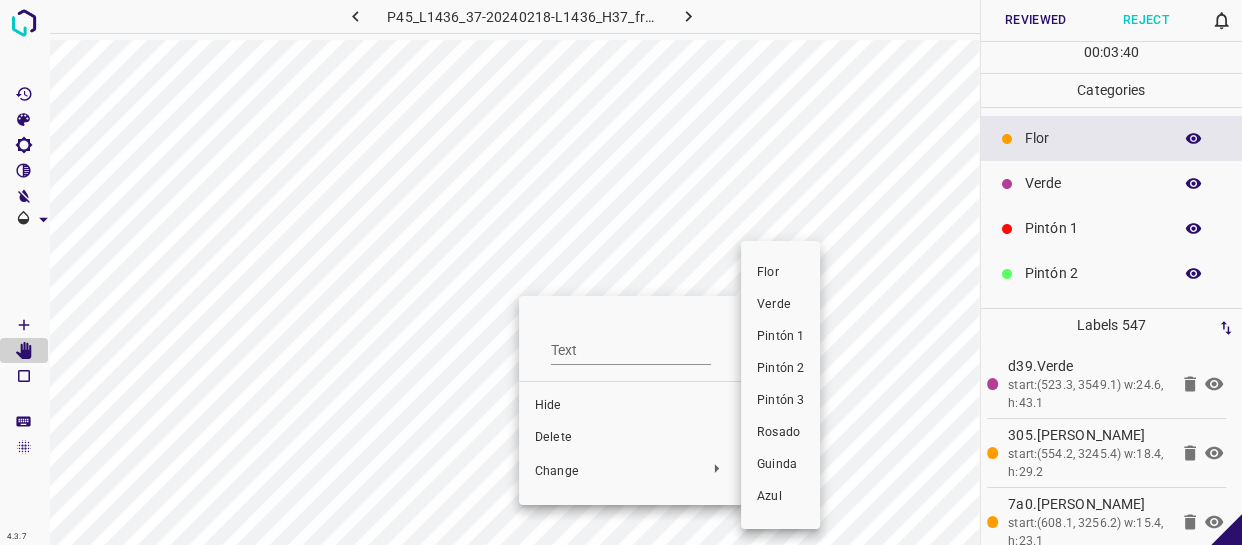 click on "Pintón 1" at bounding box center (780, 337) 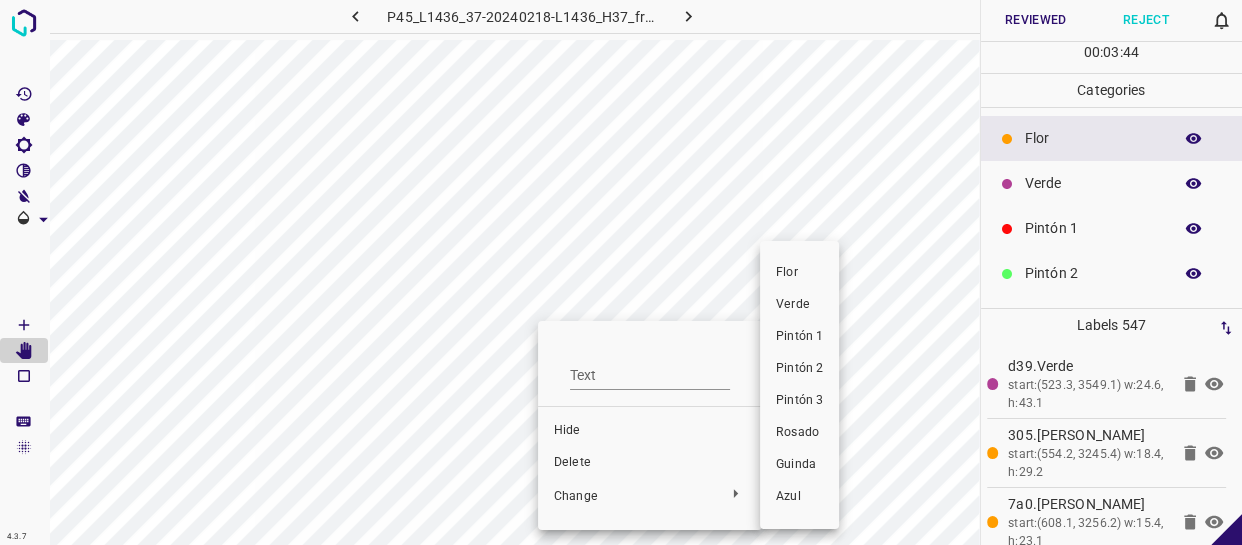 click at bounding box center [621, 272] 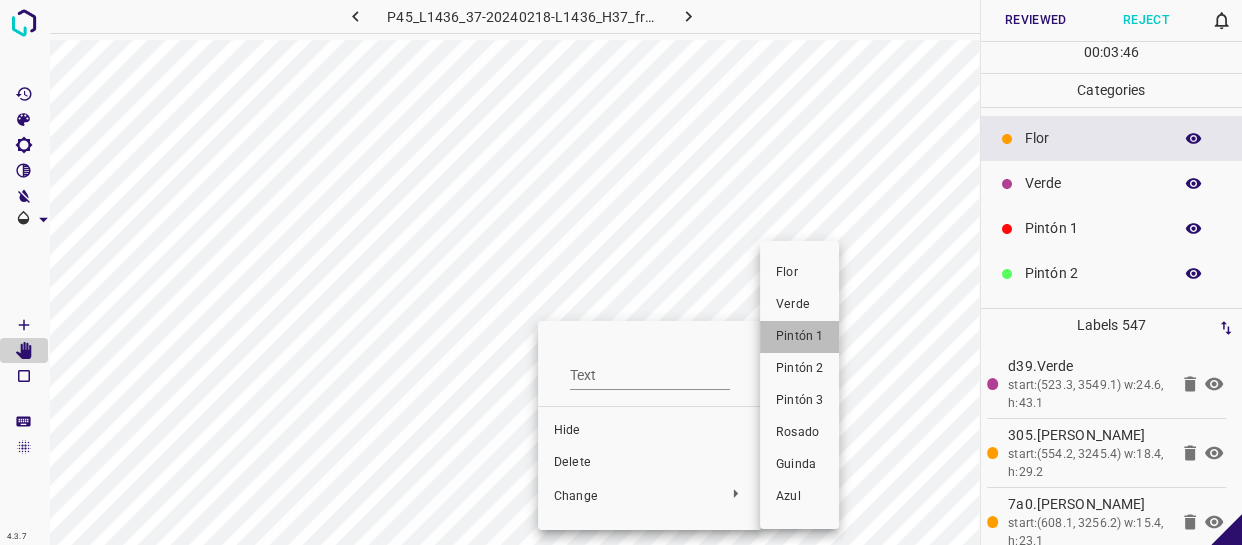 click on "Pintón 1" at bounding box center [799, 337] 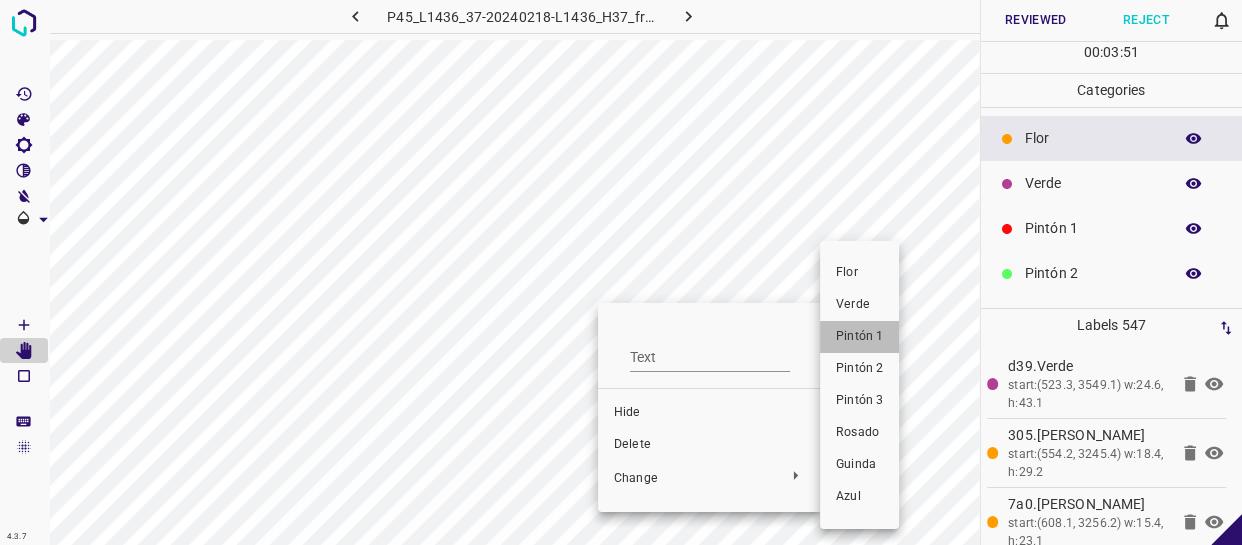 click on "Pintón 1" at bounding box center [859, 337] 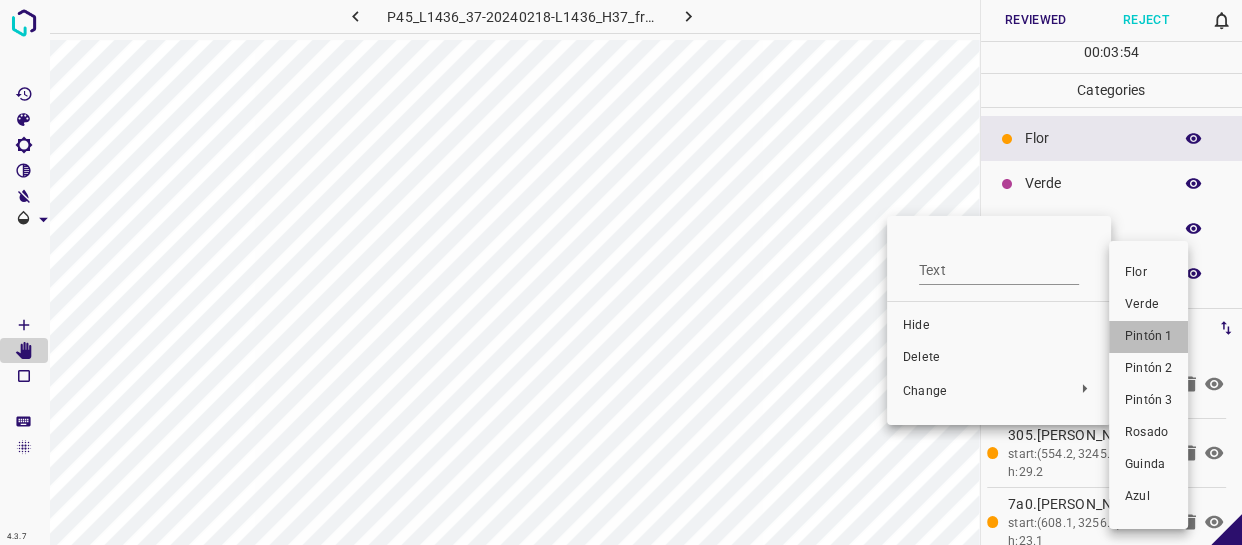 click on "Pintón 1" at bounding box center (1148, 337) 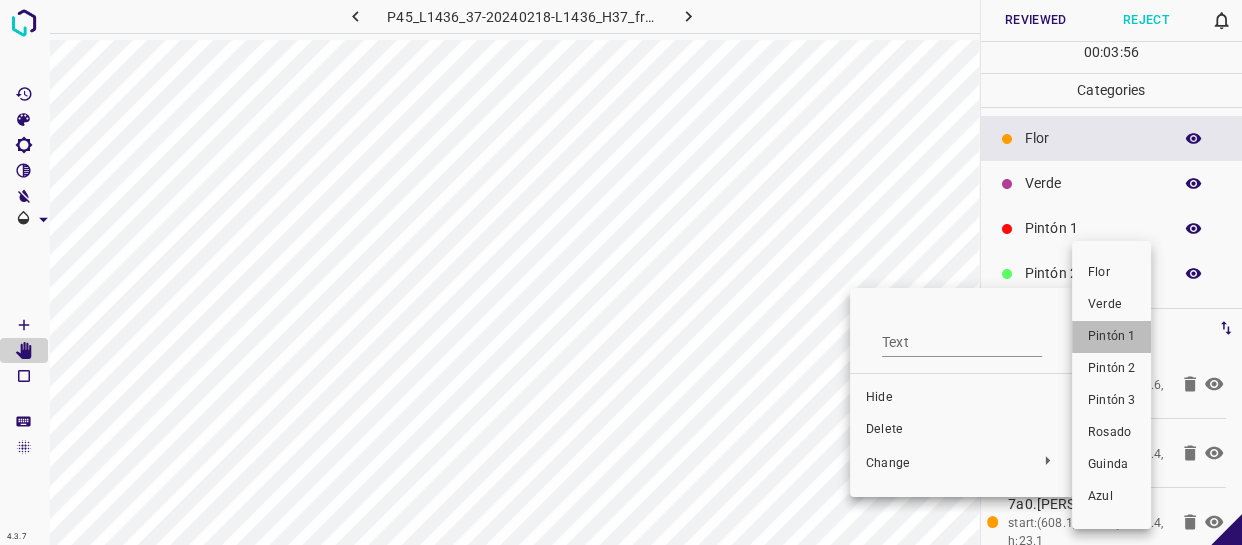 click on "Pintón 1" at bounding box center (1111, 337) 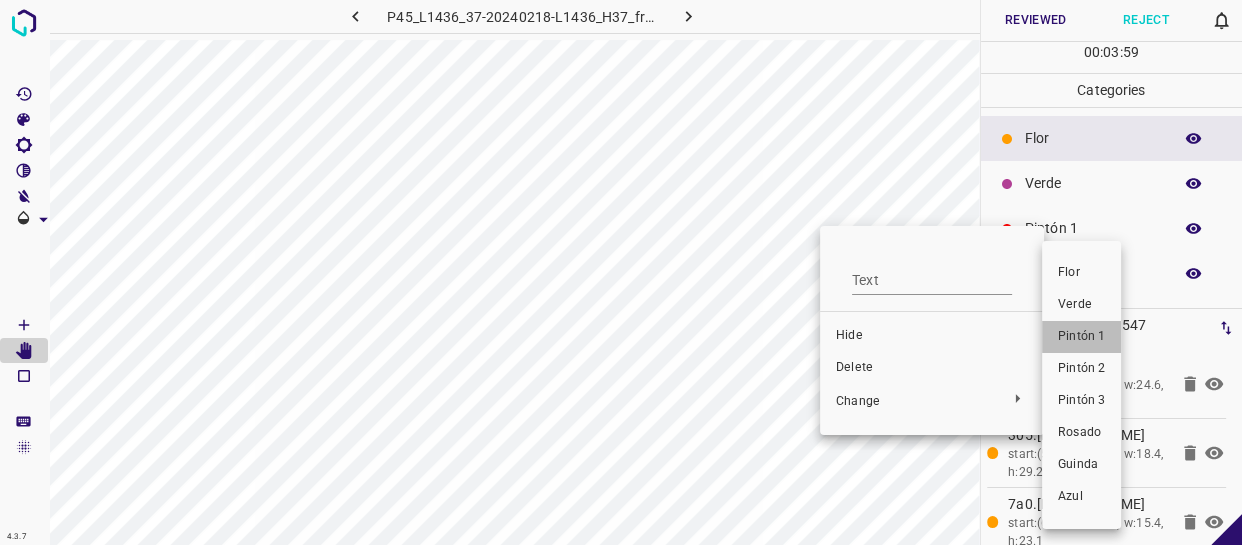 click on "Pintón 1" at bounding box center (1081, 337) 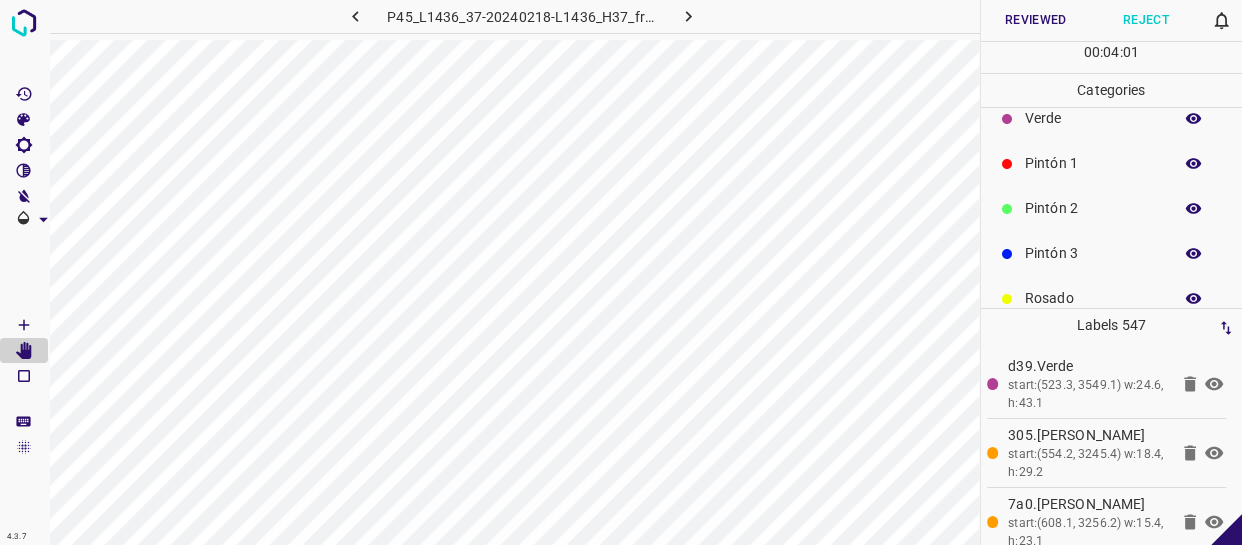scroll, scrollTop: 175, scrollLeft: 0, axis: vertical 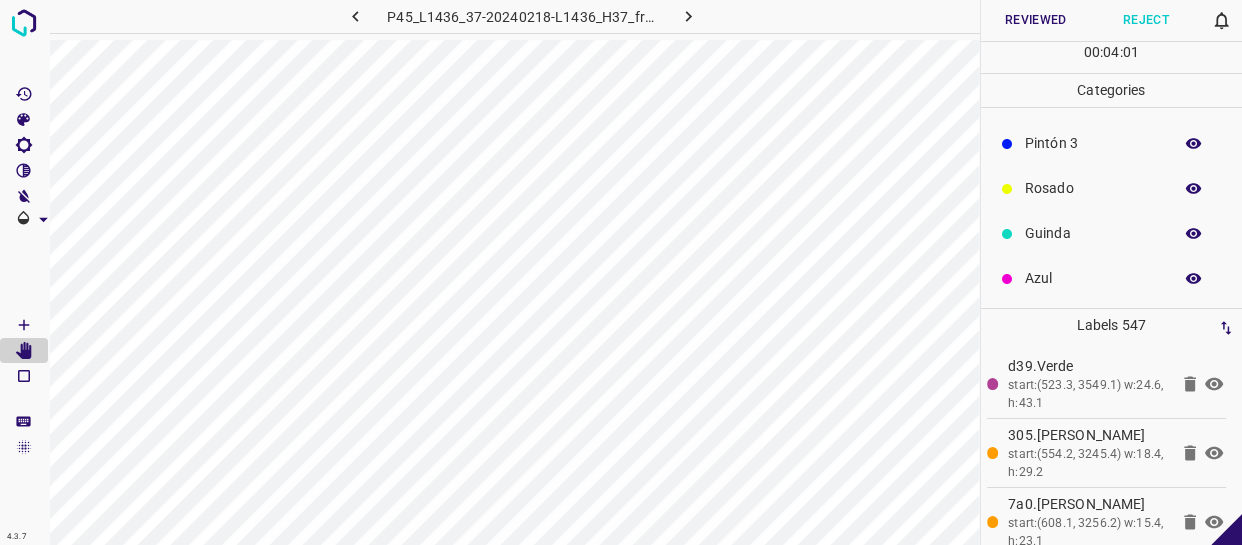 click 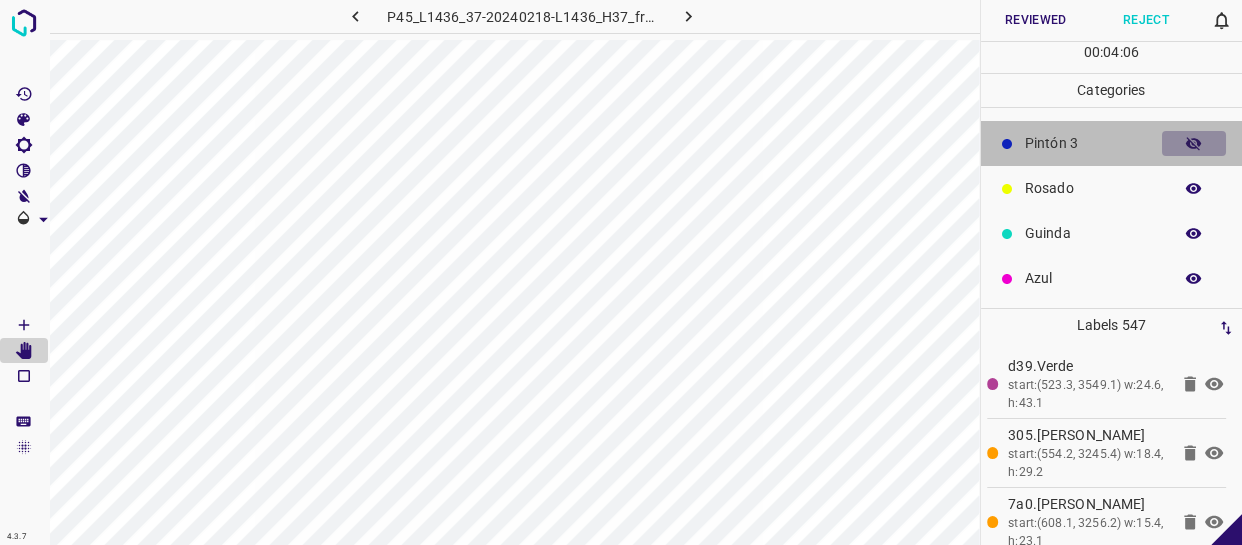 click 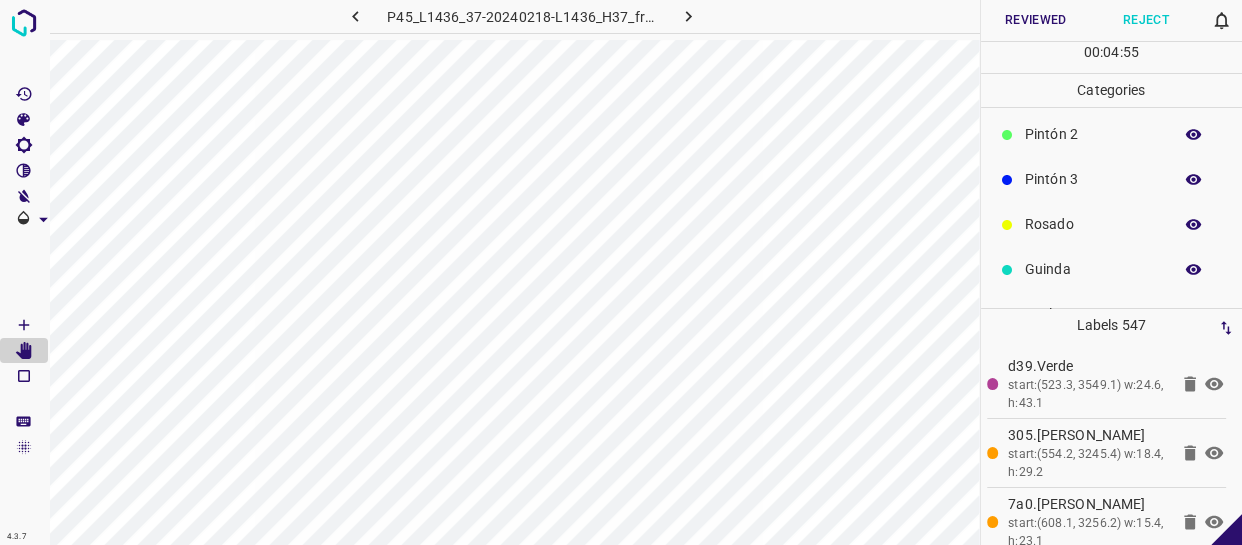 scroll, scrollTop: 0, scrollLeft: 0, axis: both 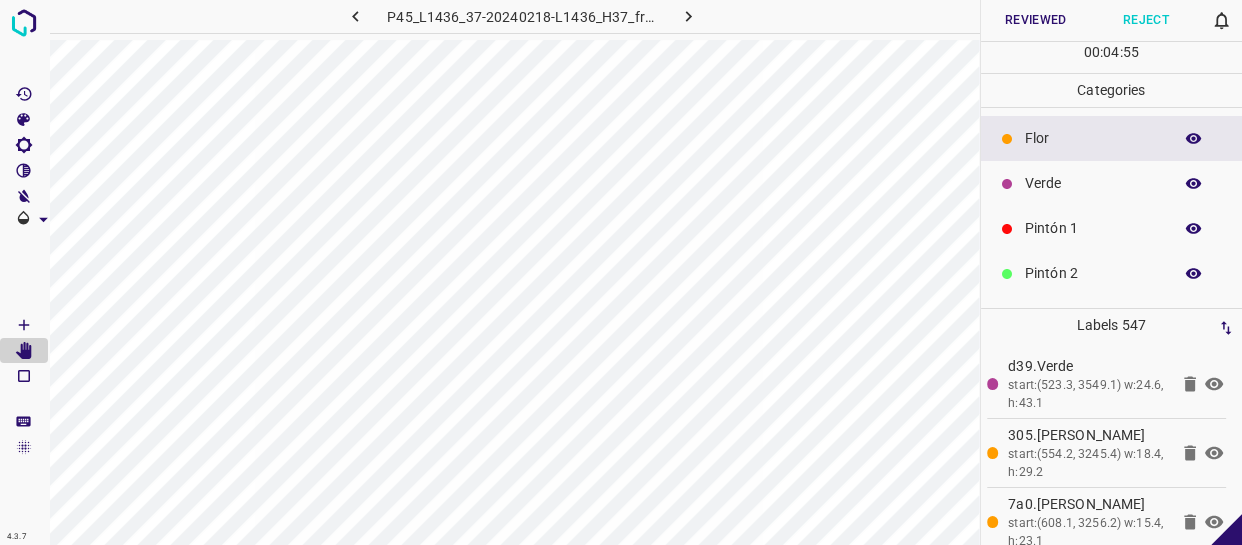 click on "Flor" at bounding box center (1093, 138) 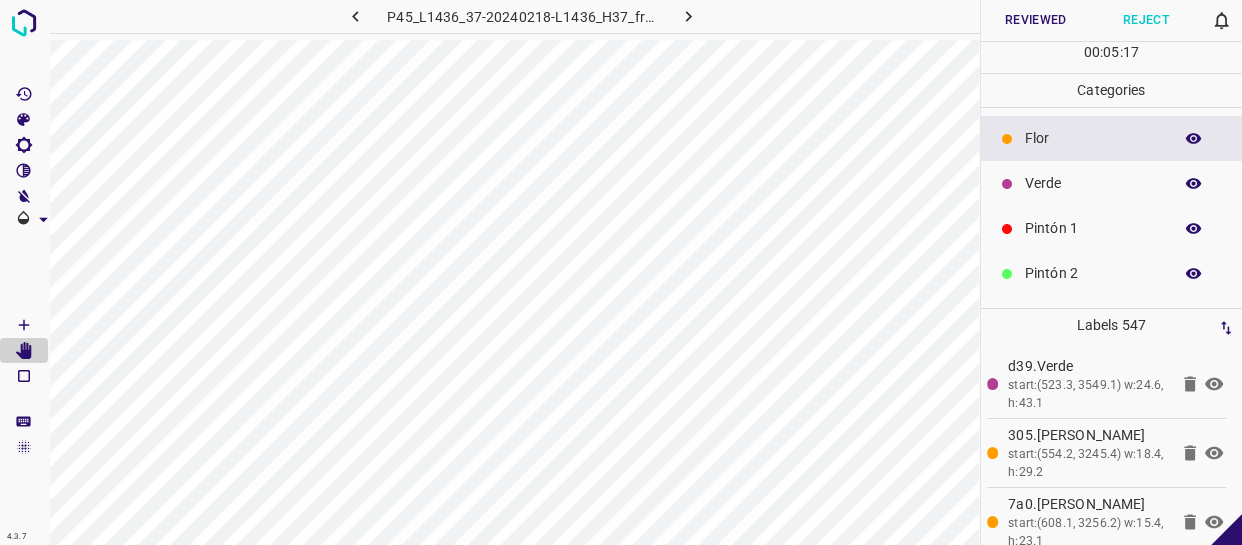 scroll, scrollTop: 175, scrollLeft: 0, axis: vertical 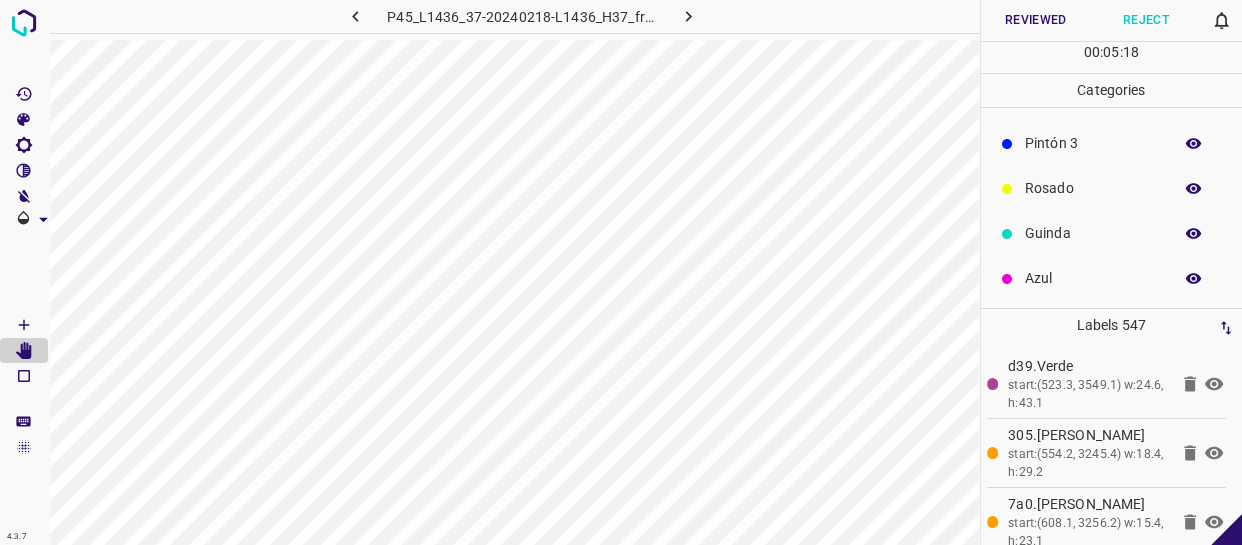 click 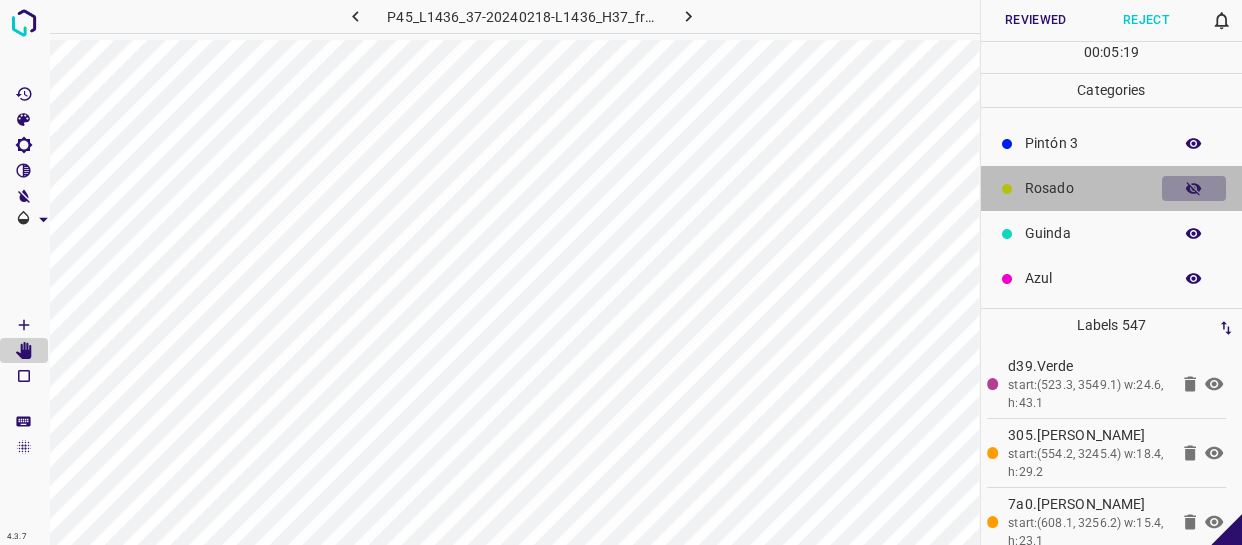 click 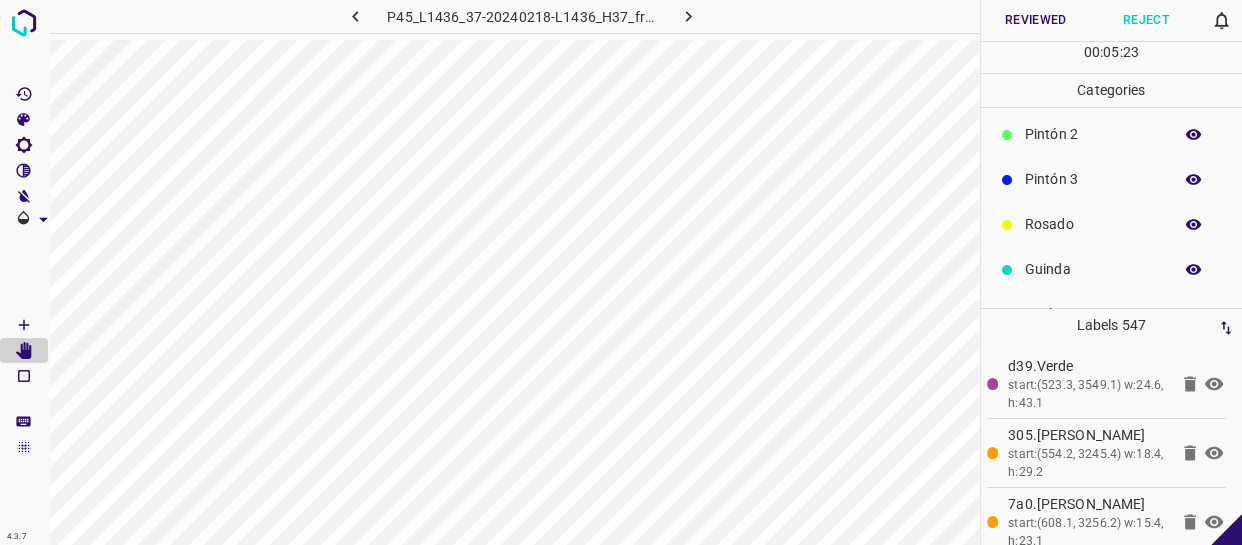 scroll, scrollTop: 175, scrollLeft: 0, axis: vertical 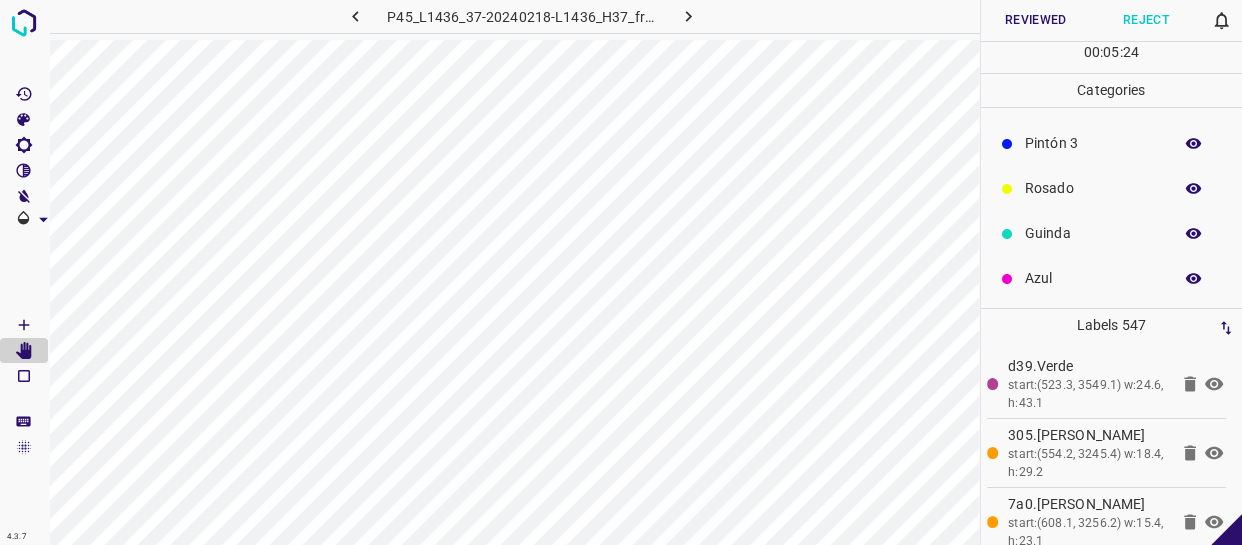 click on "Rosado" at bounding box center (1093, 188) 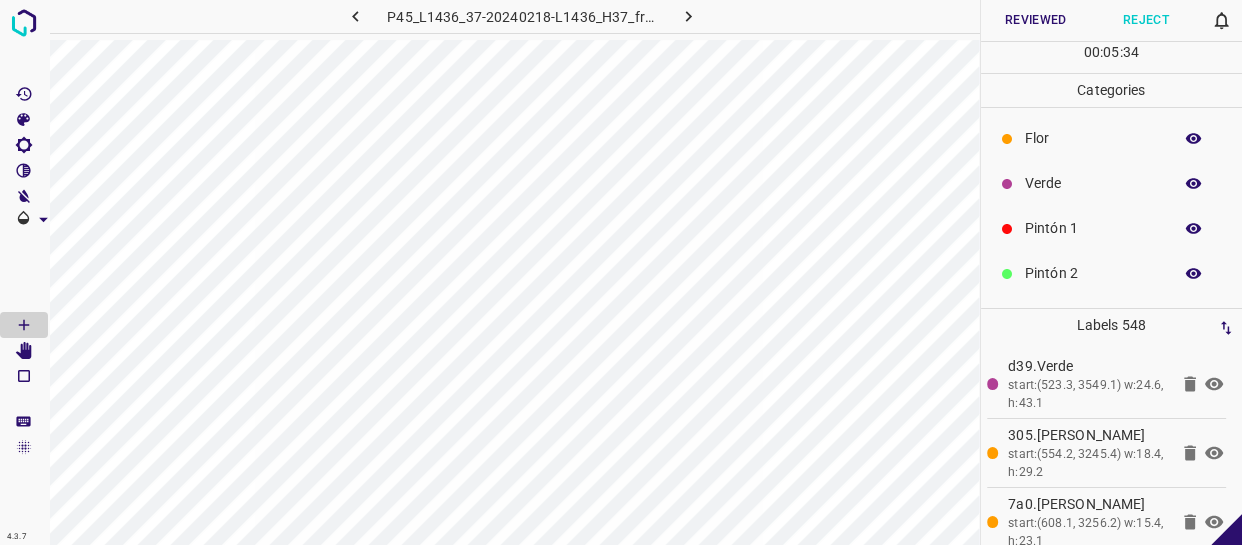 scroll, scrollTop: 0, scrollLeft: 0, axis: both 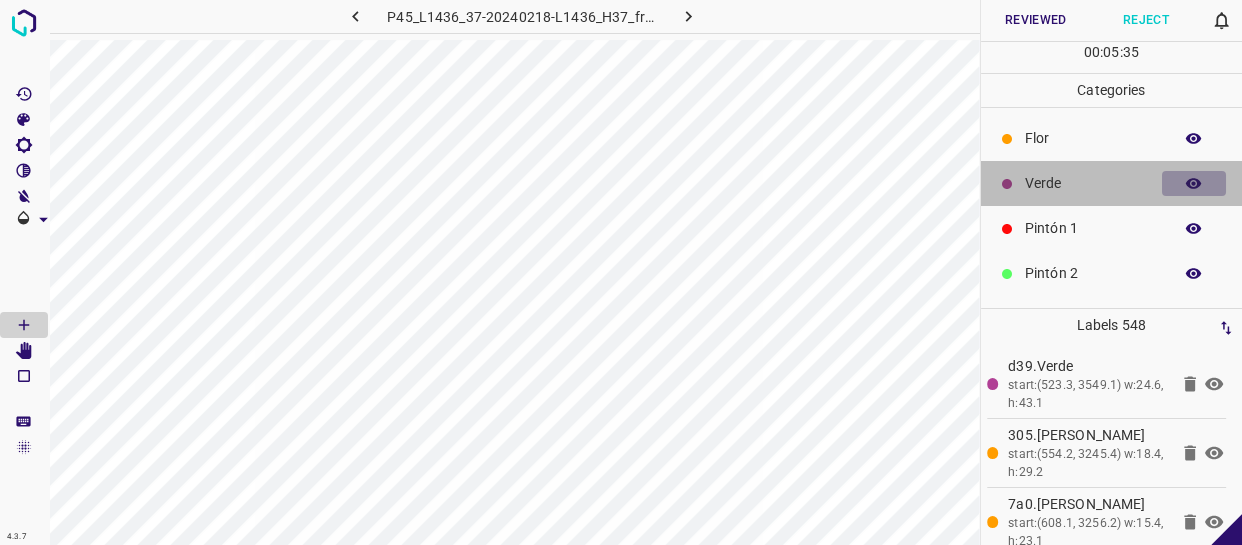 click 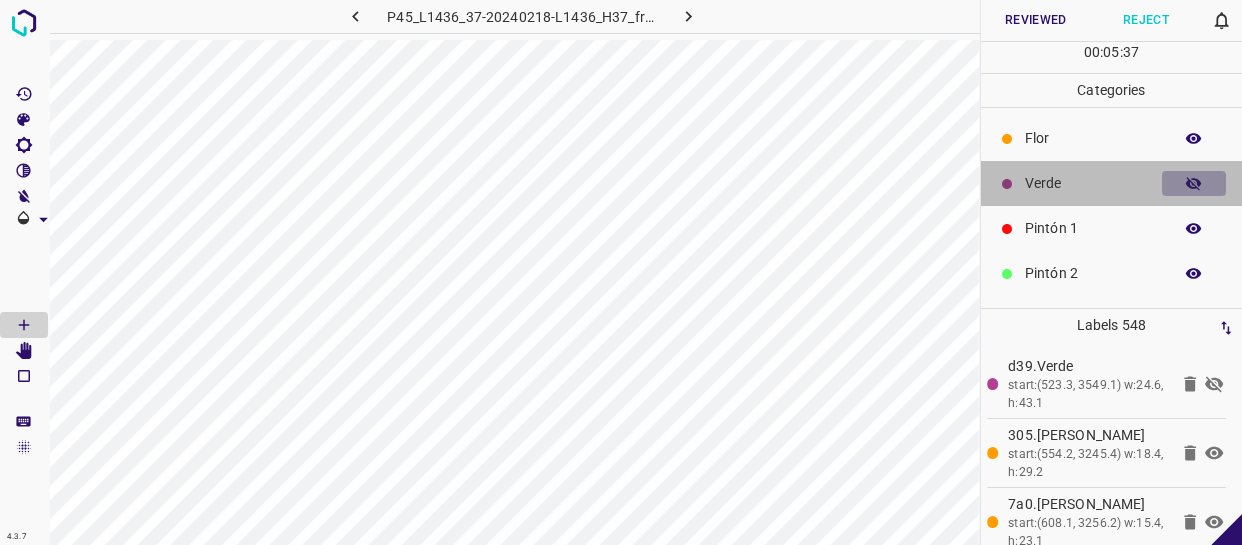click 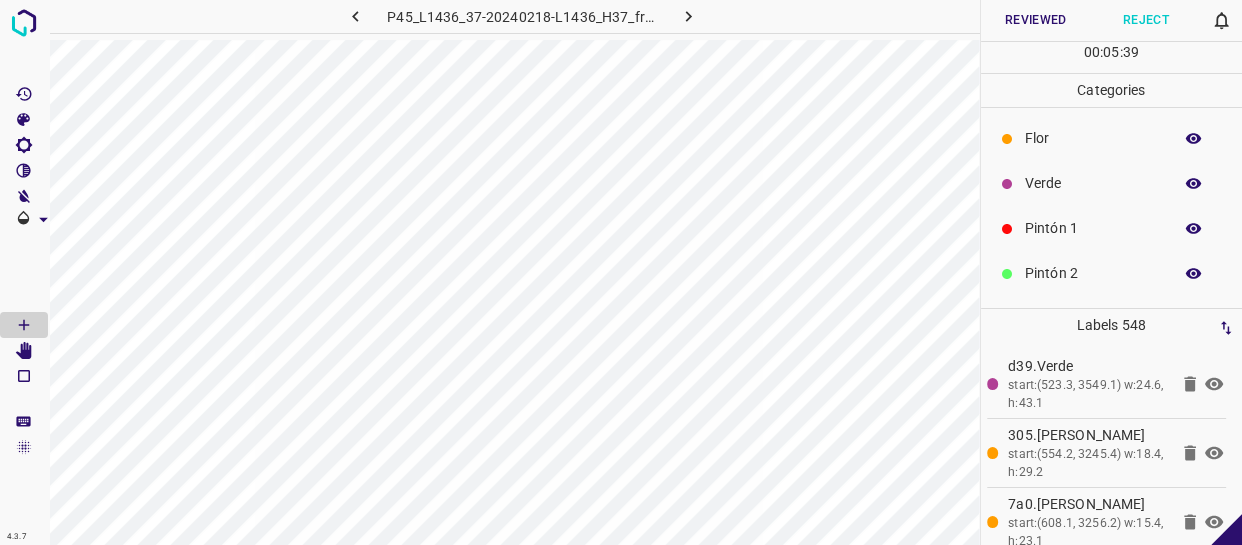 click at bounding box center [1194, 184] 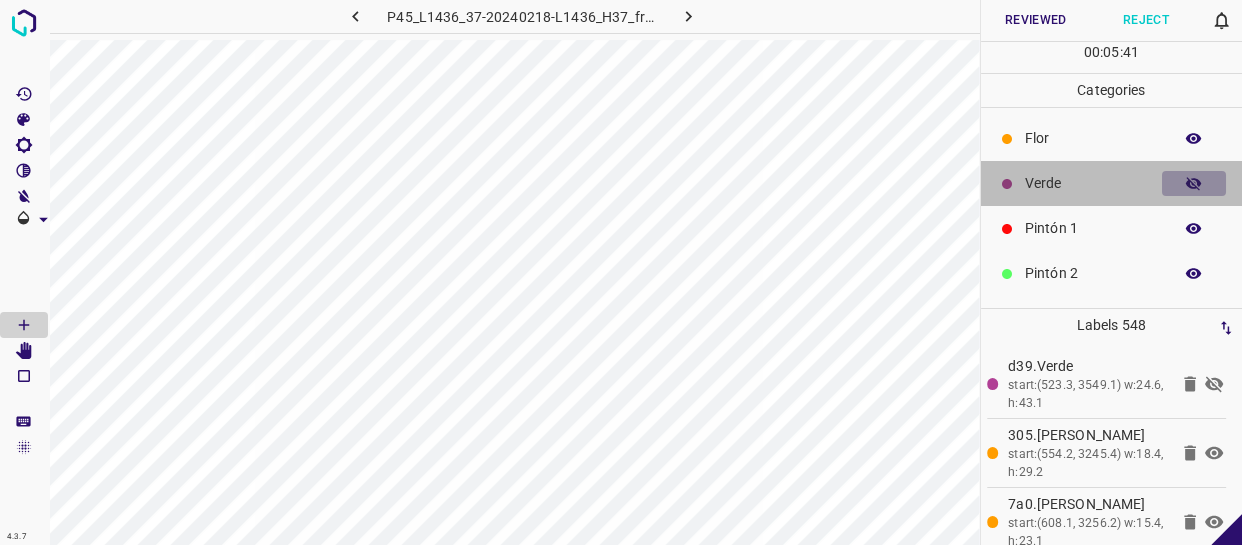 click at bounding box center (1194, 184) 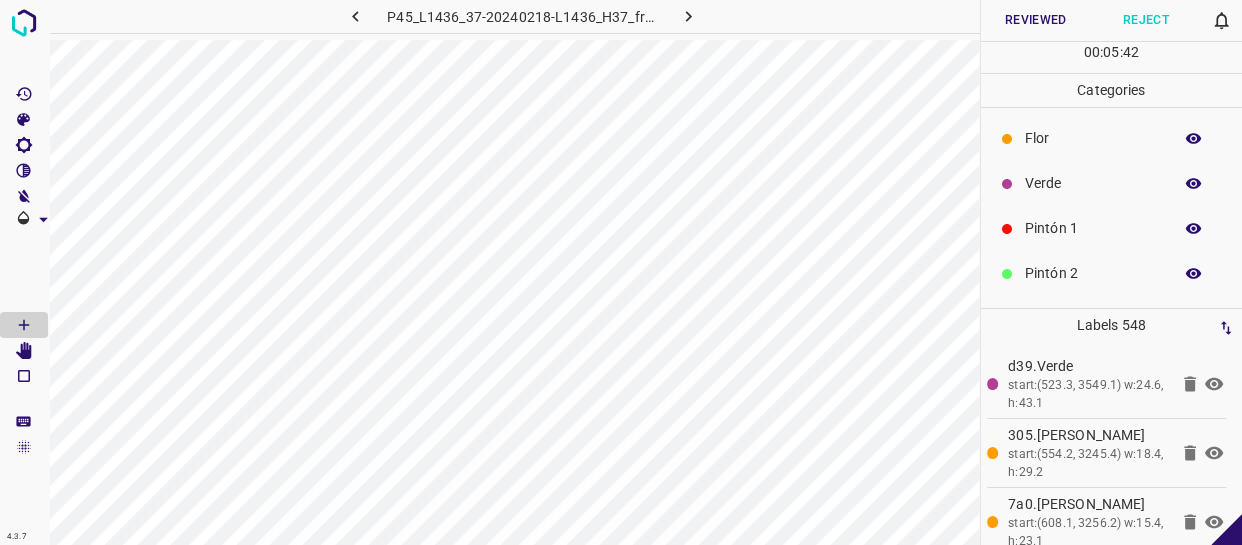 click at bounding box center (1194, 184) 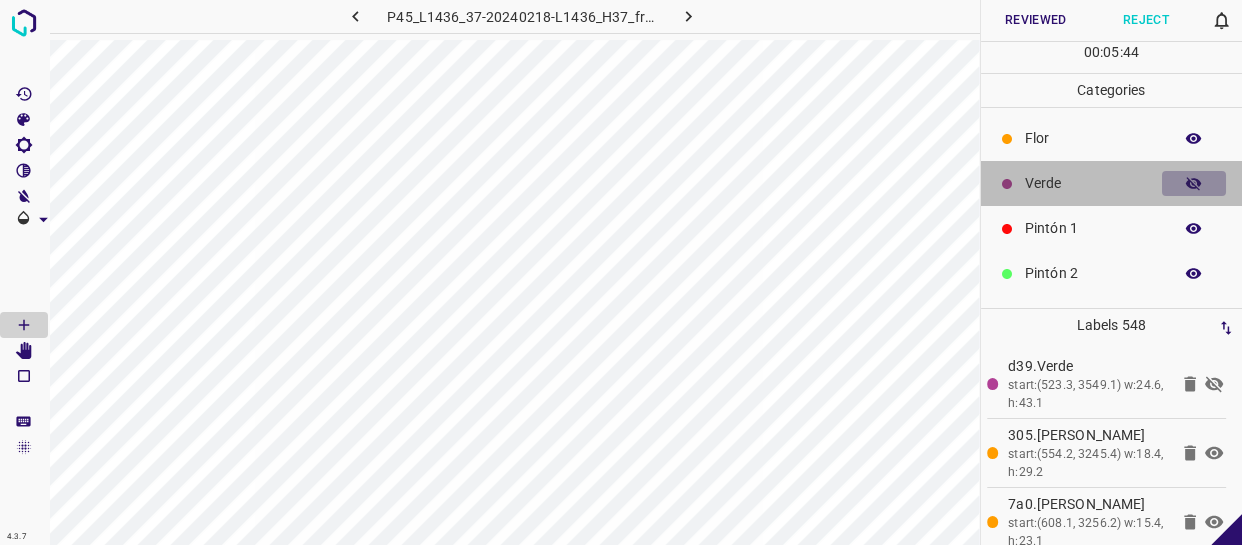 click 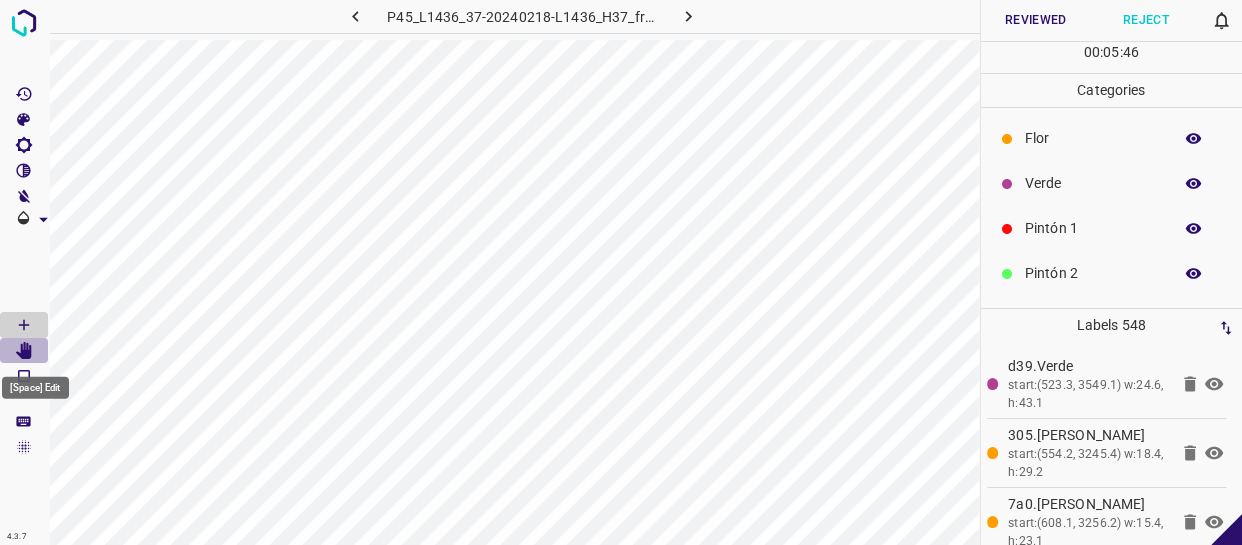 click 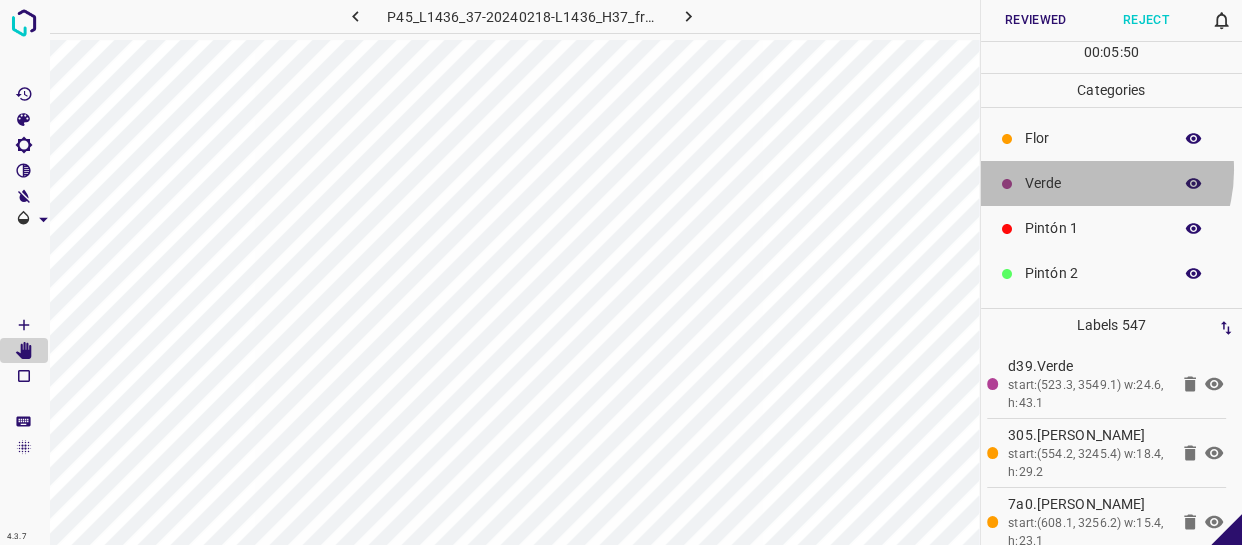 click on "Verde" at bounding box center (1112, 183) 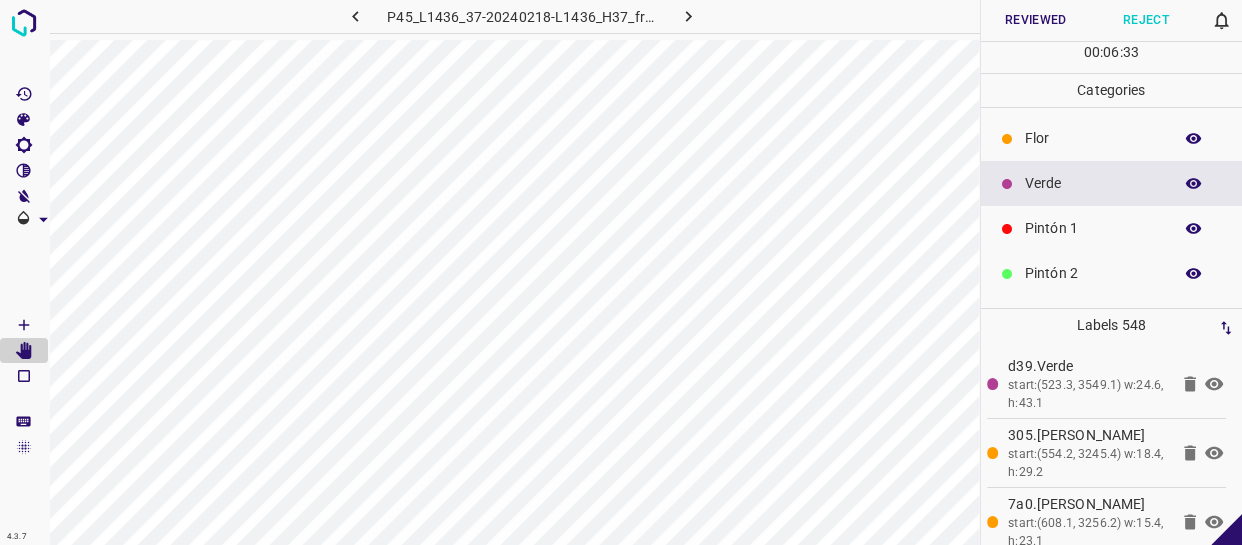 click 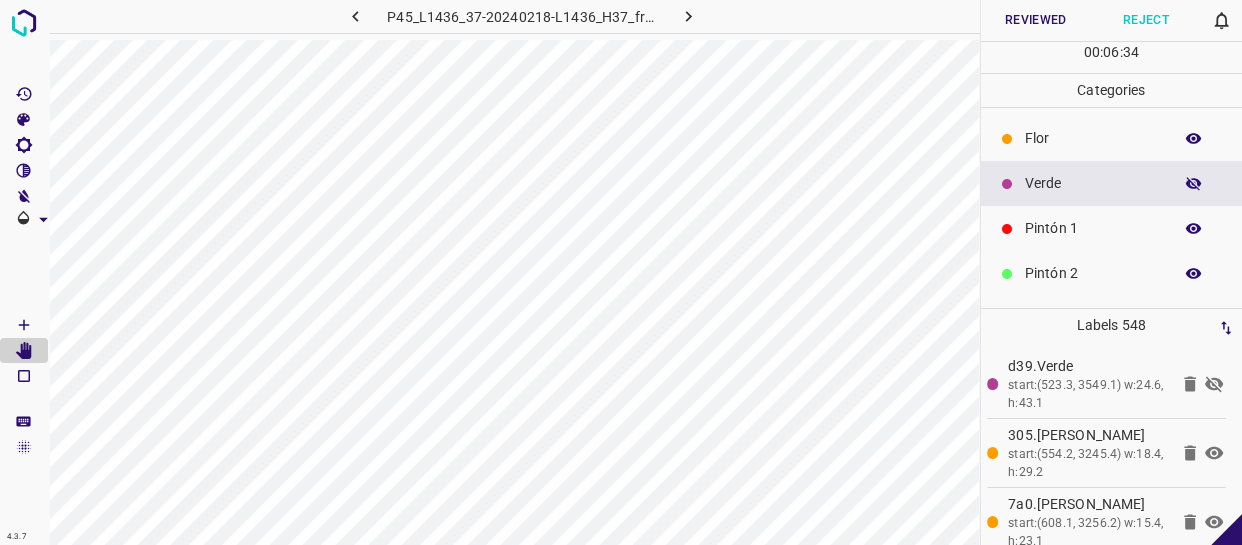 click 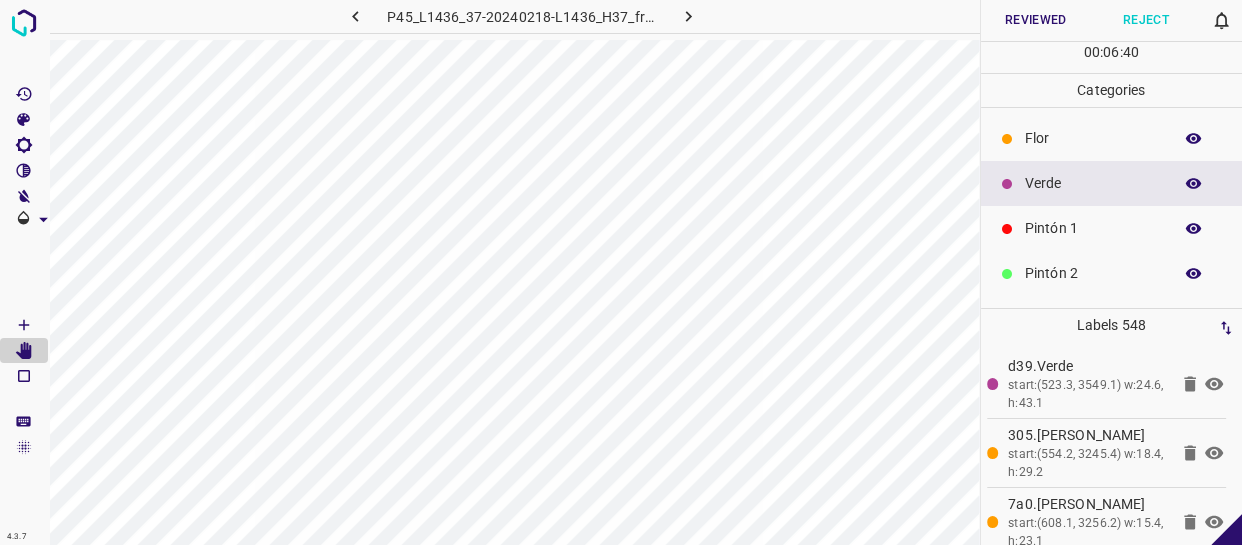 click at bounding box center (1194, 184) 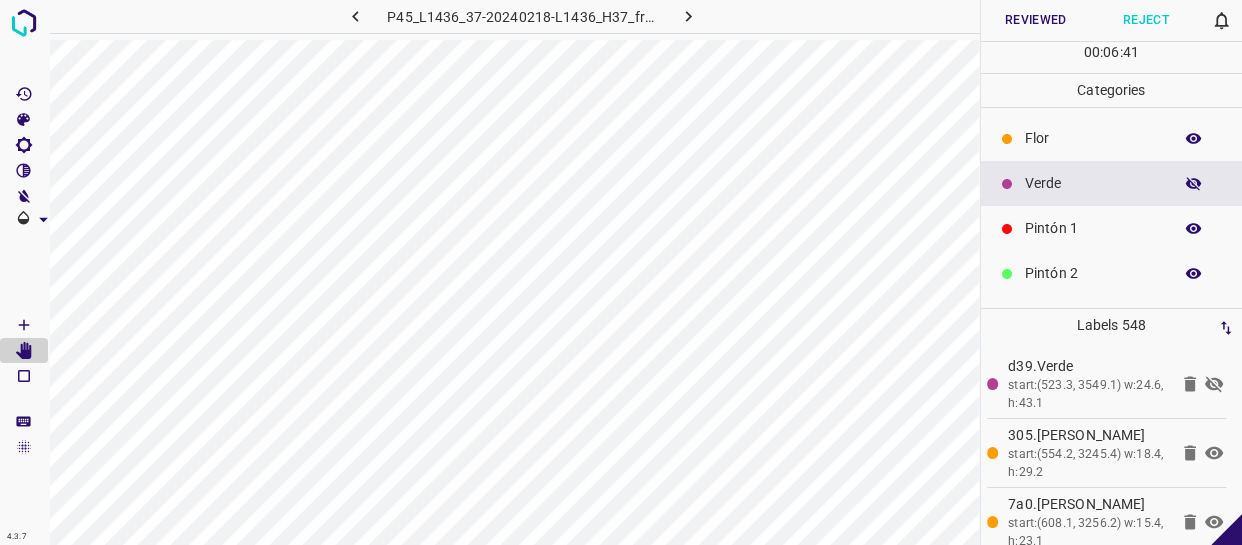 click at bounding box center [1194, 184] 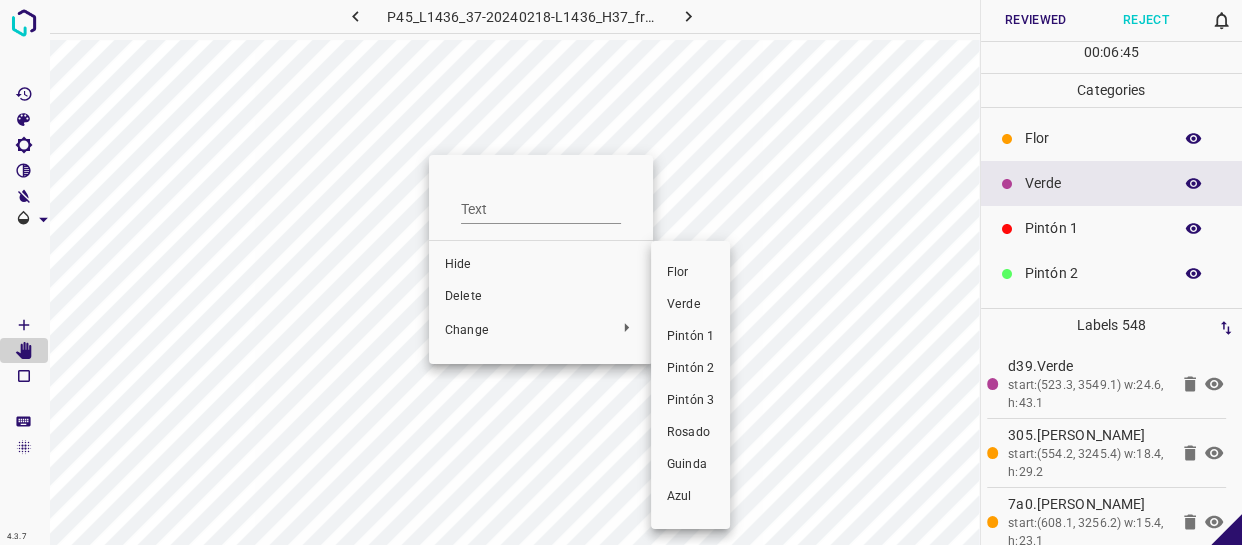 click on "Pintón 1" at bounding box center [690, 337] 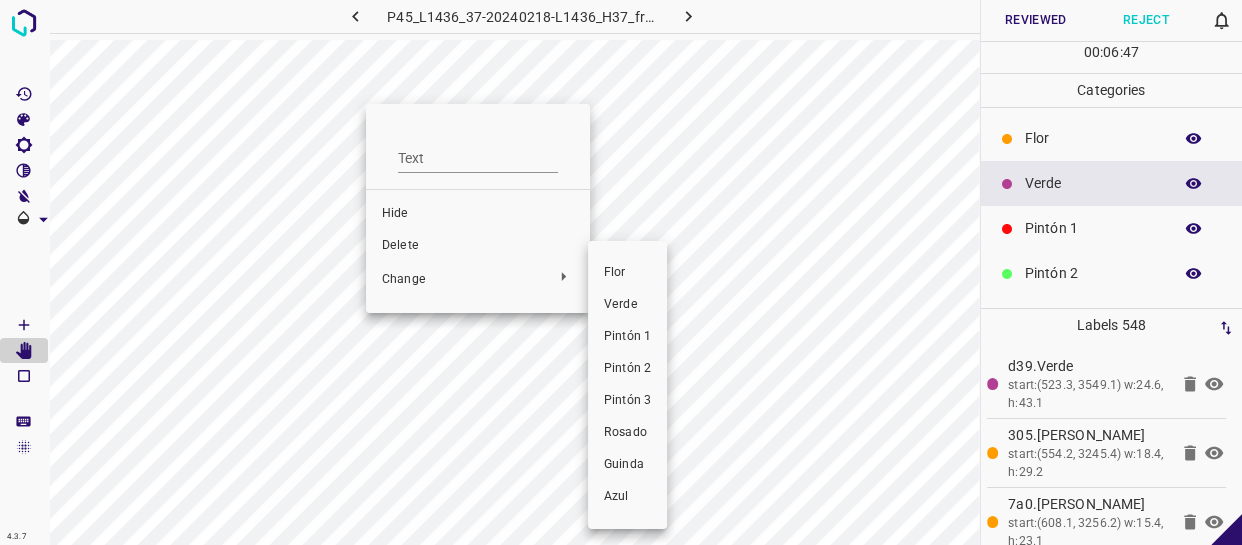 click on "Pintón 1" at bounding box center [627, 337] 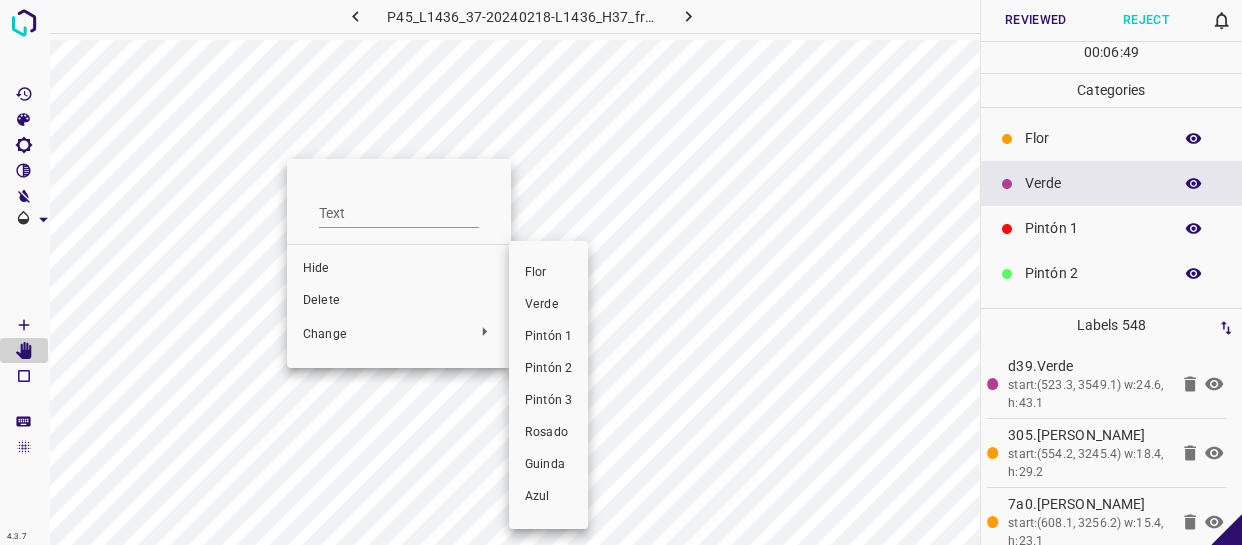 click on "Pintón 1" at bounding box center (548, 337) 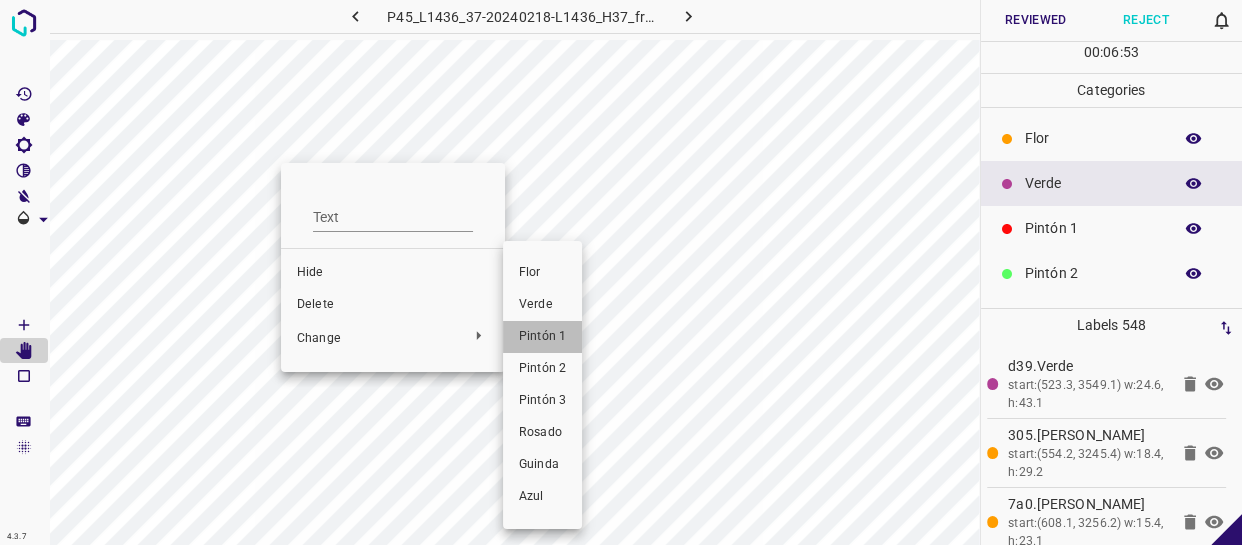 click on "Pintón 1" at bounding box center (542, 337) 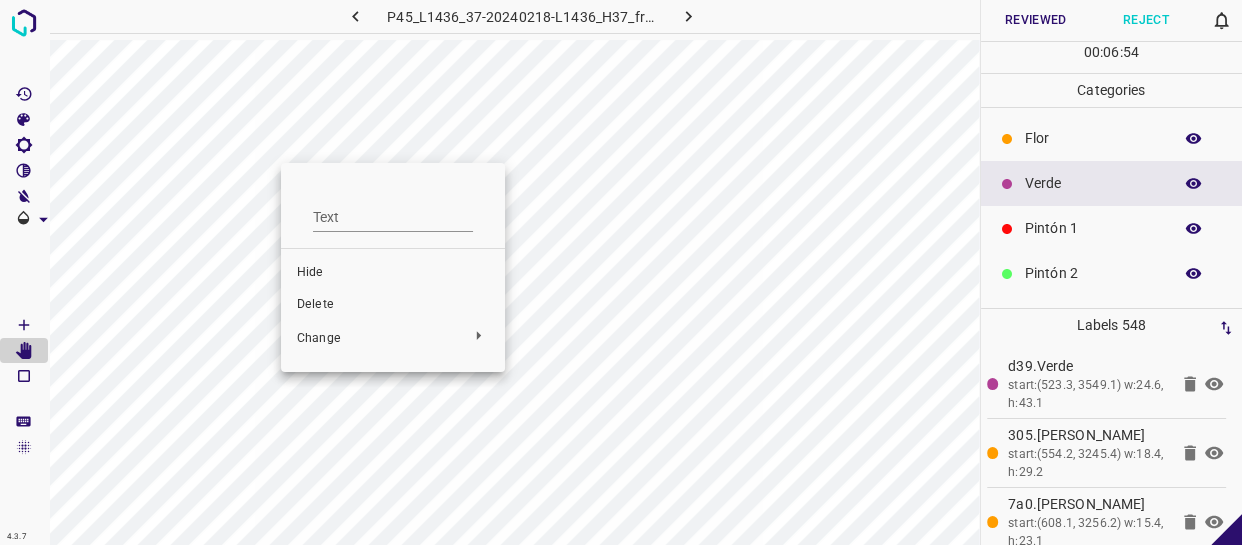 click at bounding box center (621, 272) 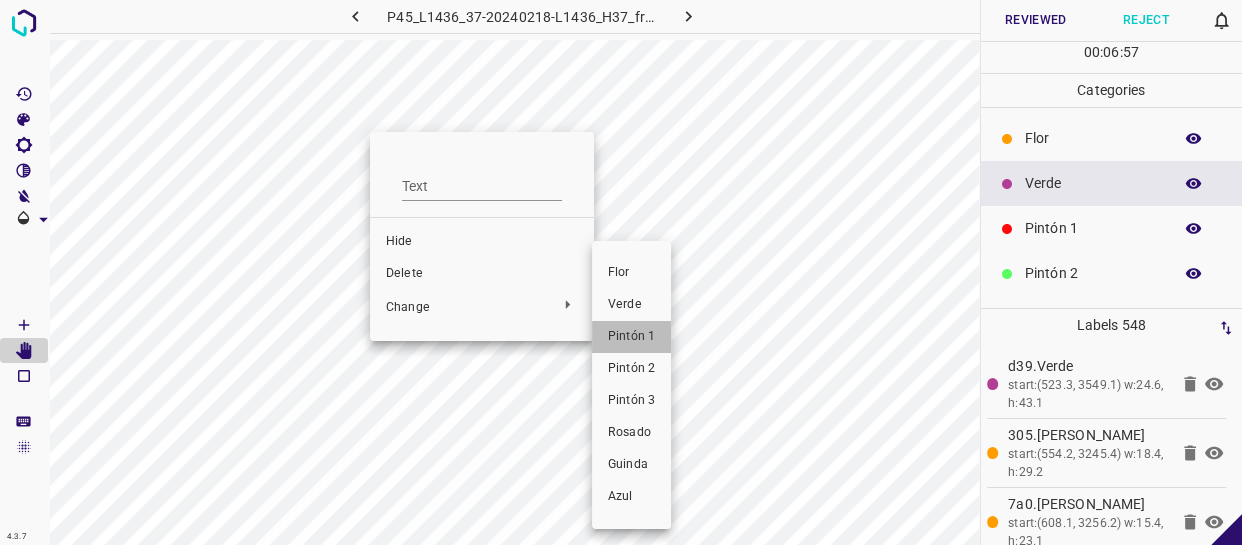 click on "Pintón 1" at bounding box center [631, 337] 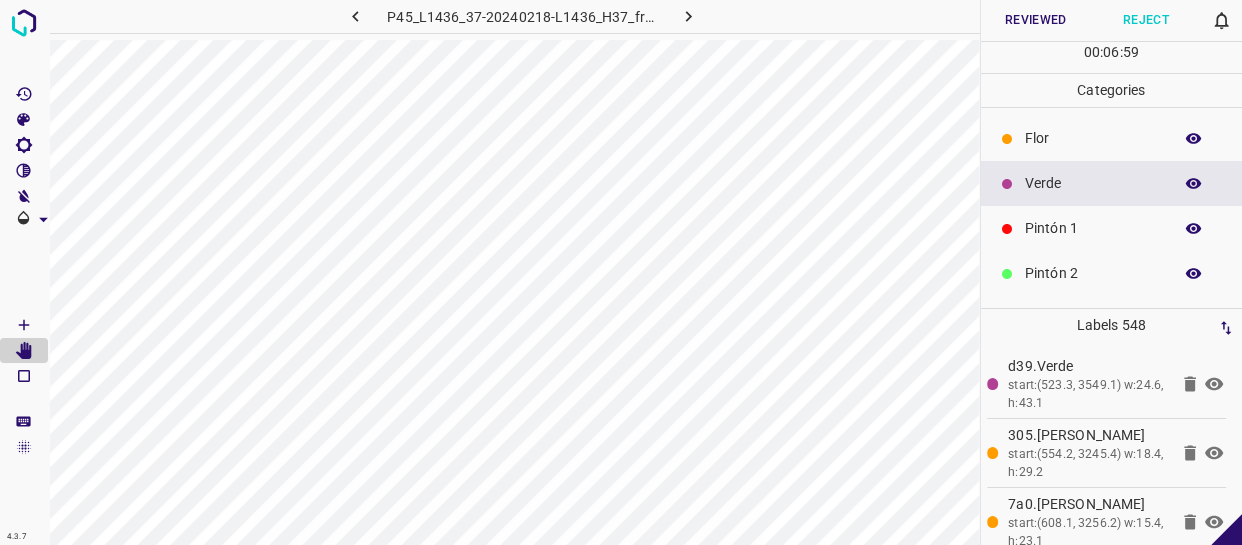 click 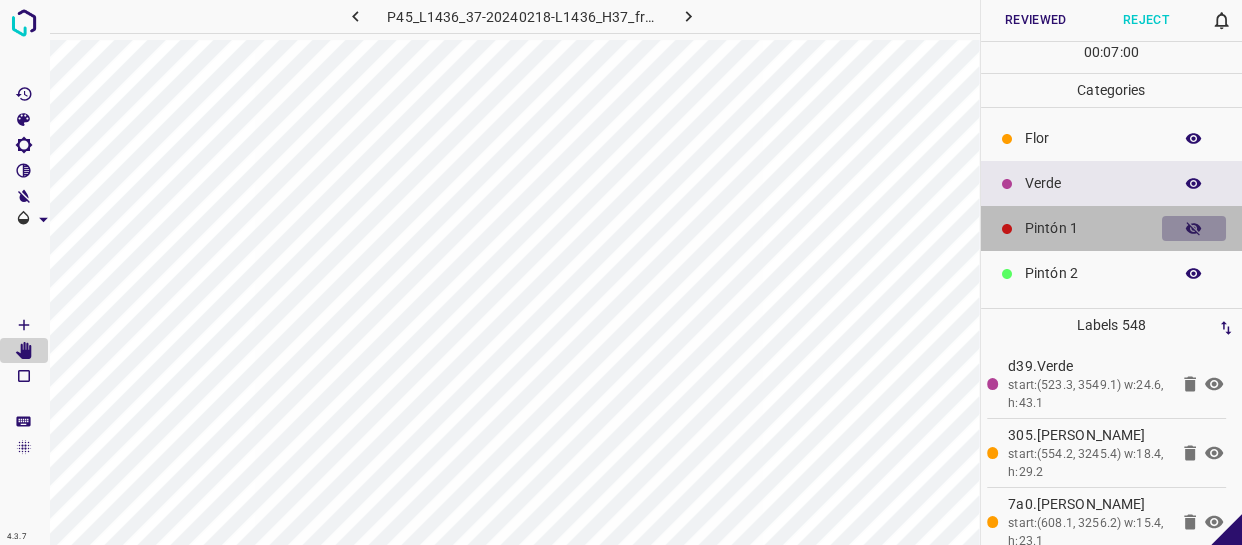click 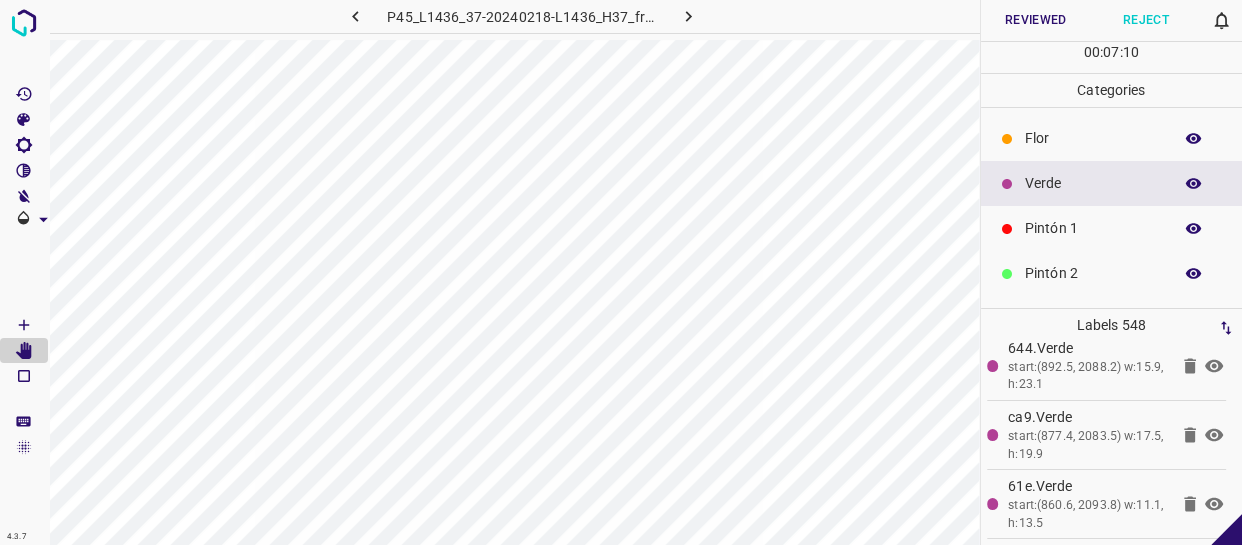 scroll, scrollTop: 6177, scrollLeft: 0, axis: vertical 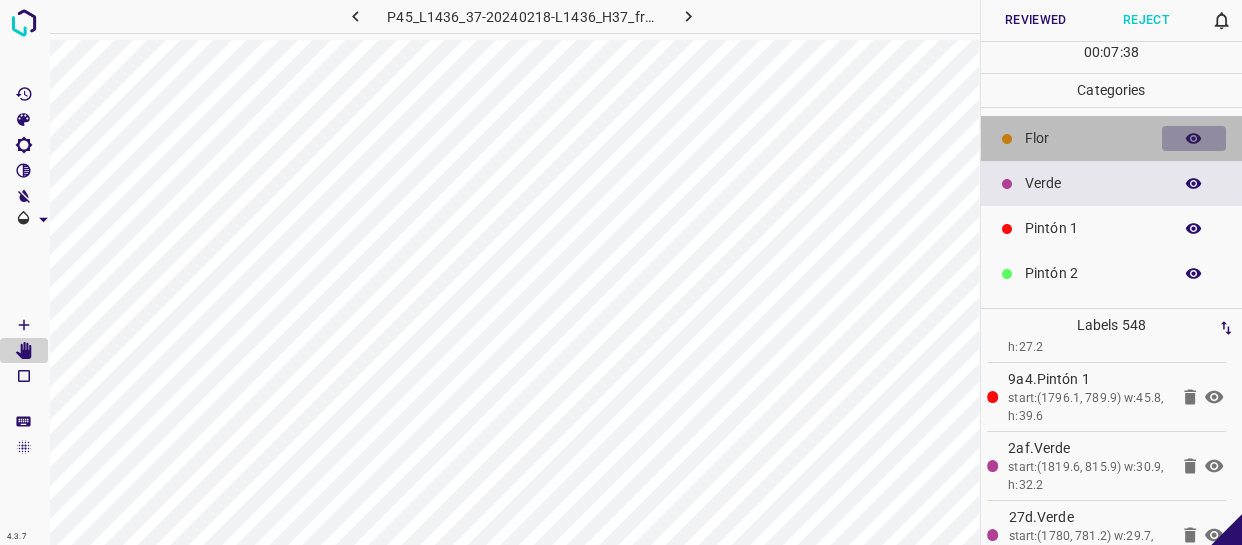 click 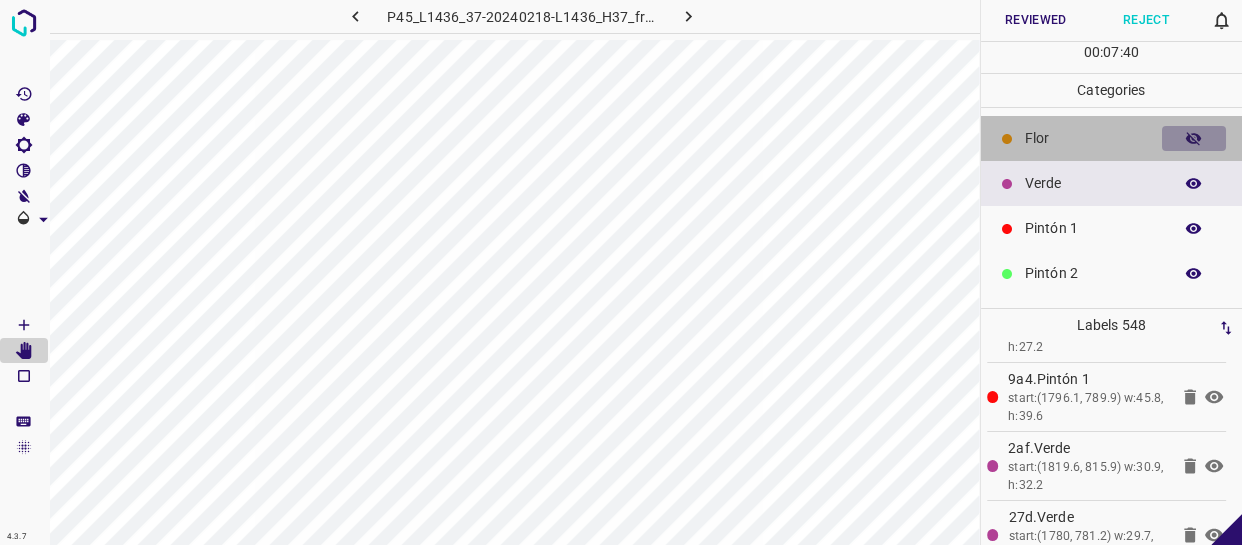 click 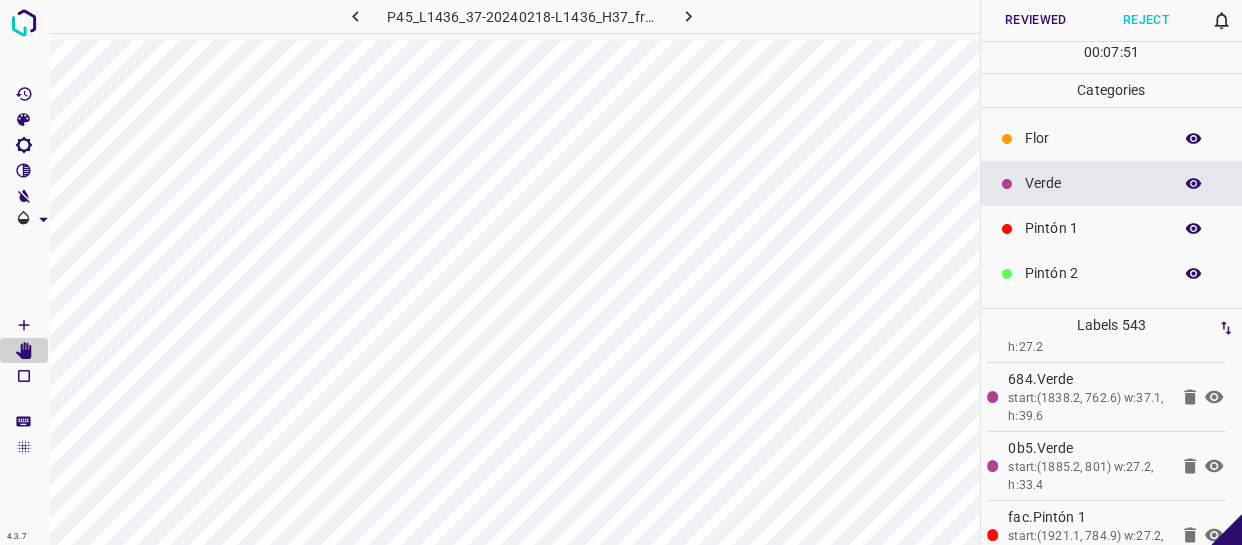 click 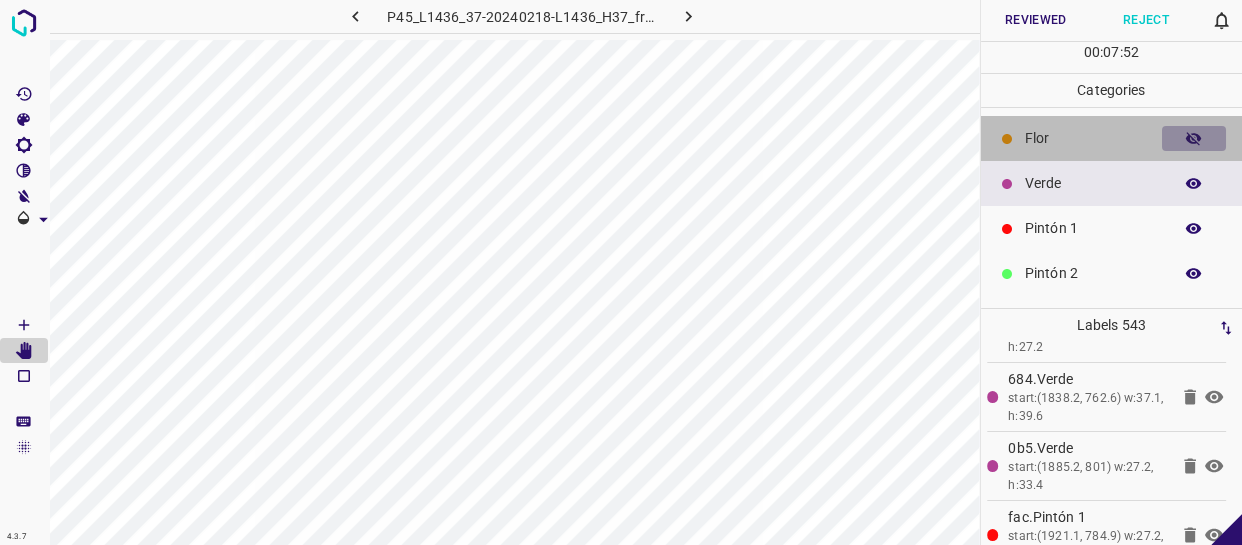 click 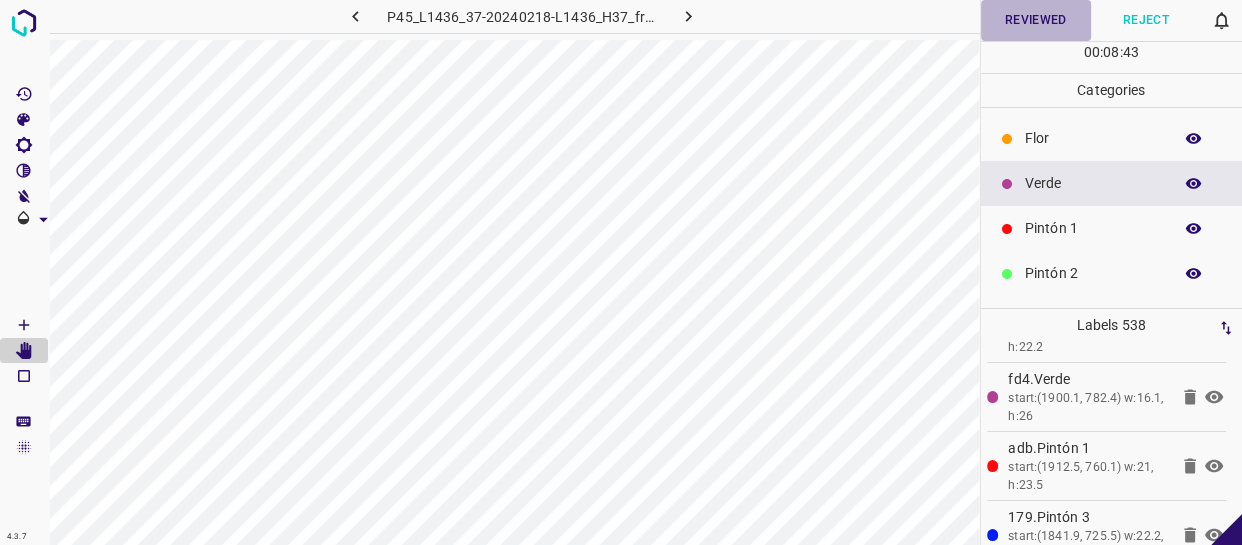click on "Reviewed" at bounding box center (1036, 20) 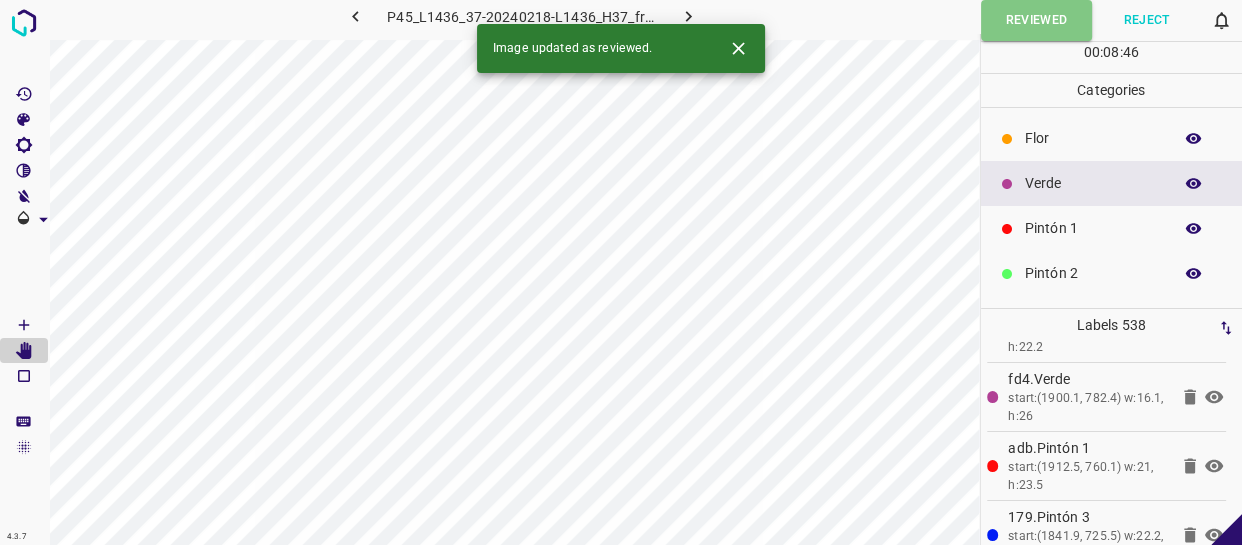 click 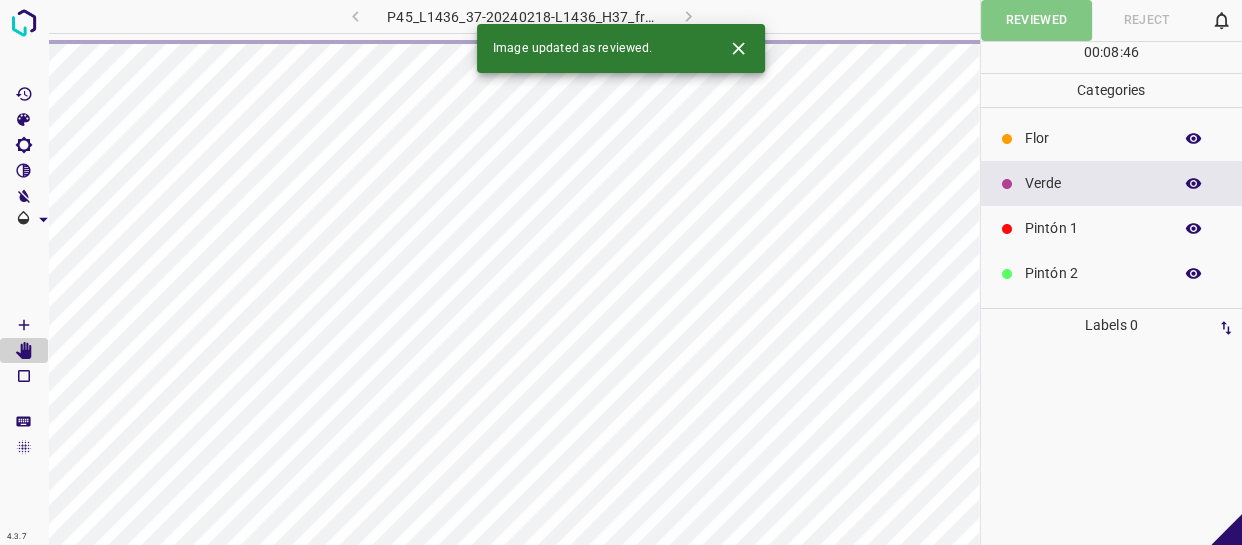 scroll, scrollTop: 0, scrollLeft: 0, axis: both 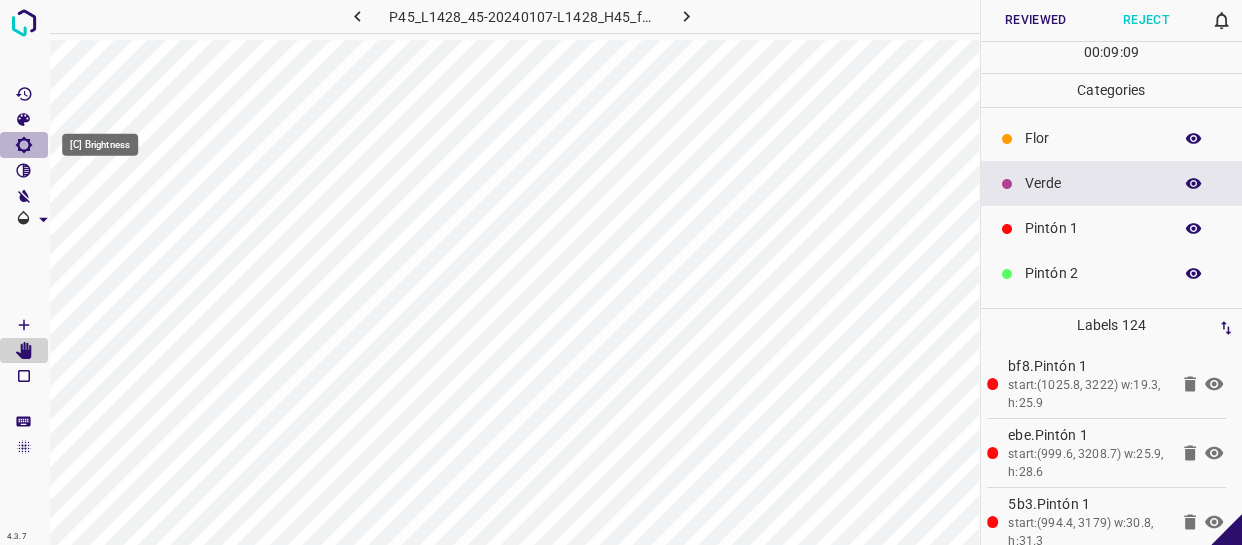 click 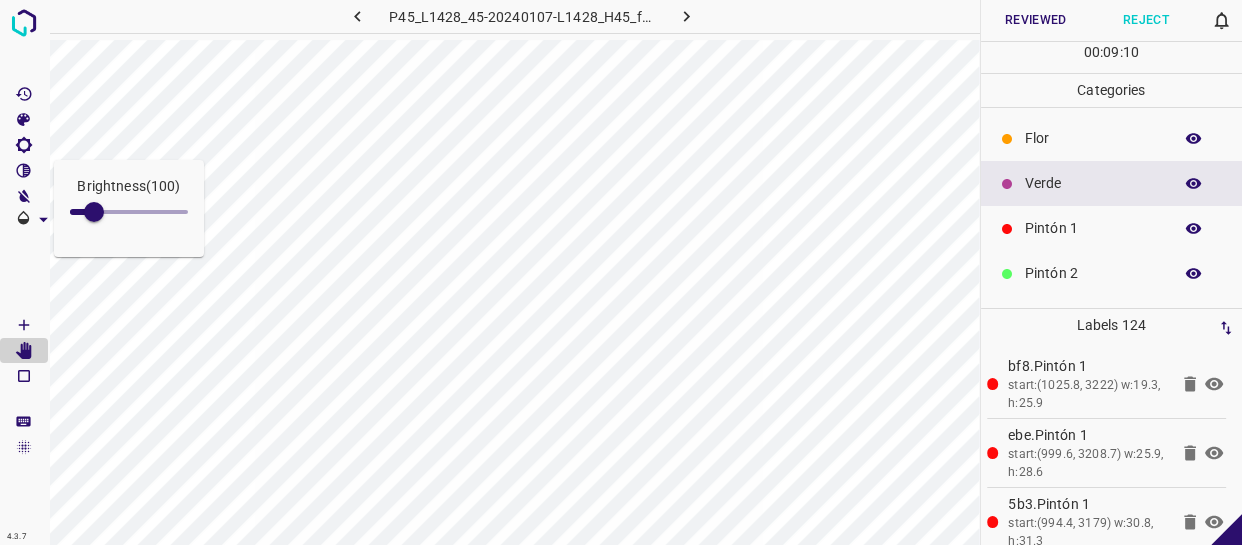 type on "127" 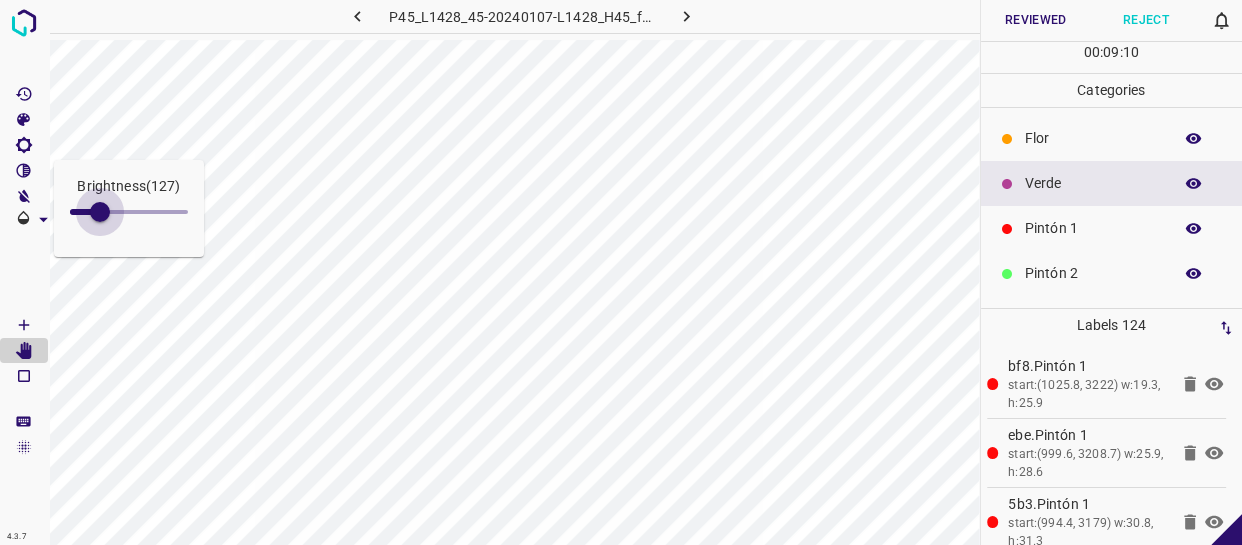 click at bounding box center (100, 212) 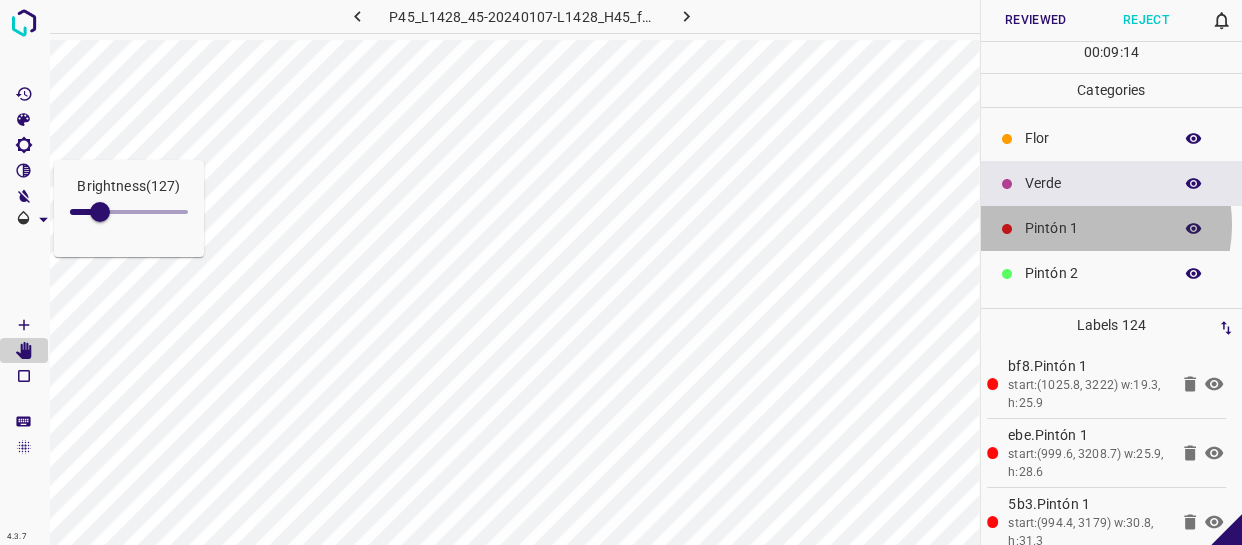 click on "Pintón 1" at bounding box center (1093, 228) 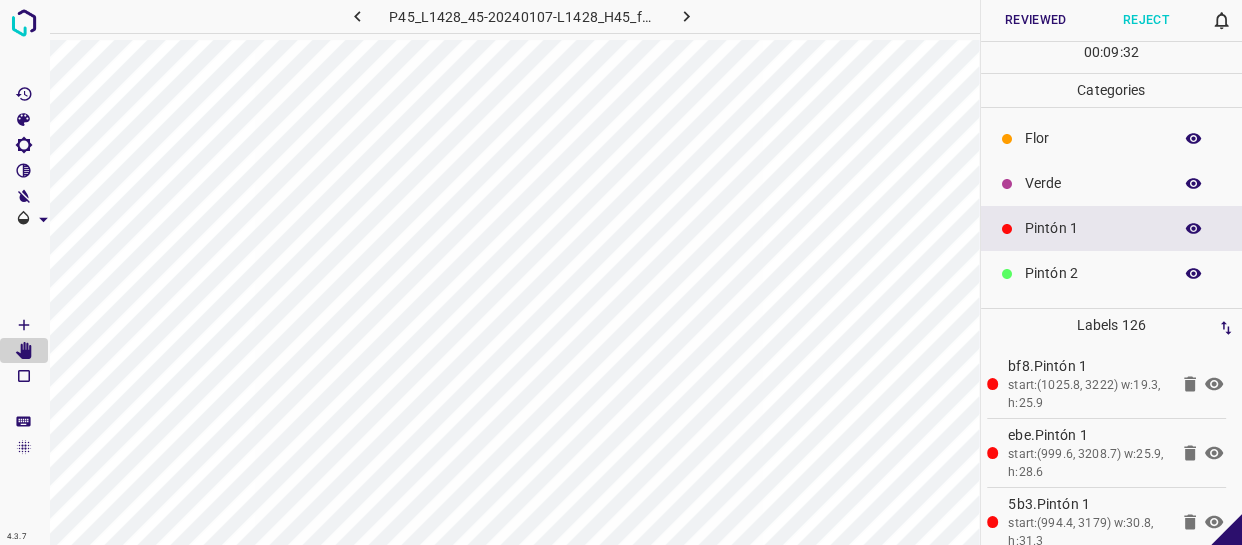click 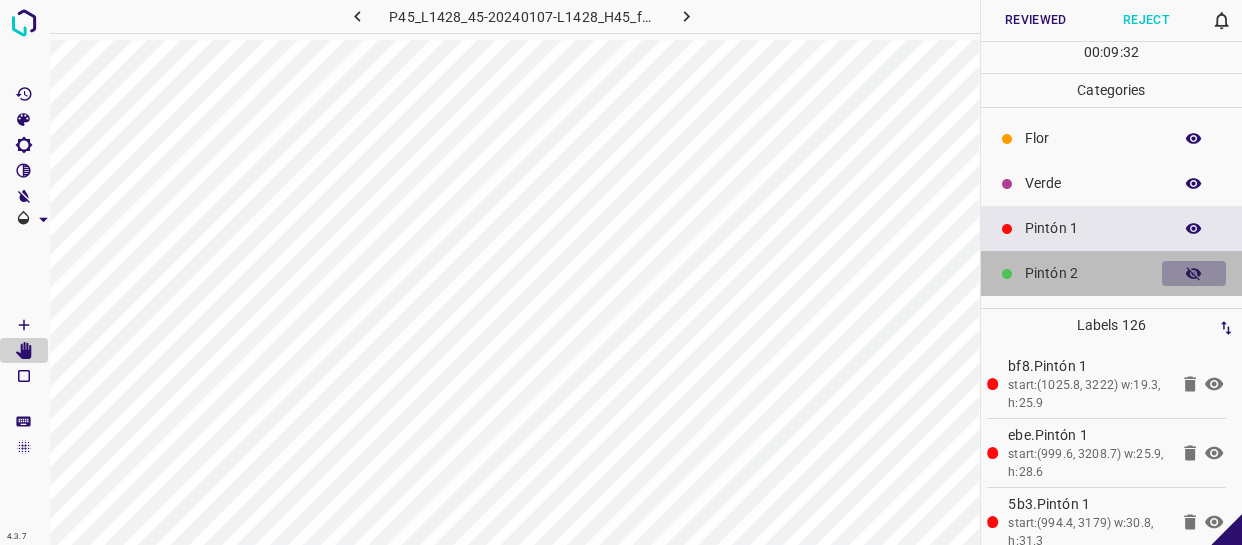 click 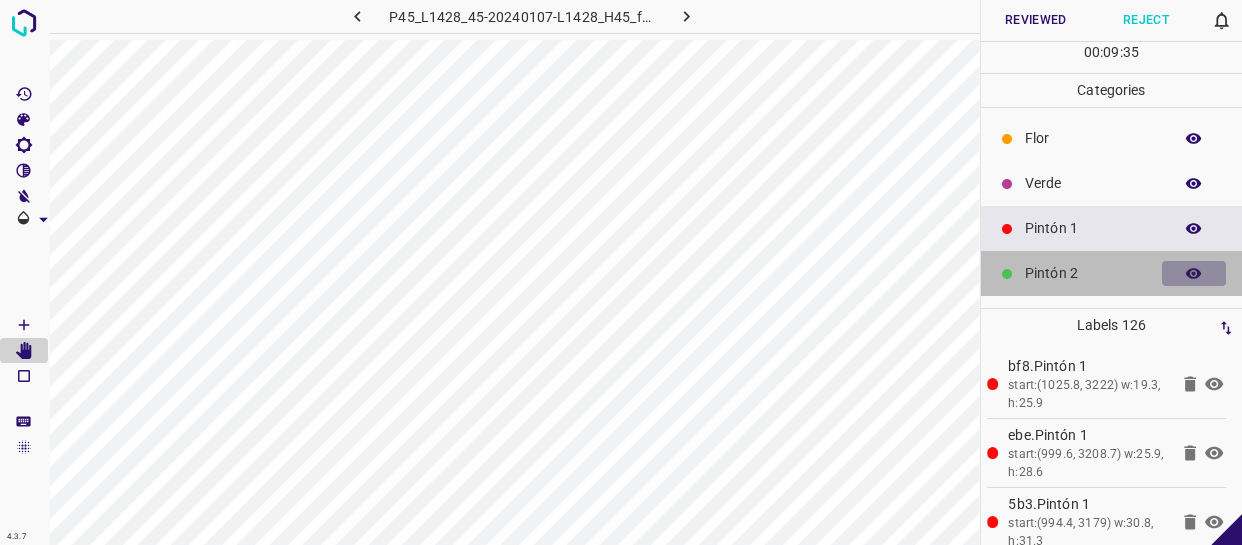 click at bounding box center (1194, 274) 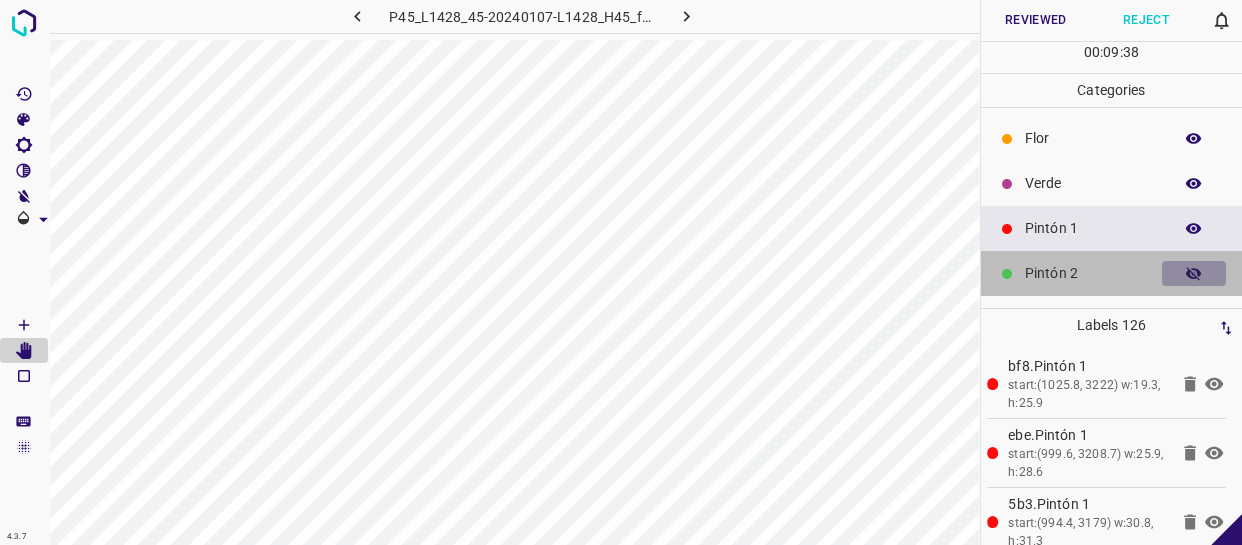 click 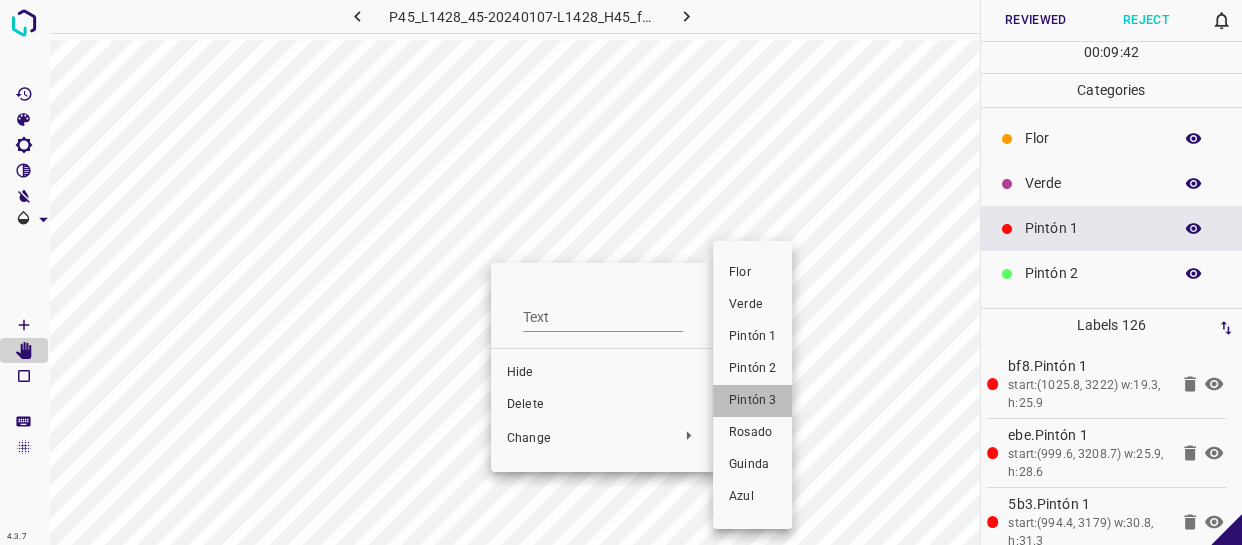 click on "Pintón 3" at bounding box center [752, 401] 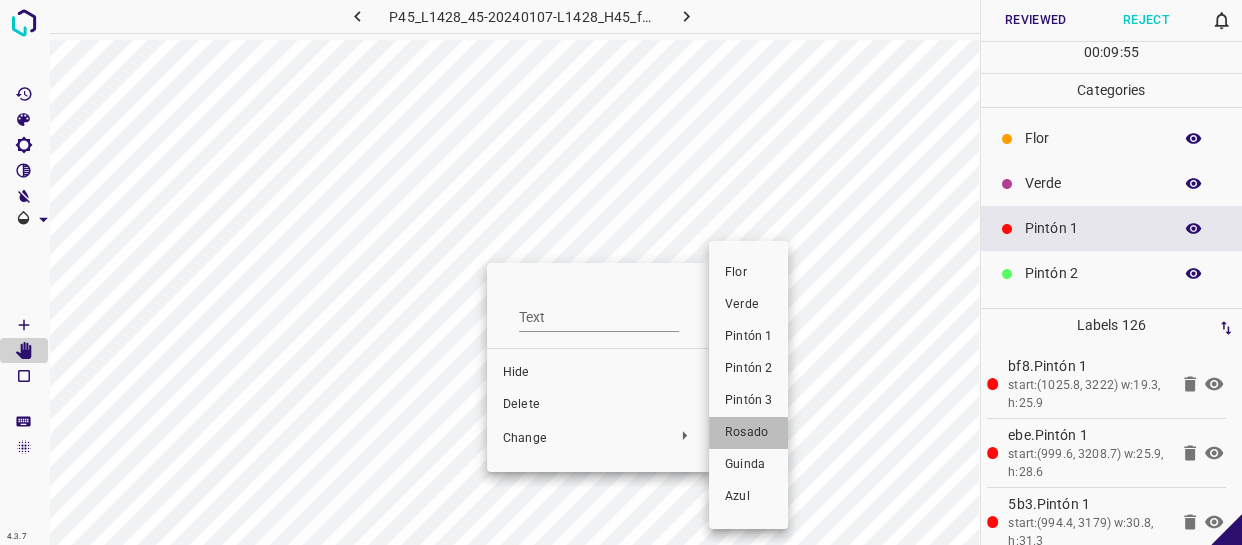 click on "Rosado" at bounding box center [748, 433] 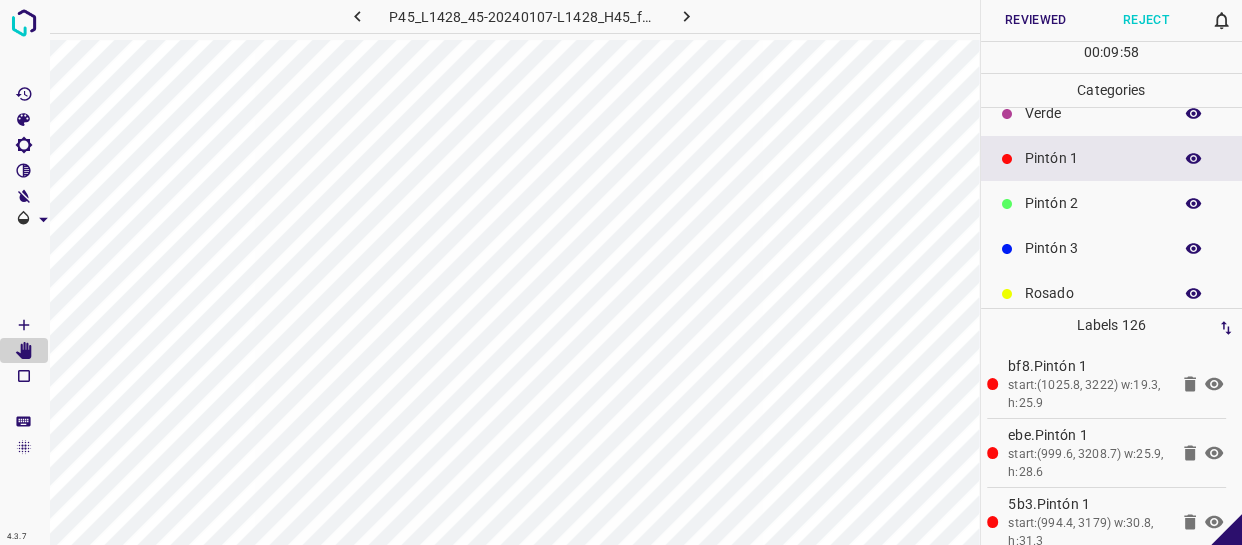 scroll, scrollTop: 175, scrollLeft: 0, axis: vertical 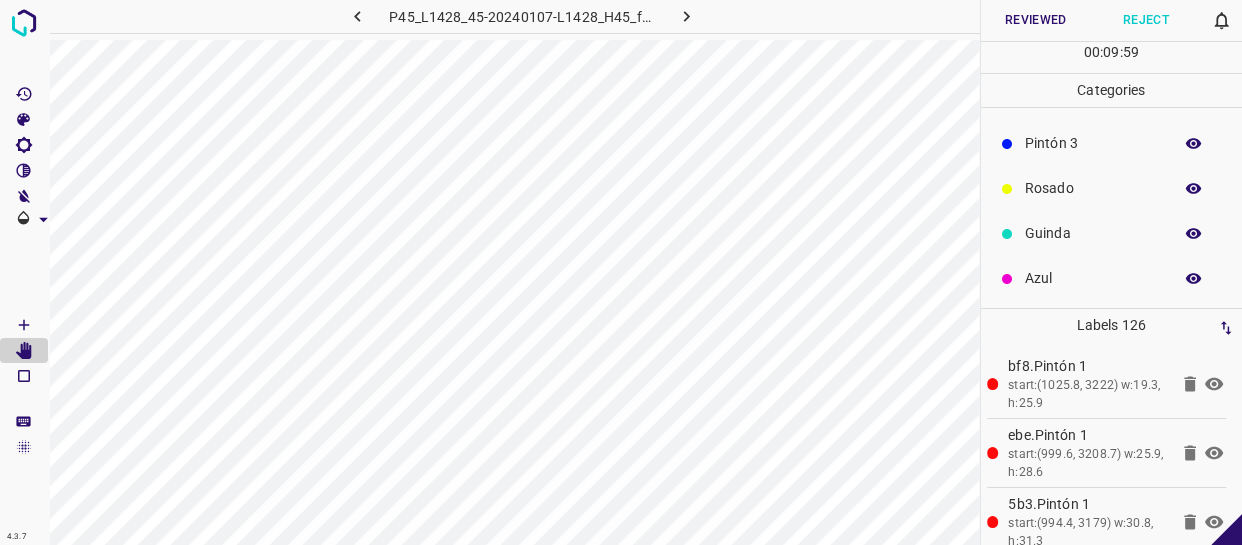 click 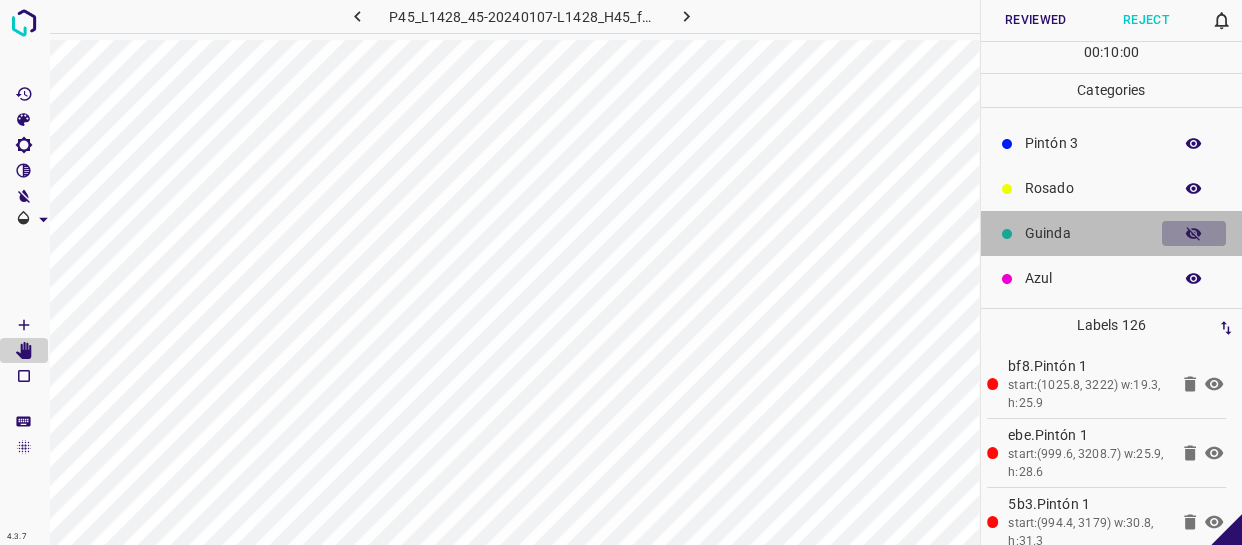 click 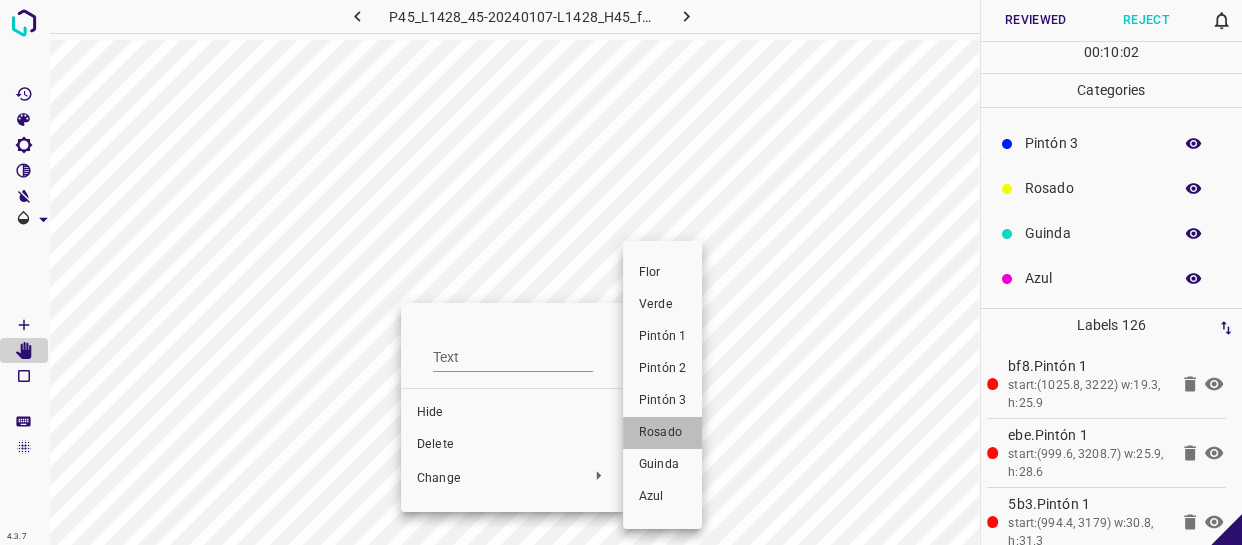 click on "Rosado" at bounding box center (662, 433) 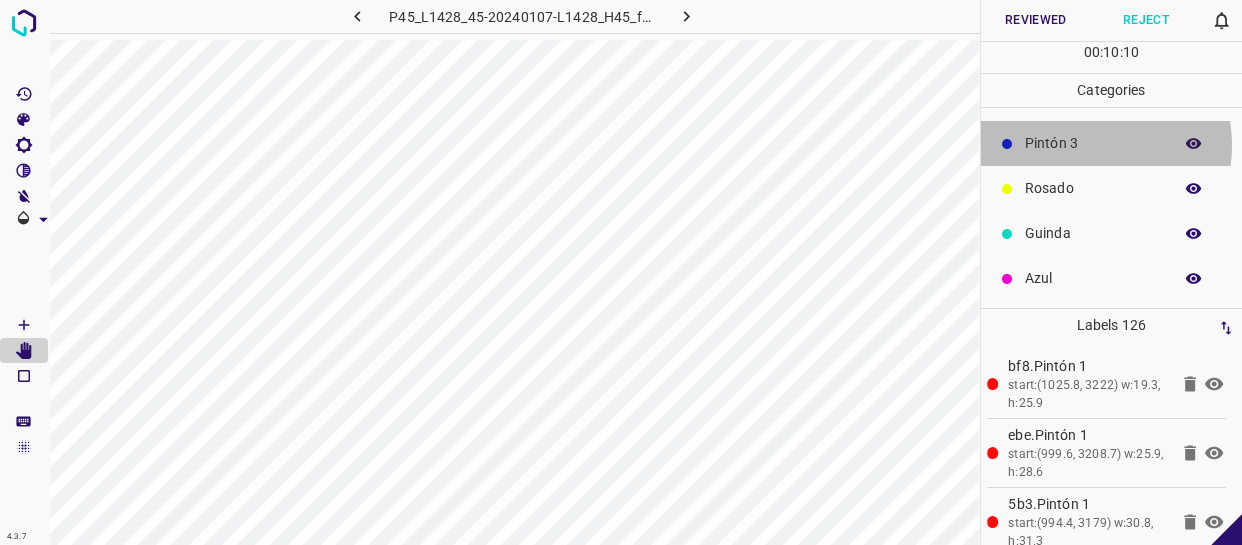 click on "Pintón 3" at bounding box center [1093, 143] 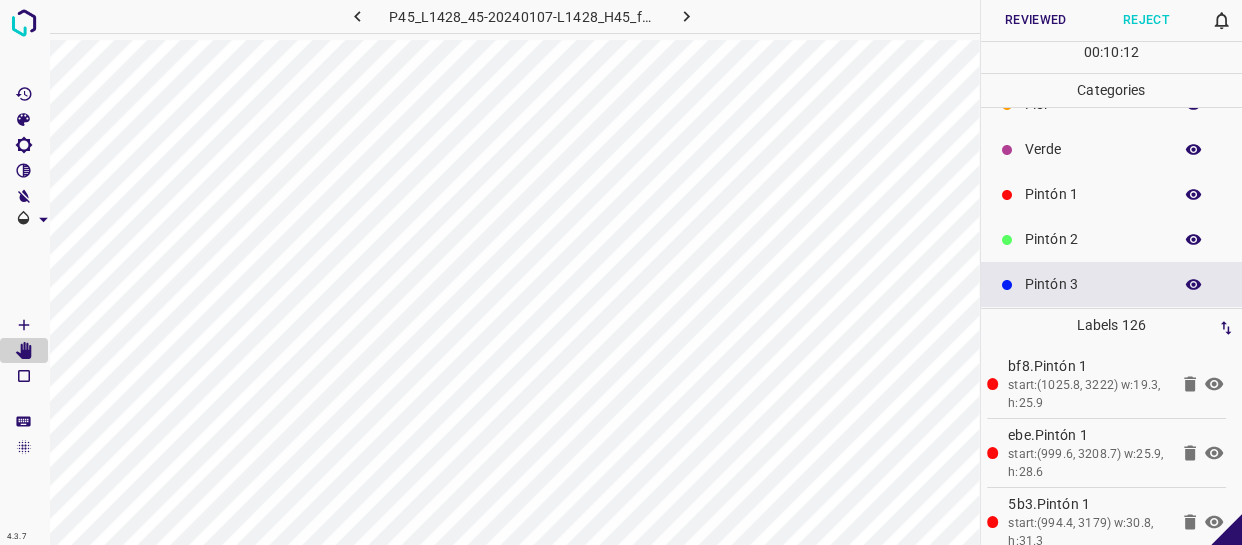 scroll, scrollTop: 0, scrollLeft: 0, axis: both 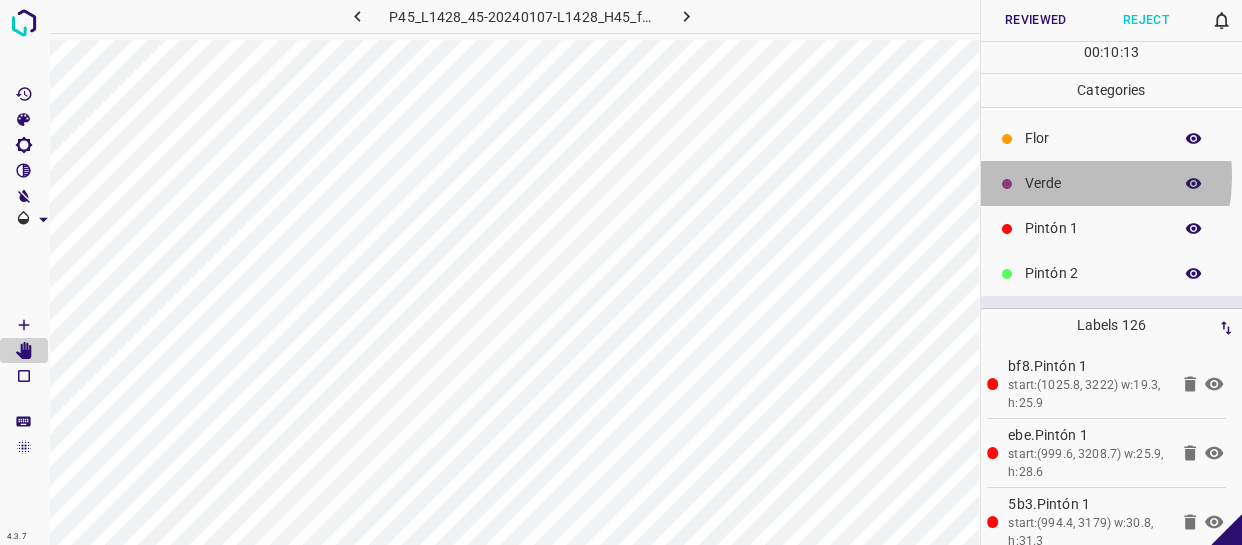 click on "Verde" at bounding box center [1093, 183] 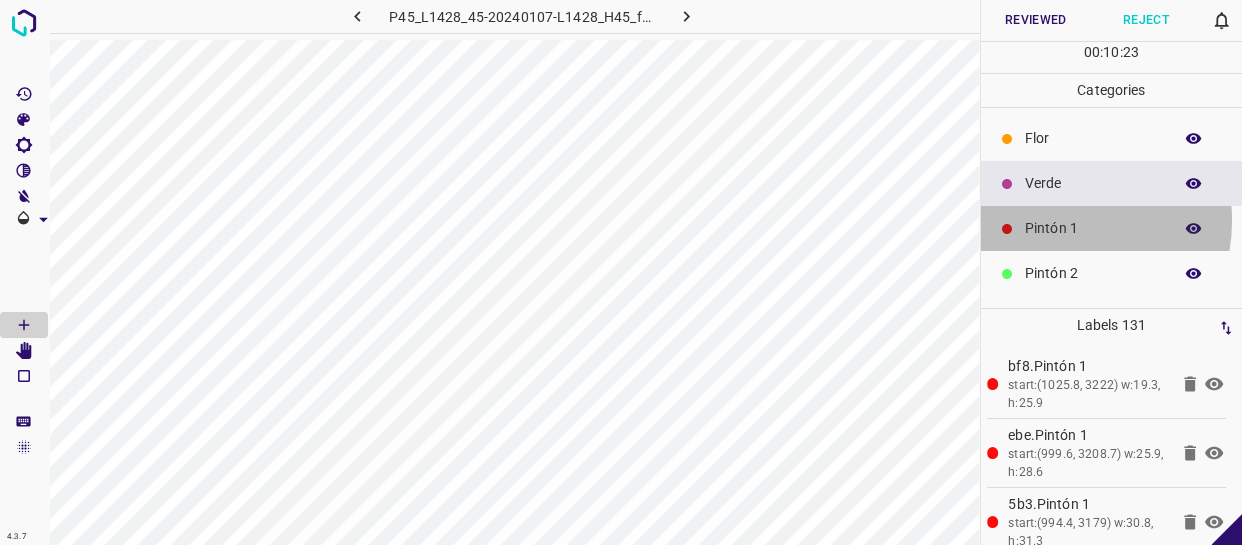 drag, startPoint x: 1059, startPoint y: 221, endPoint x: 990, endPoint y: 254, distance: 76.48529 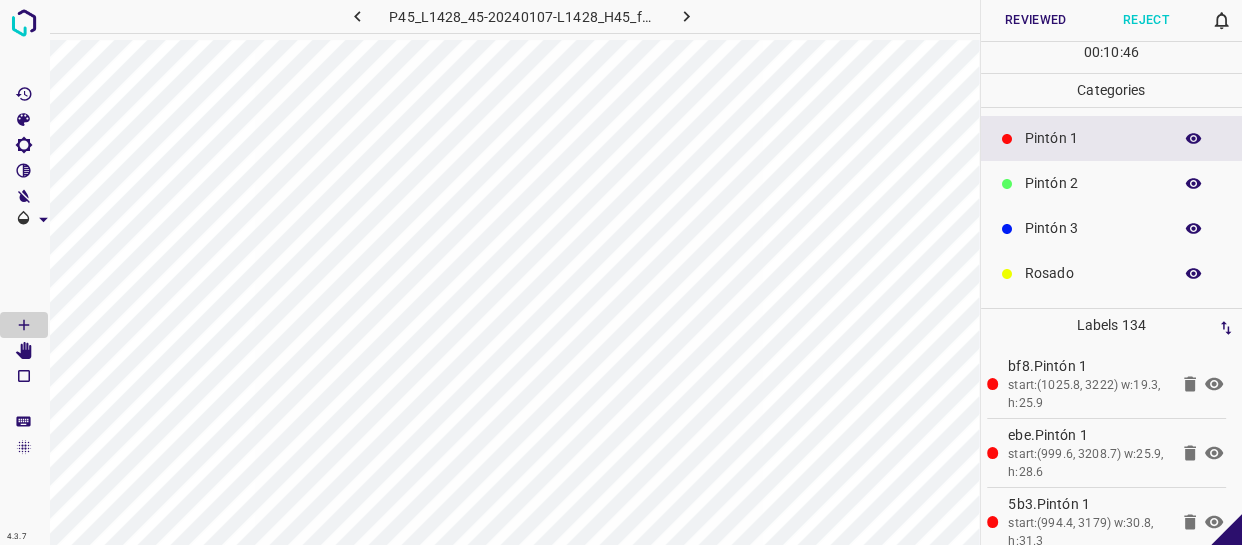 scroll, scrollTop: 84, scrollLeft: 0, axis: vertical 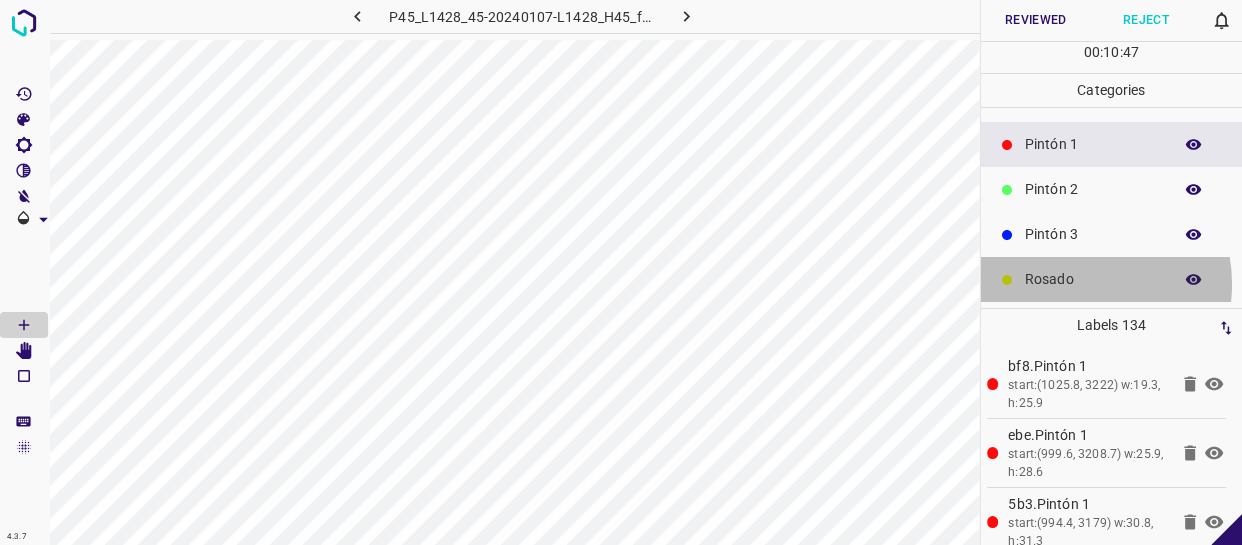 click on "Rosado" at bounding box center (1093, 279) 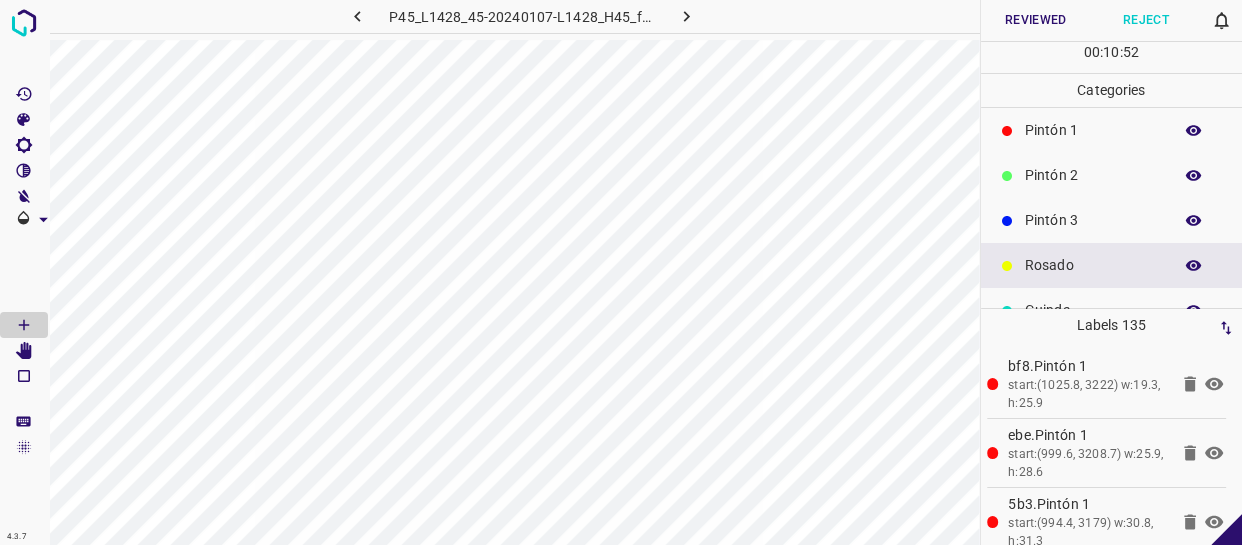 scroll, scrollTop: 90, scrollLeft: 0, axis: vertical 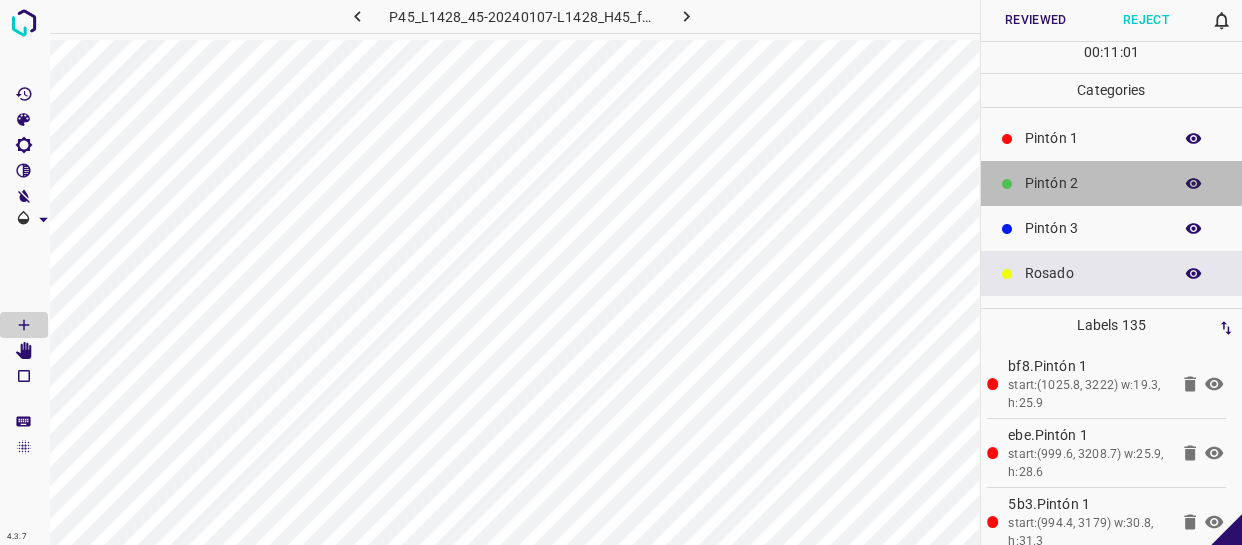 click on "Pintón 2" at bounding box center (1093, 183) 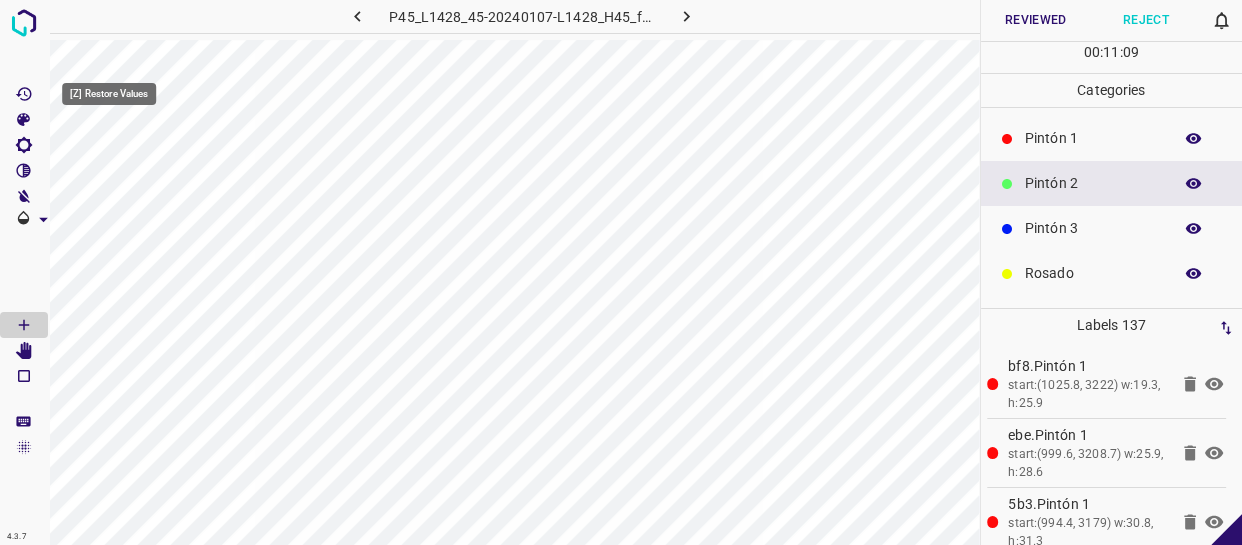 click at bounding box center [24, 94] 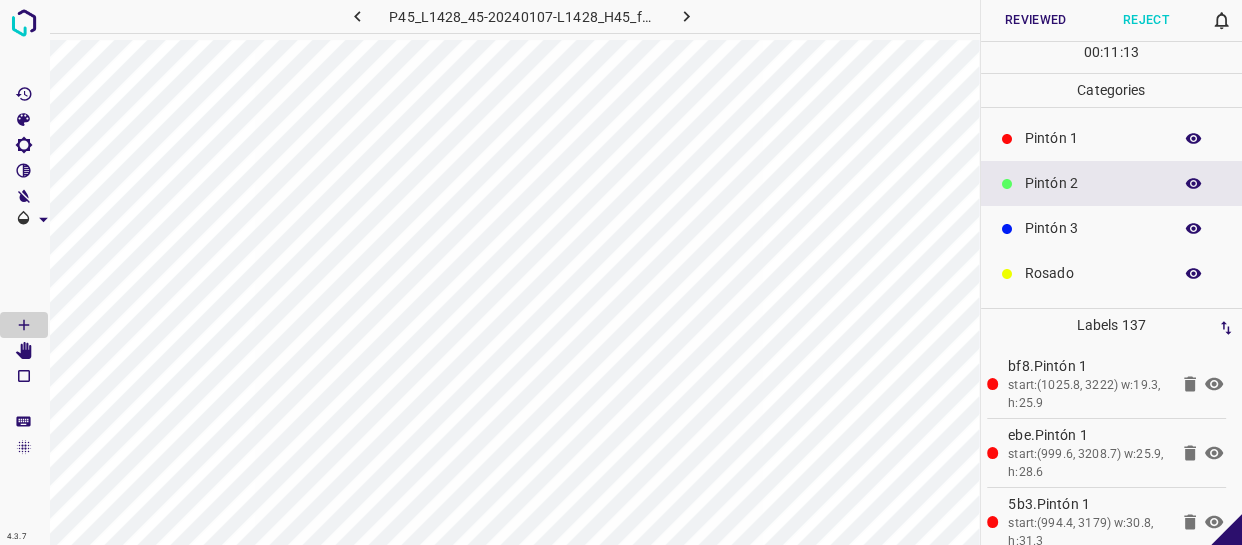 click on "Pintón 1" at bounding box center [1093, 138] 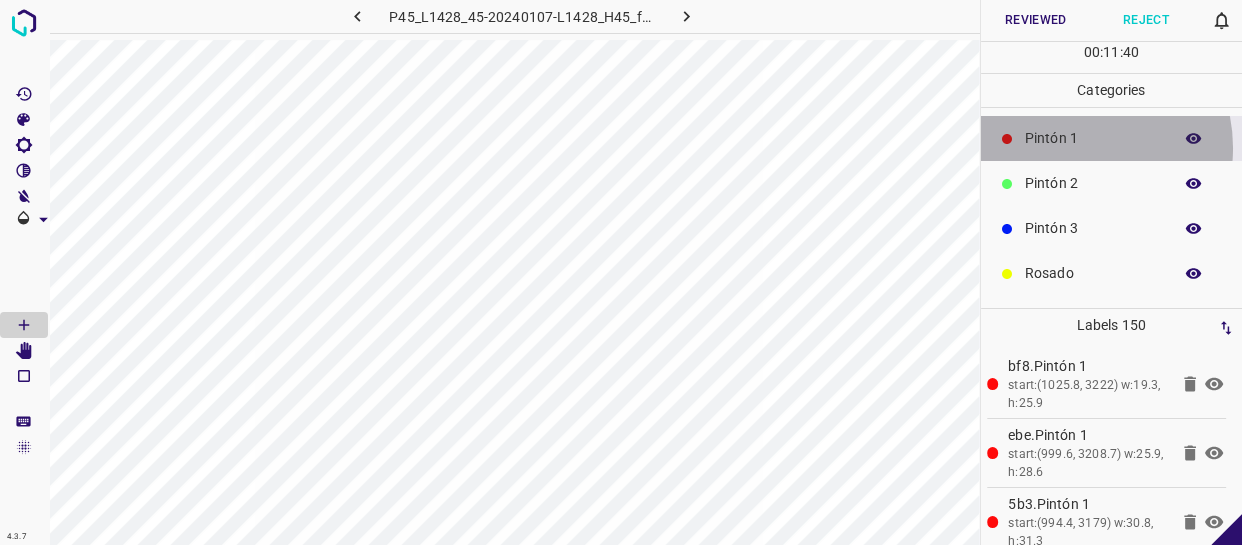 click on "Pintón 1" at bounding box center (1093, 138) 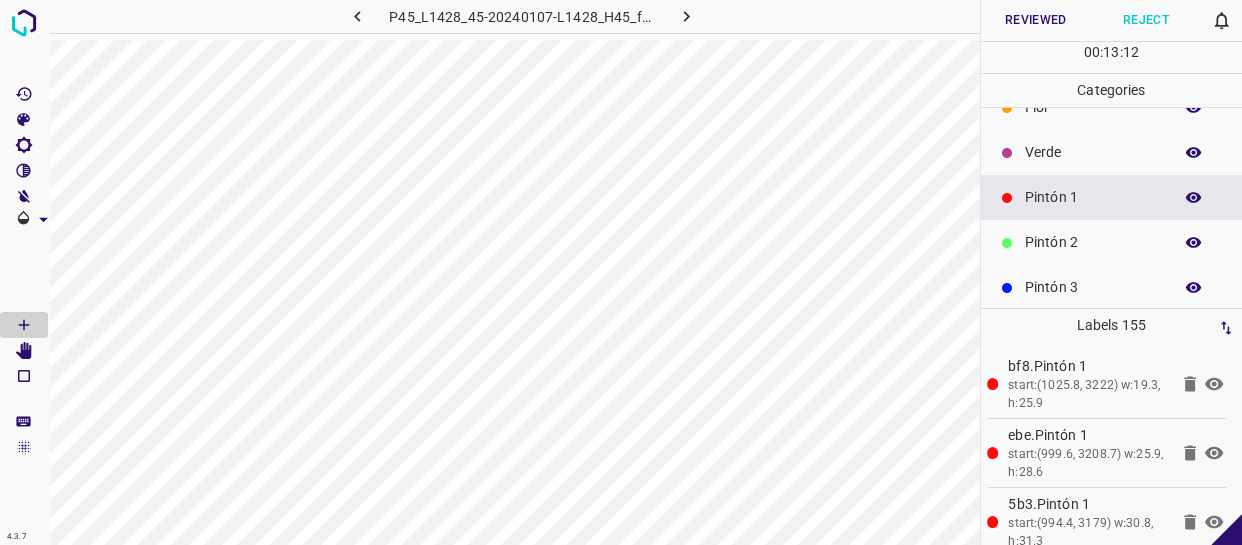 scroll, scrollTop: 0, scrollLeft: 0, axis: both 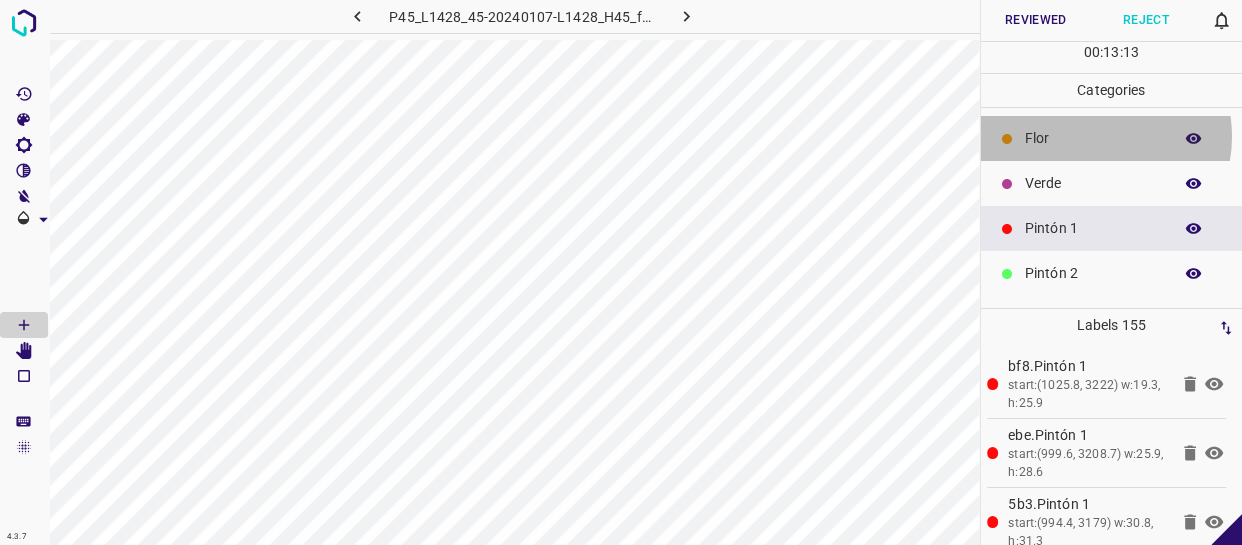 click on "Flor" at bounding box center [1093, 138] 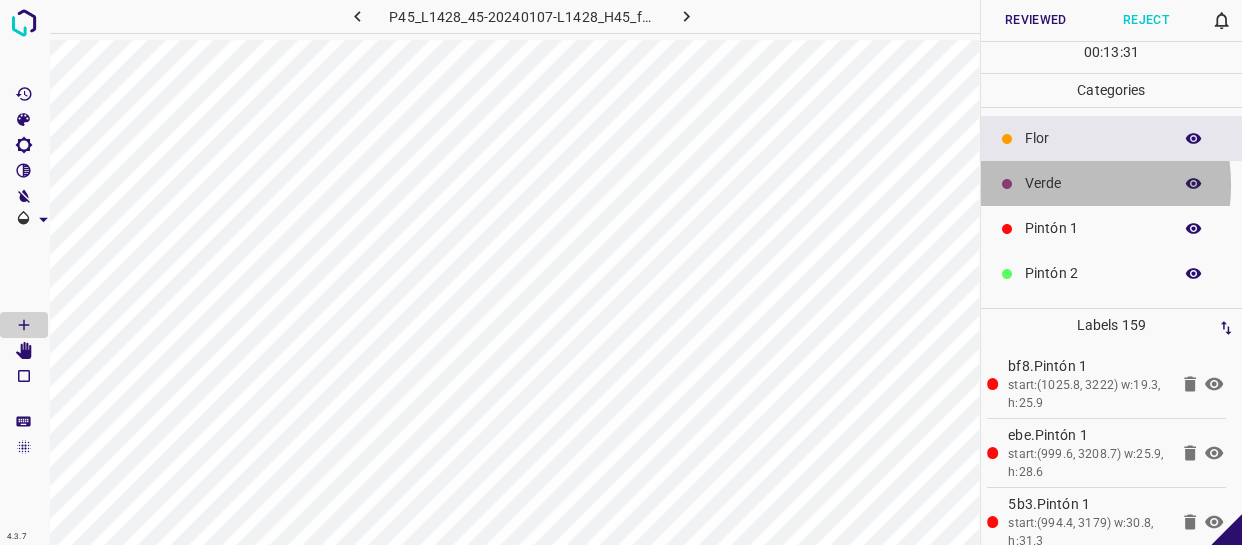 click on "Verde" at bounding box center (1093, 183) 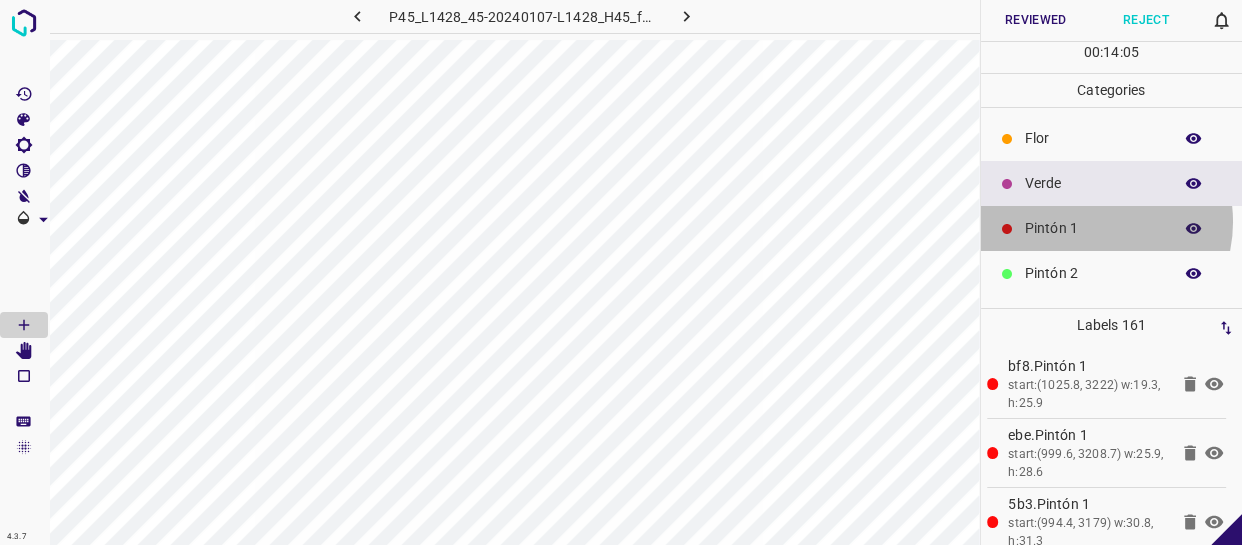 drag, startPoint x: 1089, startPoint y: 222, endPoint x: 1060, endPoint y: 227, distance: 29.427877 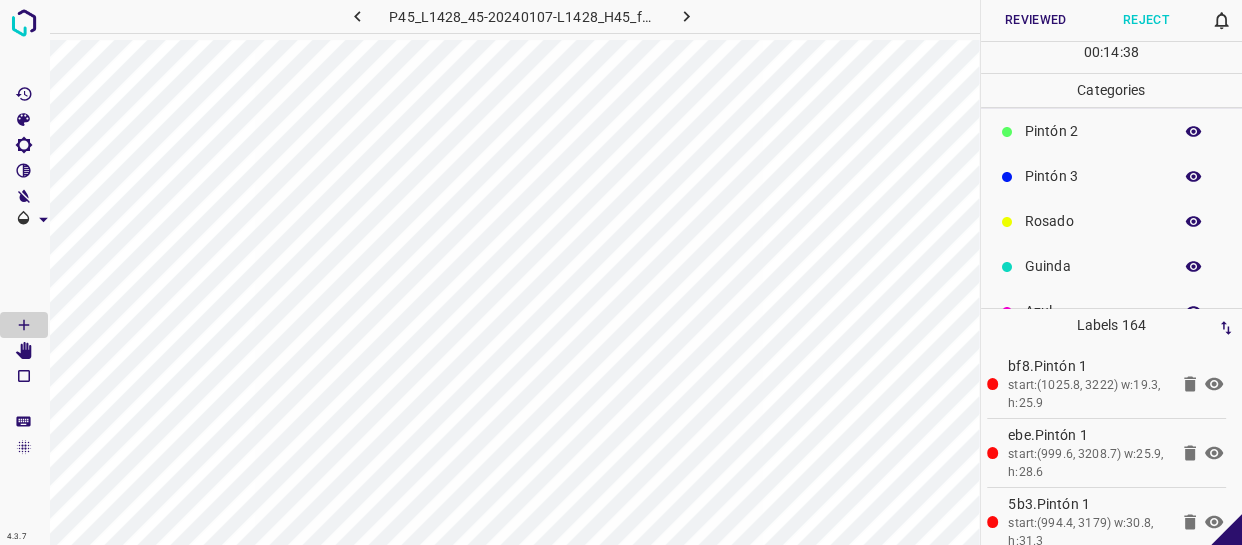 scroll, scrollTop: 175, scrollLeft: 0, axis: vertical 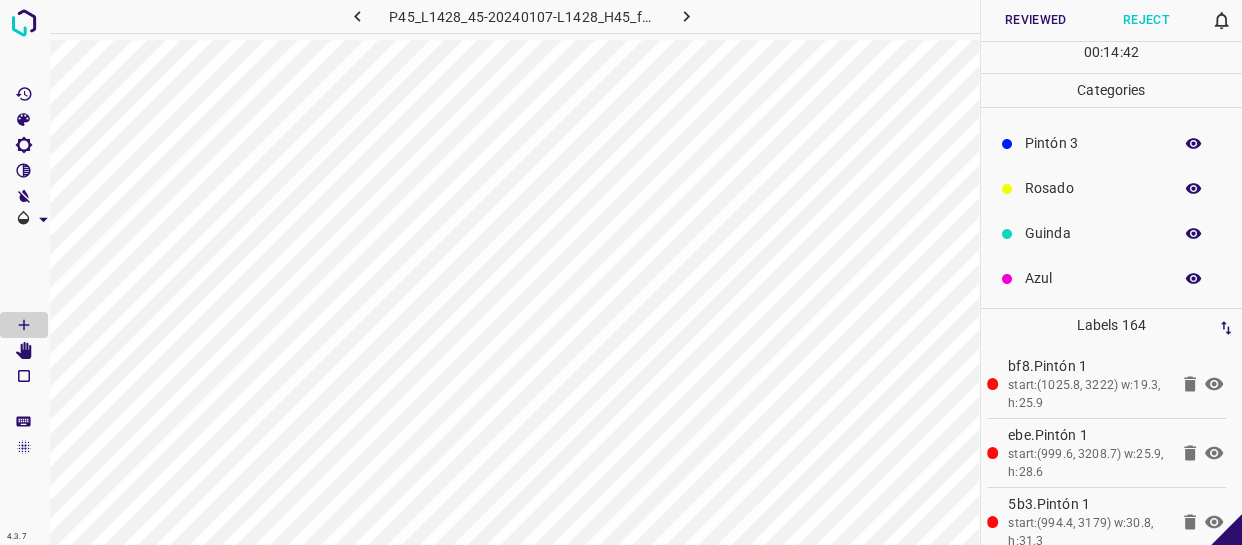 drag, startPoint x: 1077, startPoint y: 269, endPoint x: 1063, endPoint y: 270, distance: 14.035668 